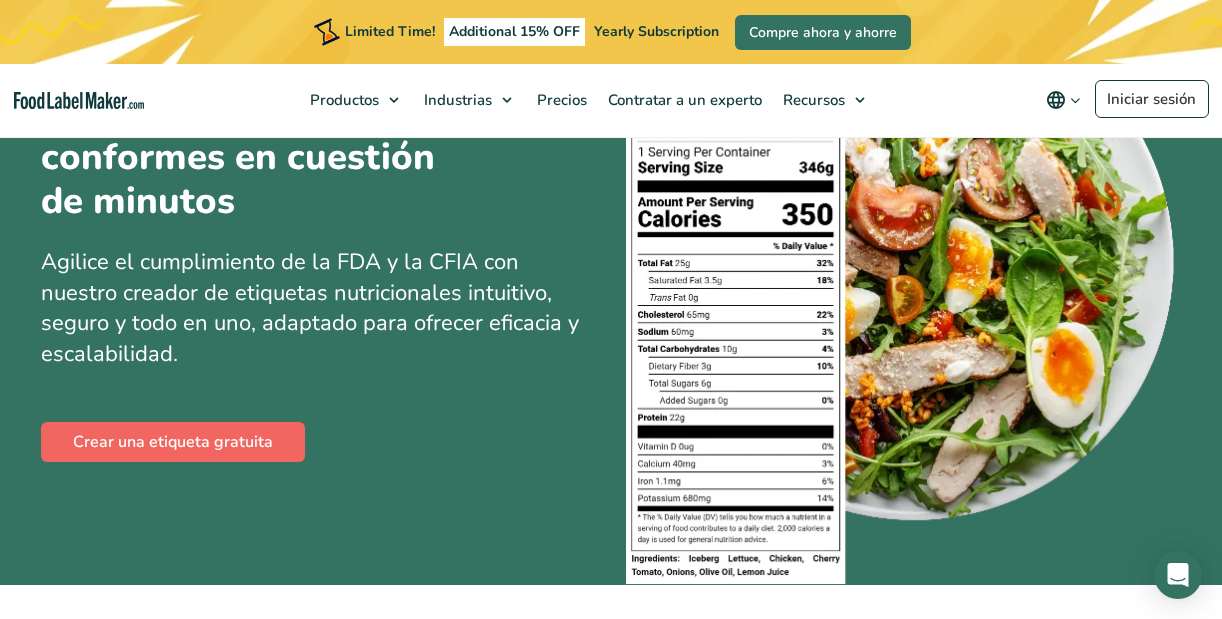 scroll, scrollTop: 200, scrollLeft: 0, axis: vertical 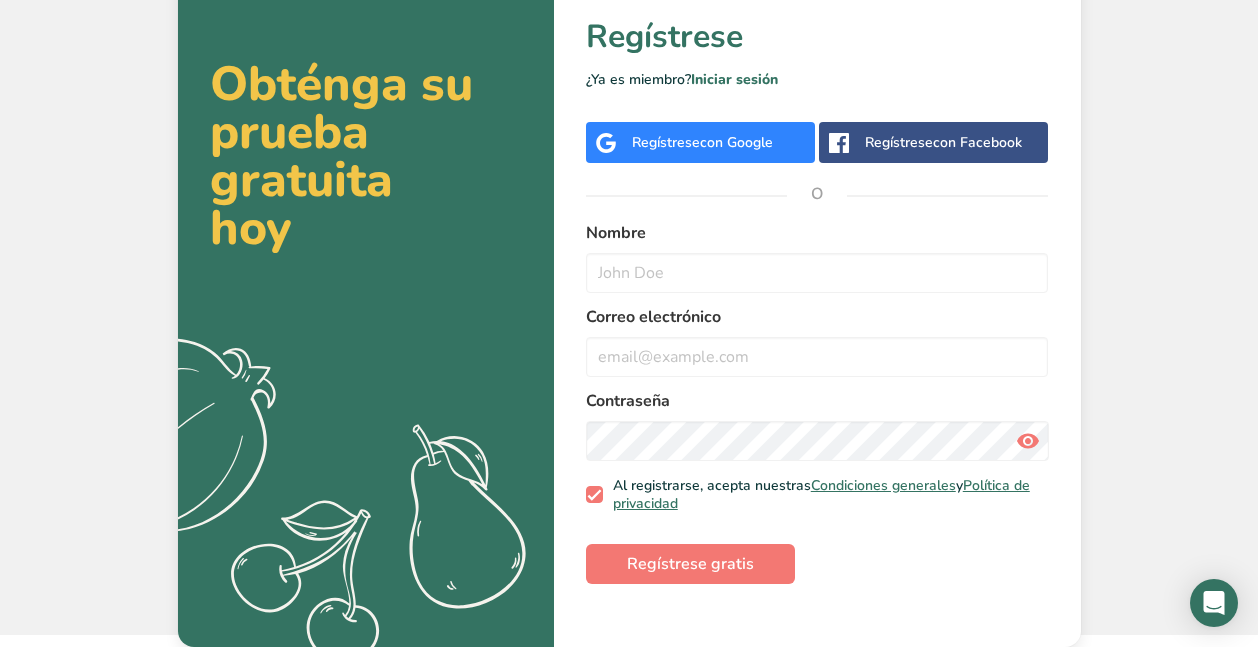click on "Regístrese  con Google" at bounding box center [702, 142] 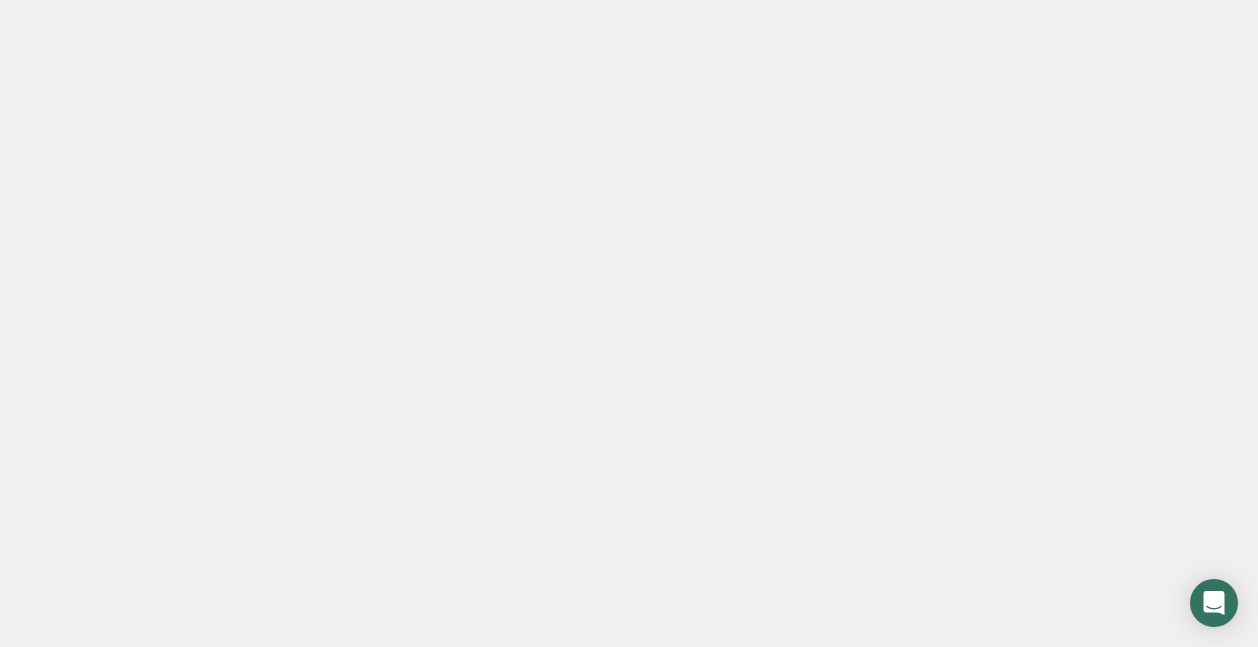 scroll, scrollTop: 0, scrollLeft: 0, axis: both 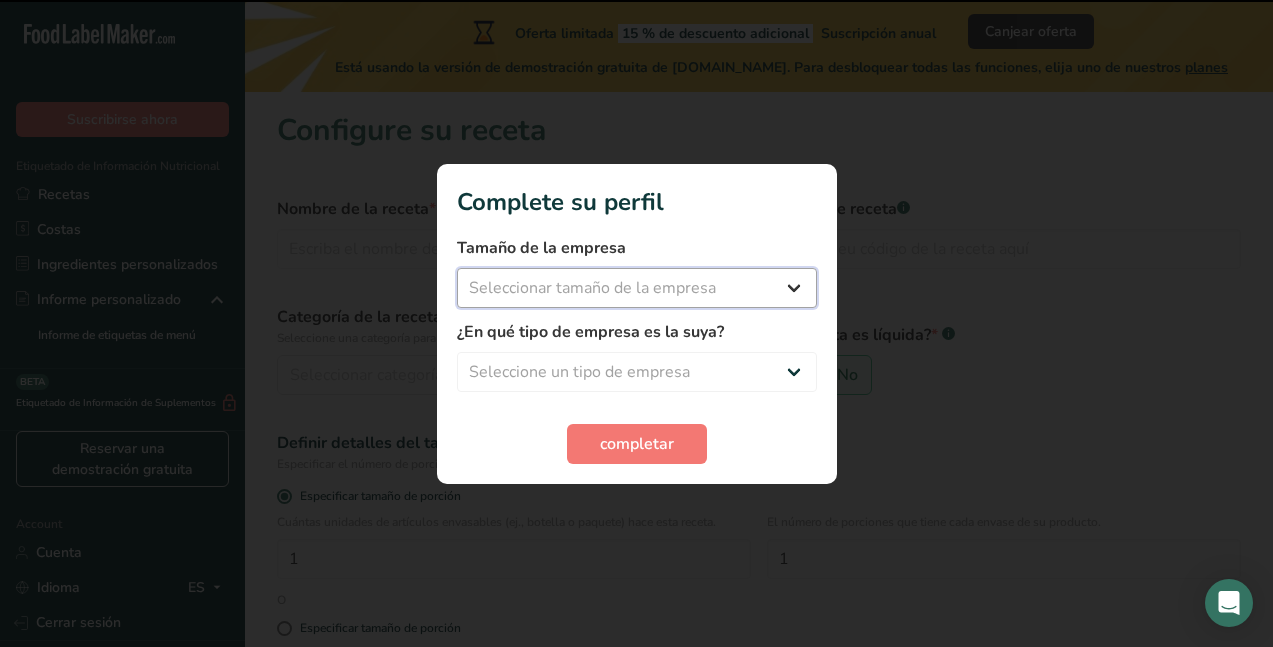click on "Seleccionar tamaño de la empresa
Menos de 10 empleados
De 10 a 50 empleados
De 51 a 500 empleados
Más de 500 empleados" at bounding box center [637, 288] 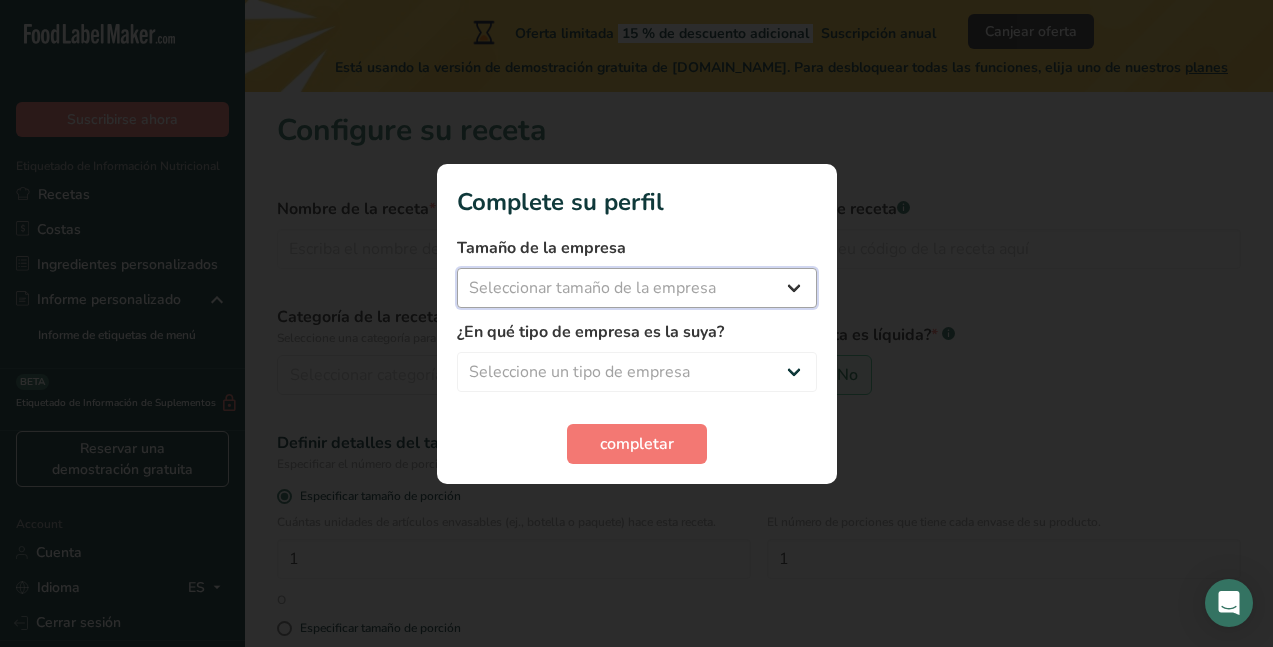 select on "1" 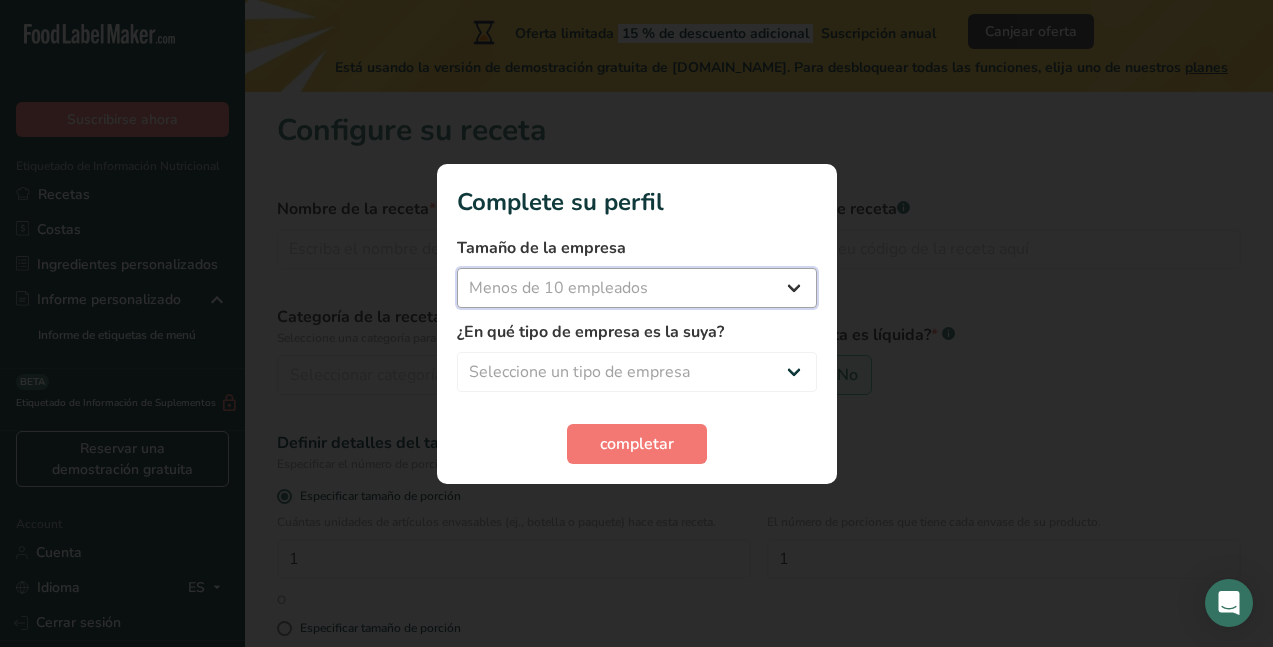 click on "Seleccionar tamaño de la empresa
Menos de 10 empleados
De 10 a 50 empleados
De 51 a 500 empleados
Más de 500 empleados" at bounding box center (637, 288) 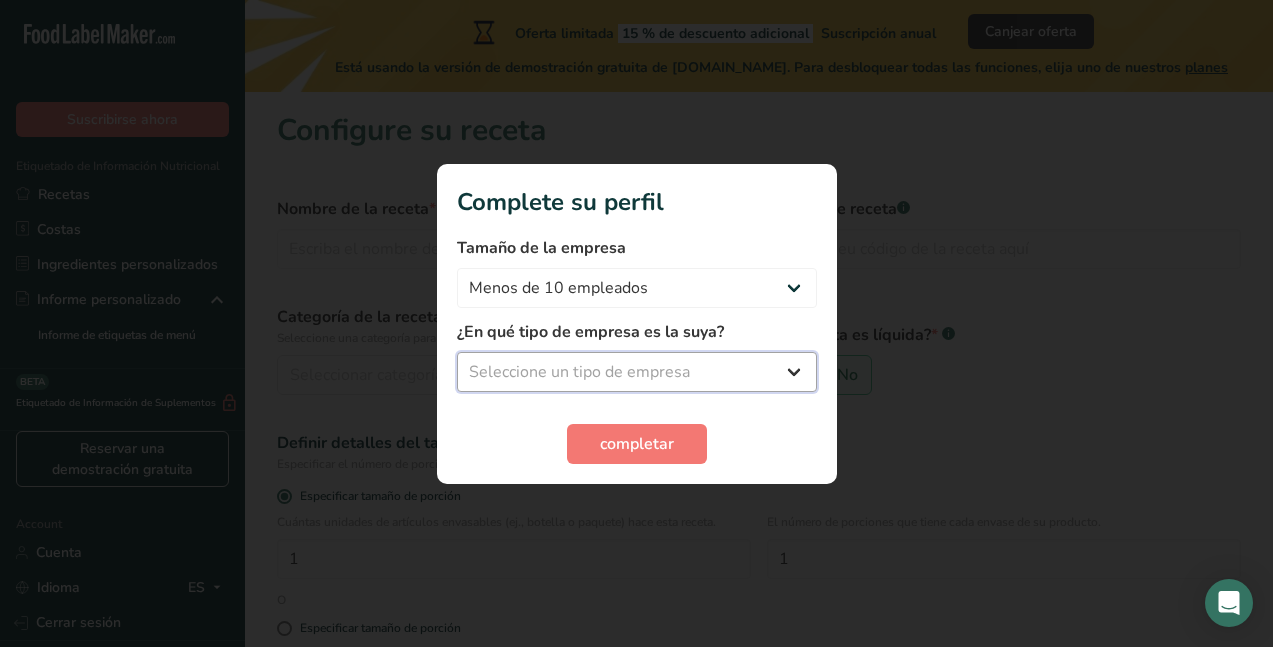 click on "Seleccione un tipo de empresa
Fabricante de alimentos envasados
Restaurante y cafetería
Panadería
Empresa de comidas preparadas y cáterin
Nutricionista
Bloguero gastronómico
Entrenador personal
Otro" at bounding box center [637, 372] 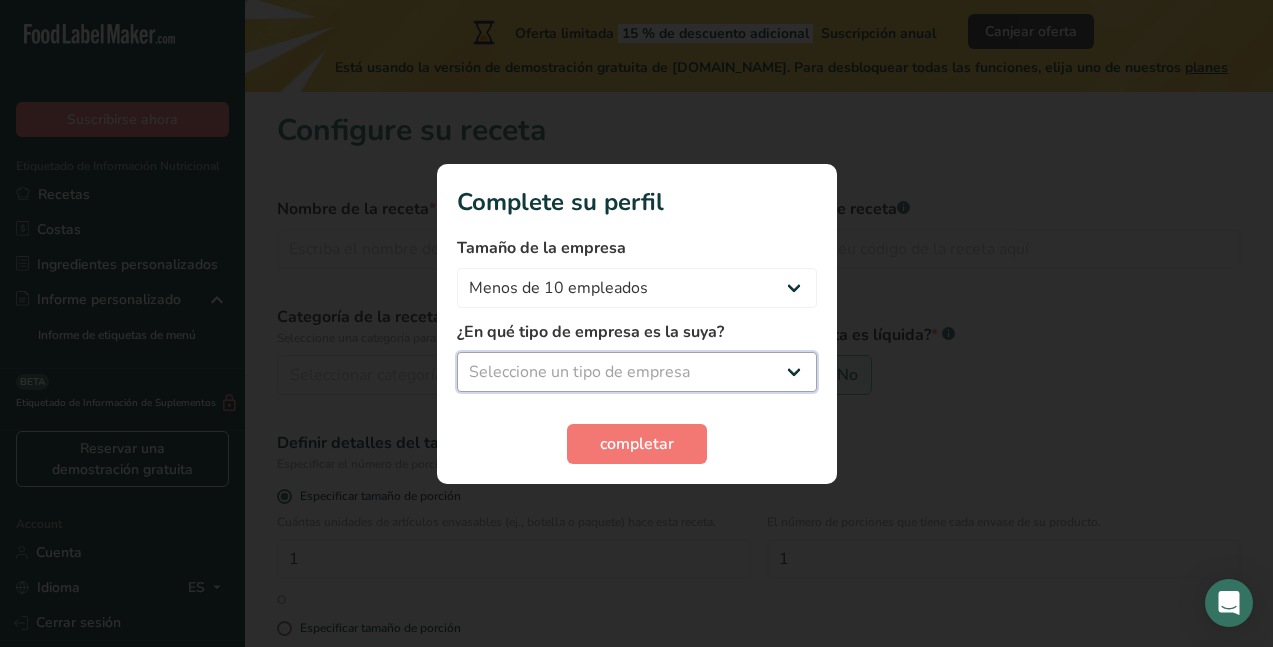 select on "1" 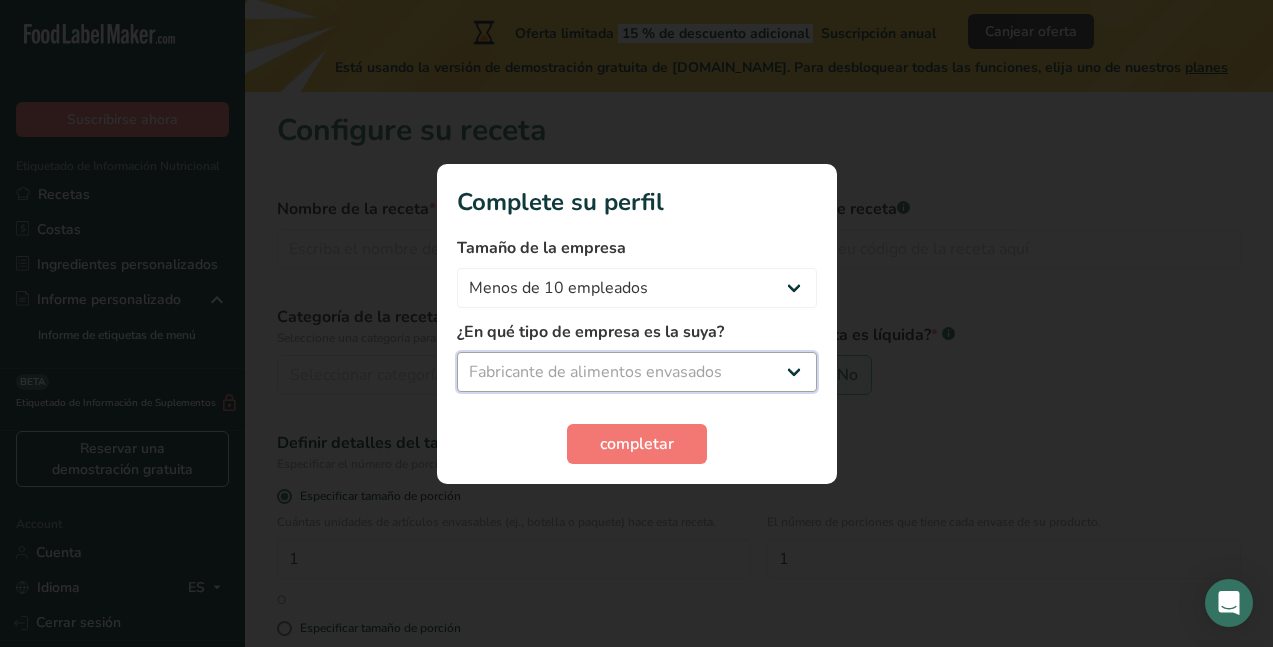click on "Seleccione un tipo de empresa
Fabricante de alimentos envasados
Restaurante y cafetería
Panadería
Empresa de comidas preparadas y cáterin
Nutricionista
Bloguero gastronómico
Entrenador personal
Otro" at bounding box center [637, 372] 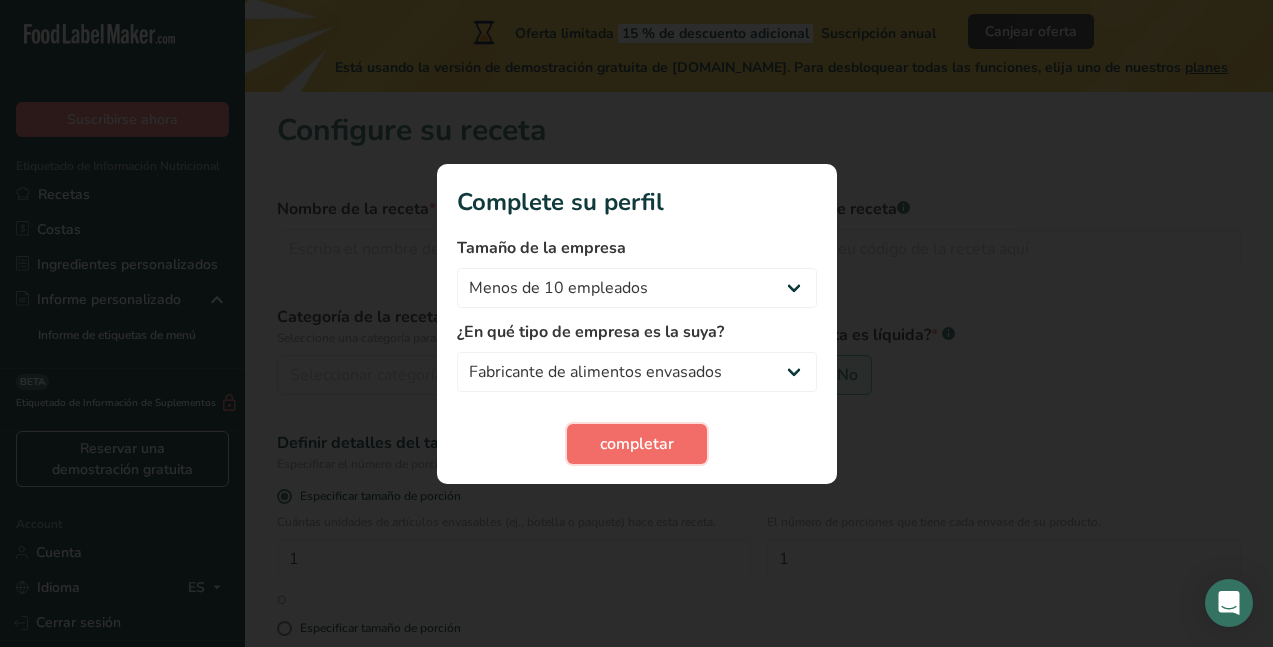 click on "completar" at bounding box center (637, 444) 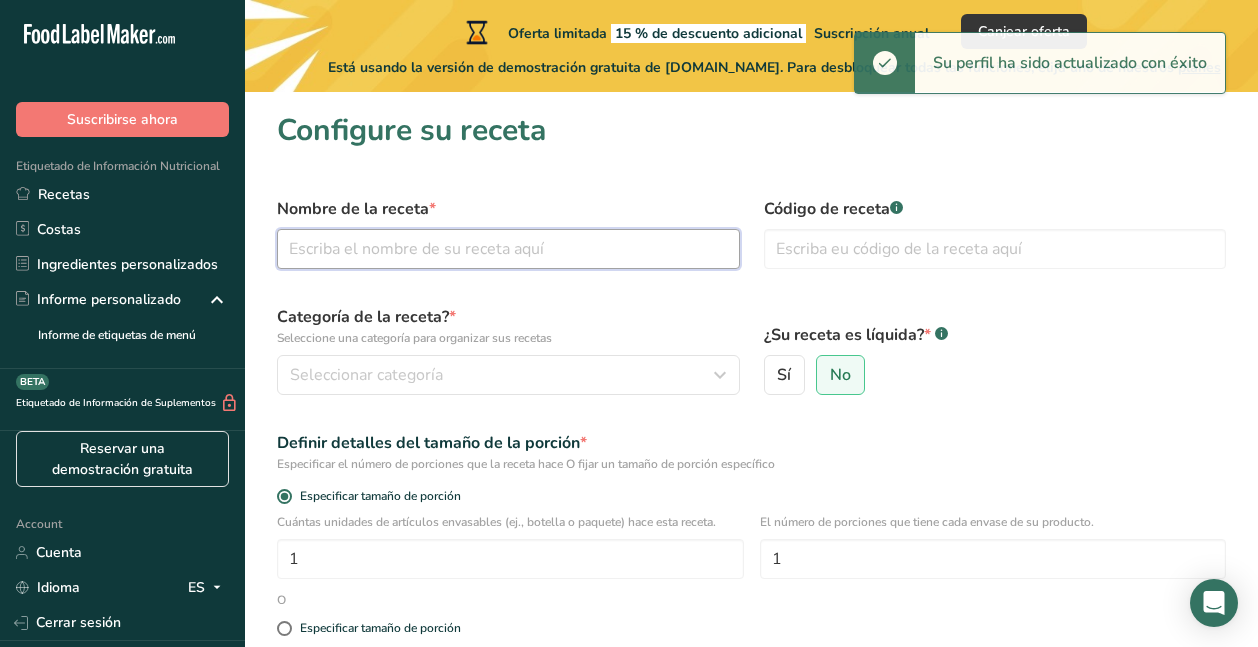 click at bounding box center (508, 249) 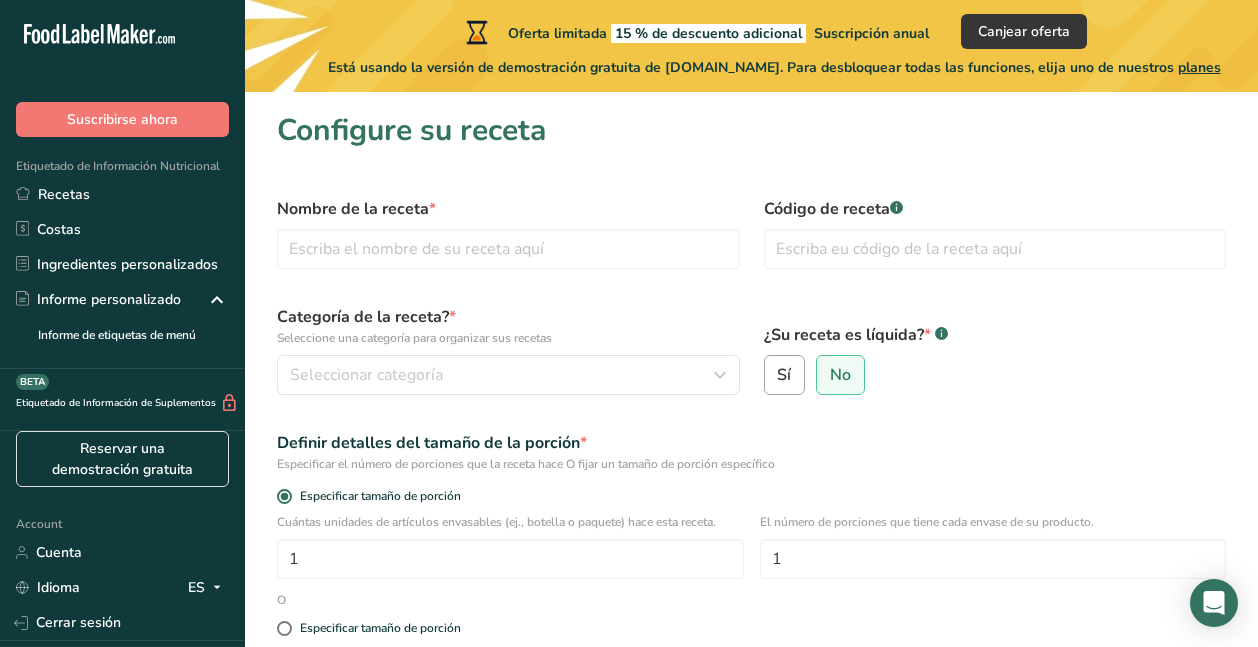 click on "Sí" at bounding box center (784, 375) 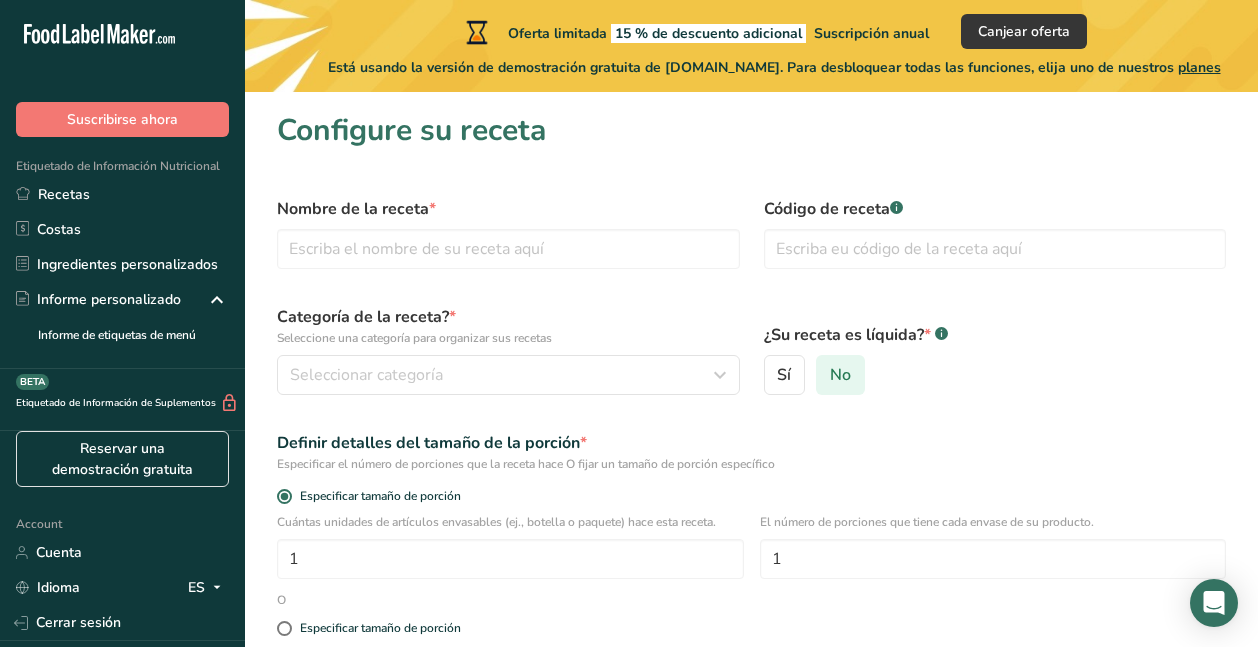 select on "22" 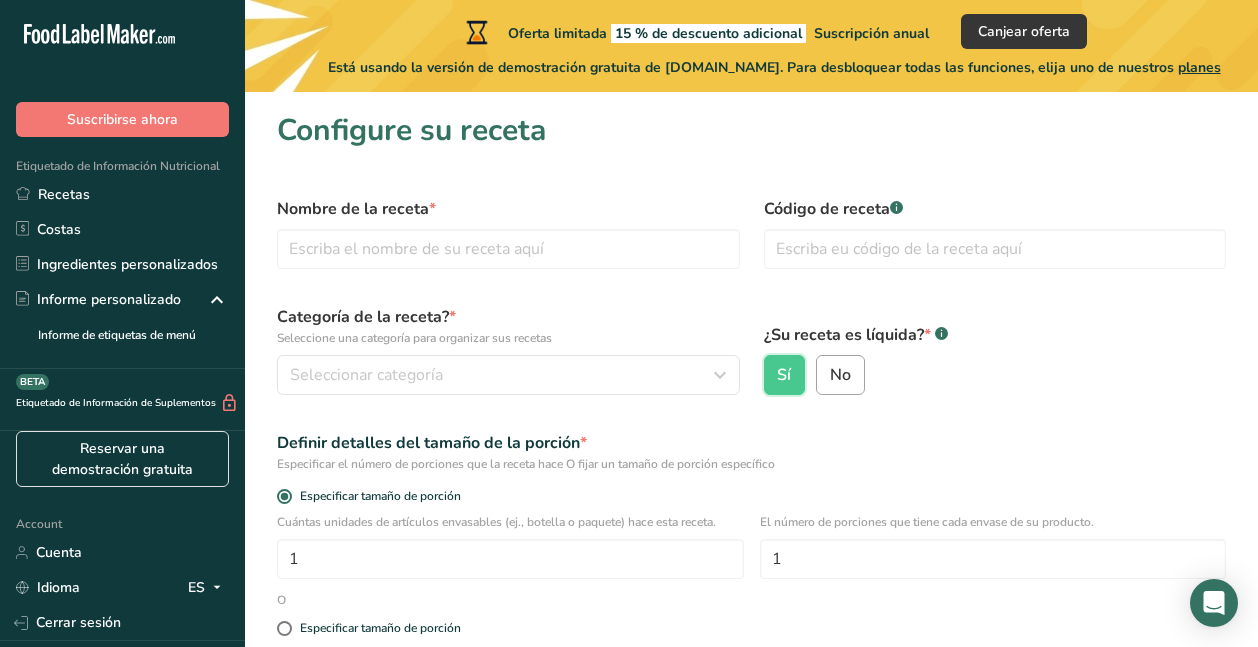 click on "No" at bounding box center [840, 375] 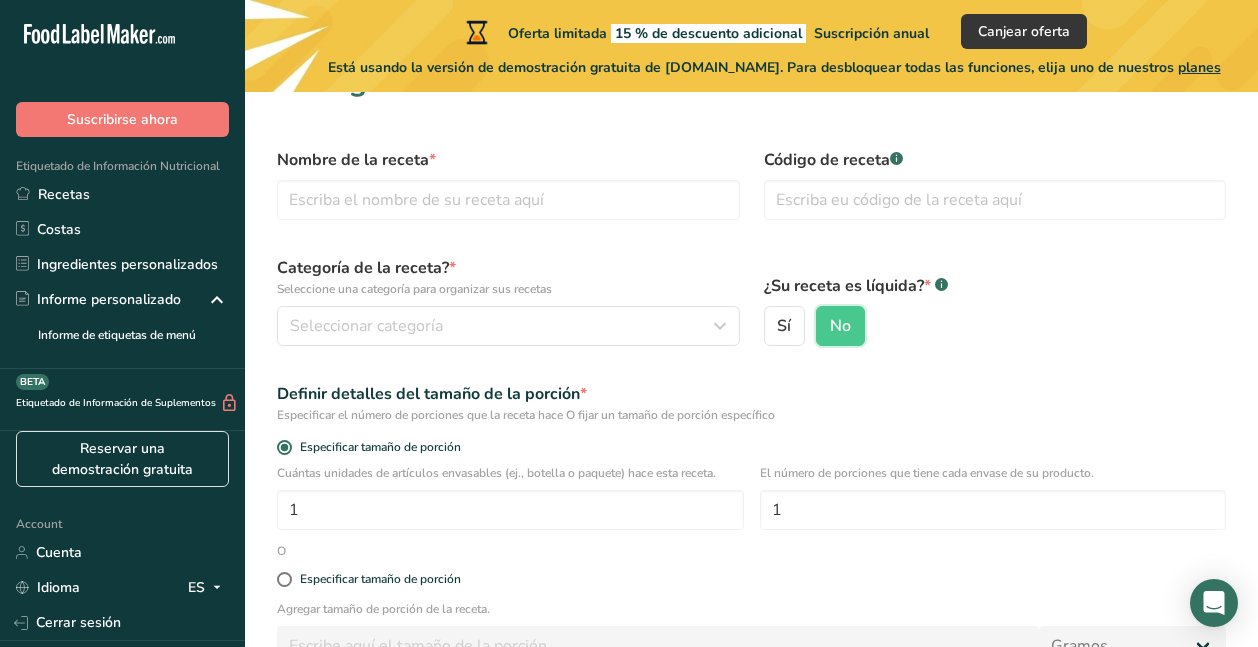 scroll, scrollTop: 0, scrollLeft: 0, axis: both 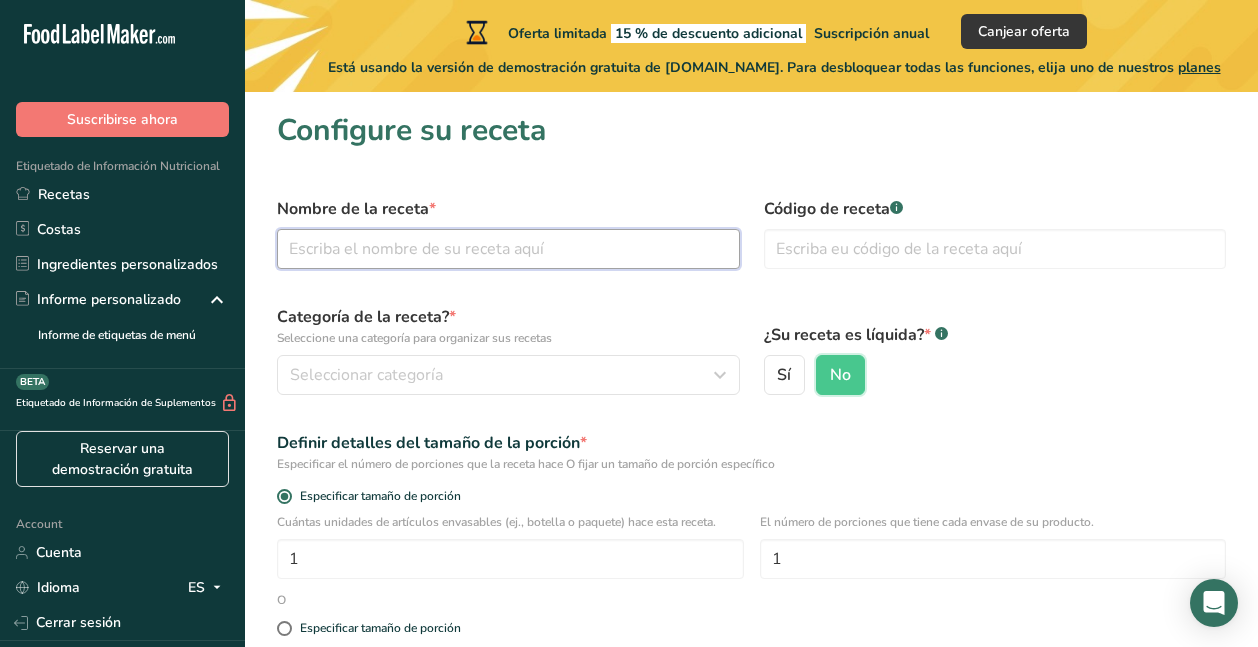 click at bounding box center (508, 249) 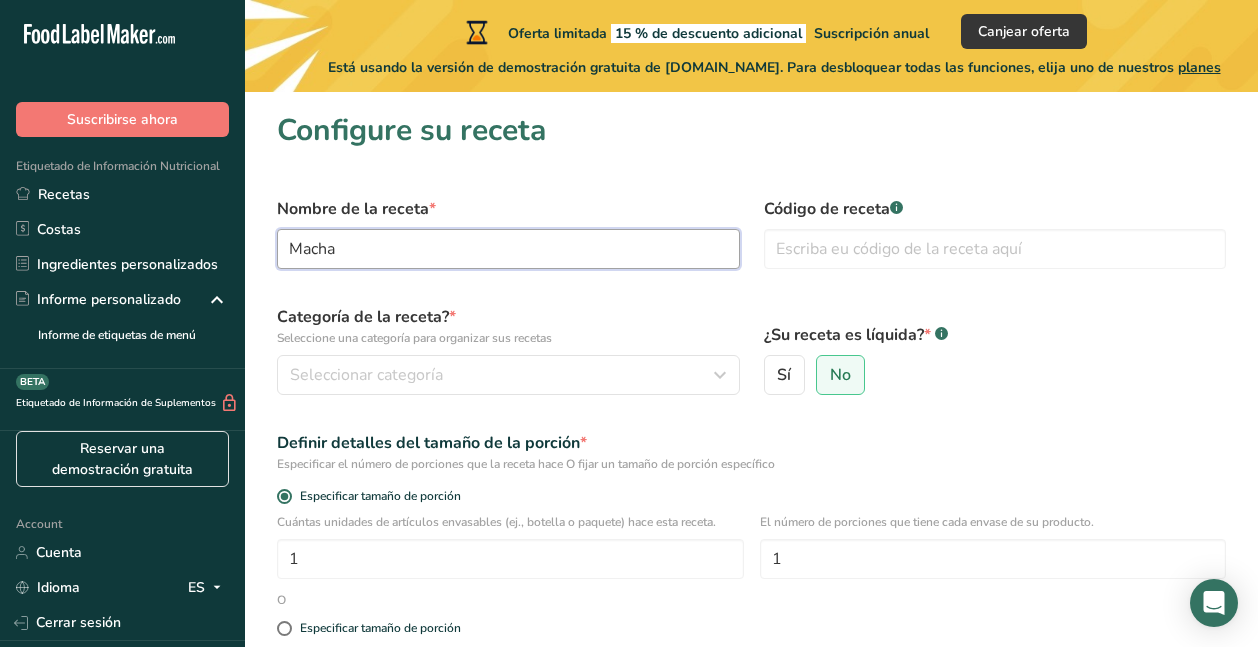 type on "Macha" 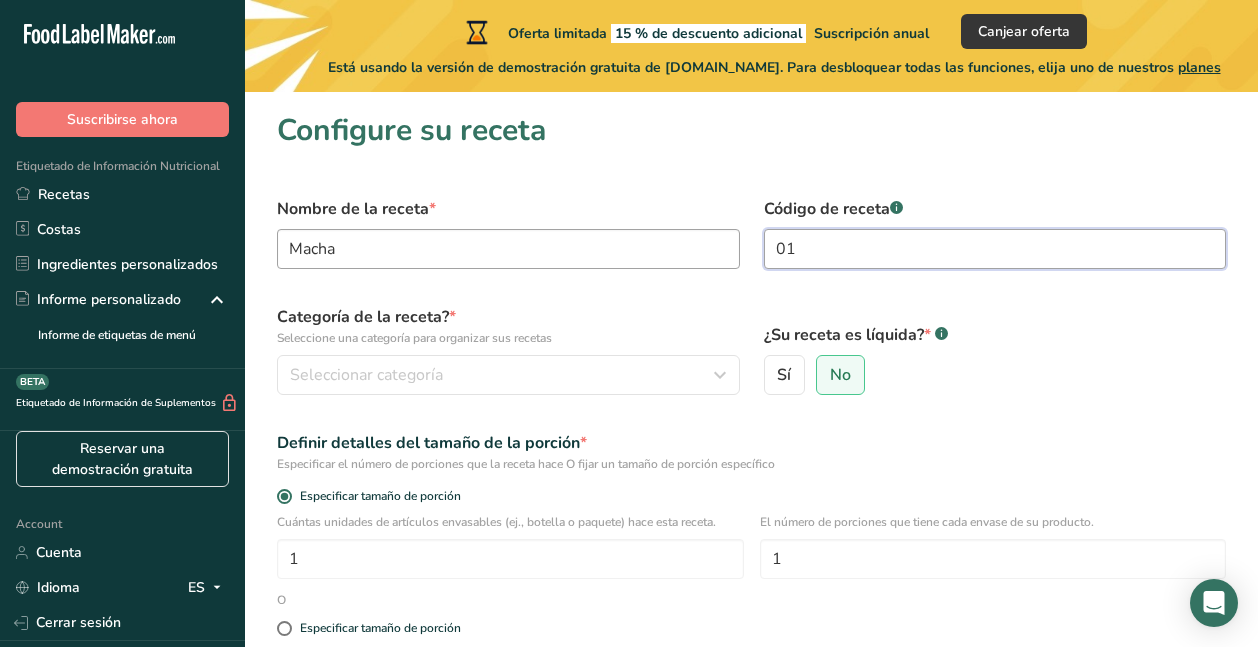 type on "01" 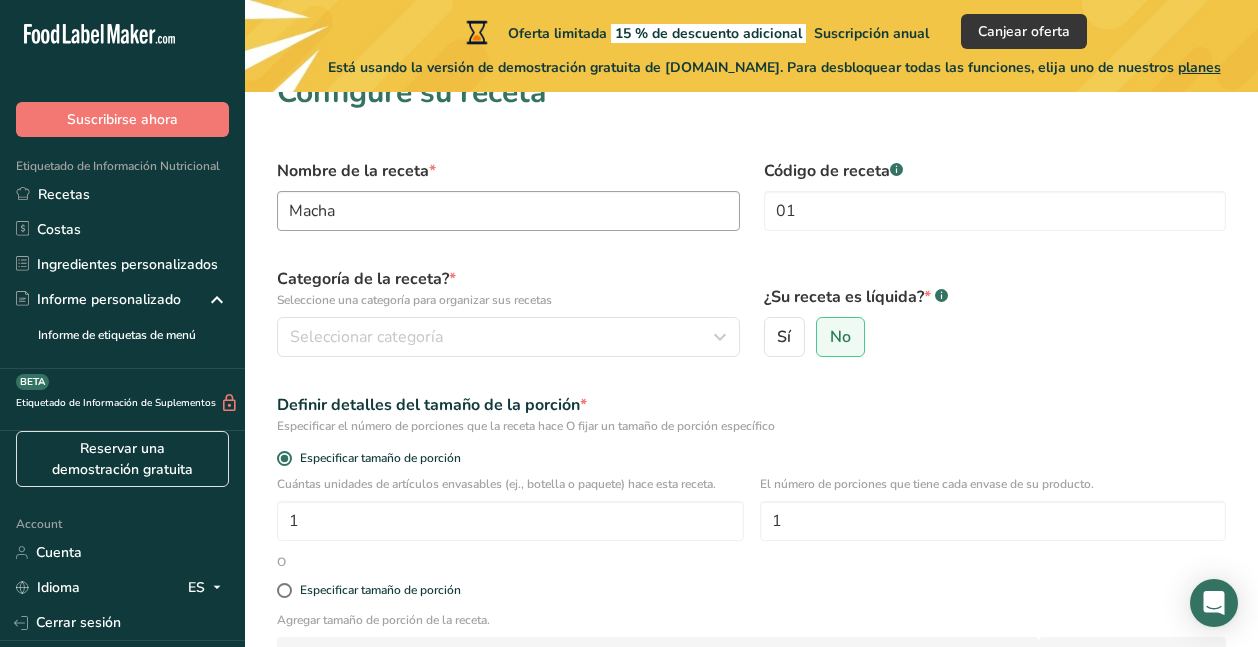 scroll, scrollTop: 40, scrollLeft: 0, axis: vertical 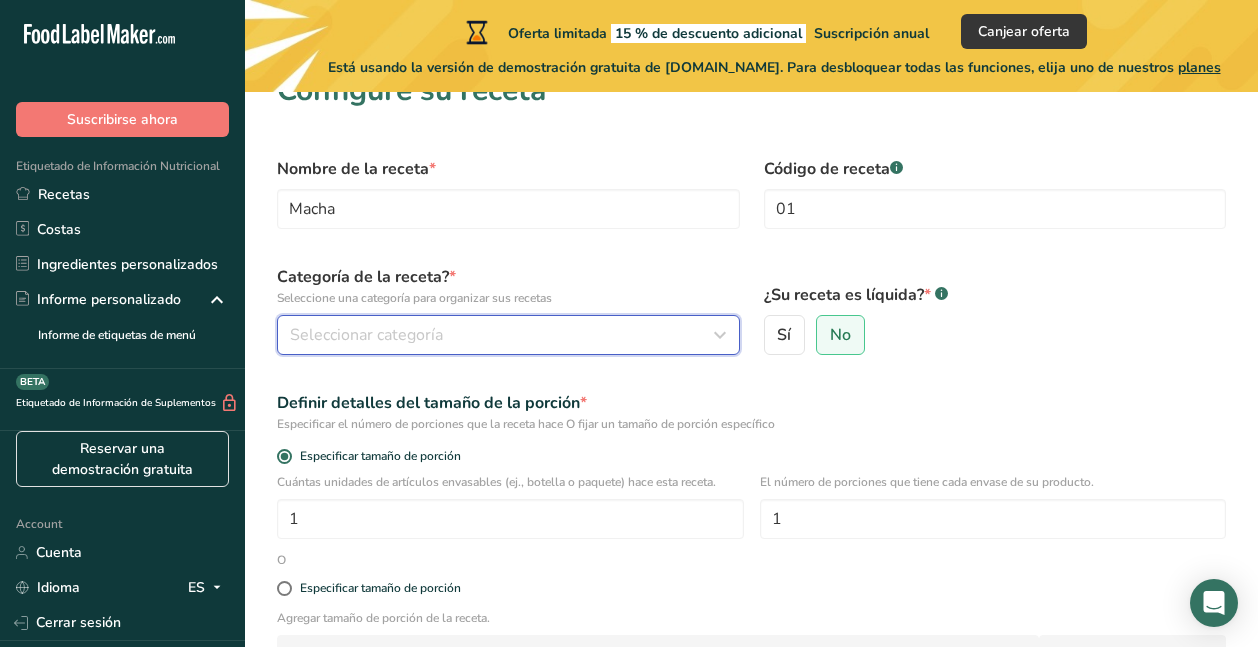 click on "Seleccionar categoría" at bounding box center (502, 335) 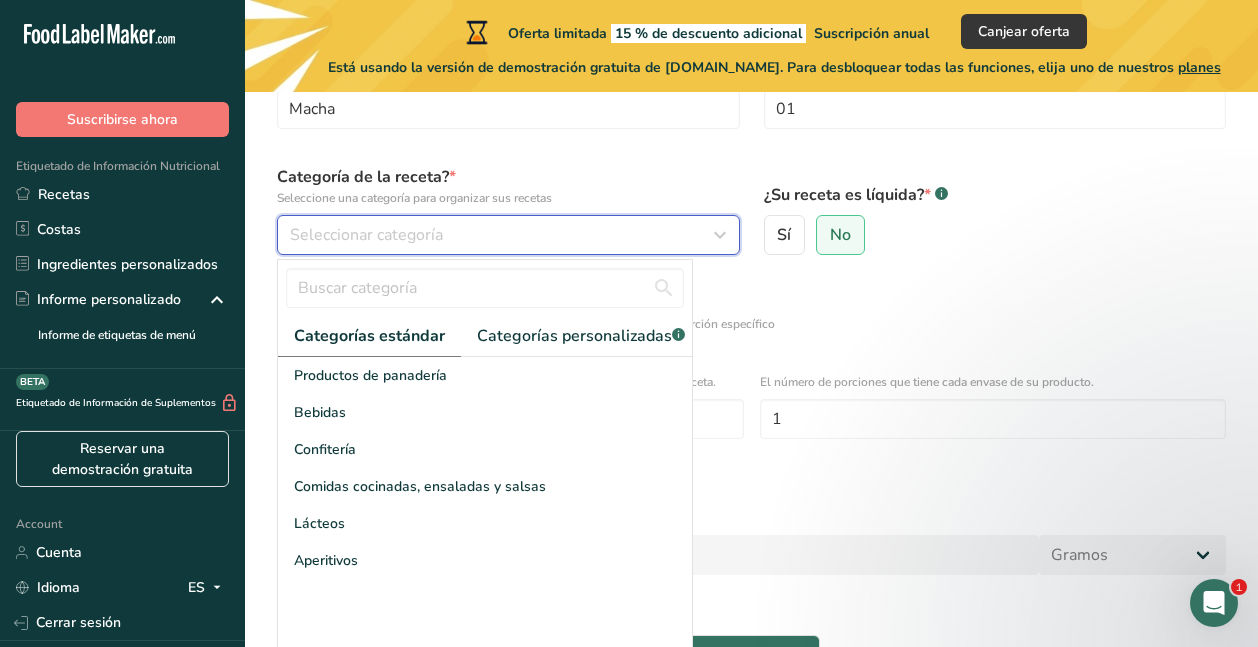 scroll, scrollTop: 240, scrollLeft: 0, axis: vertical 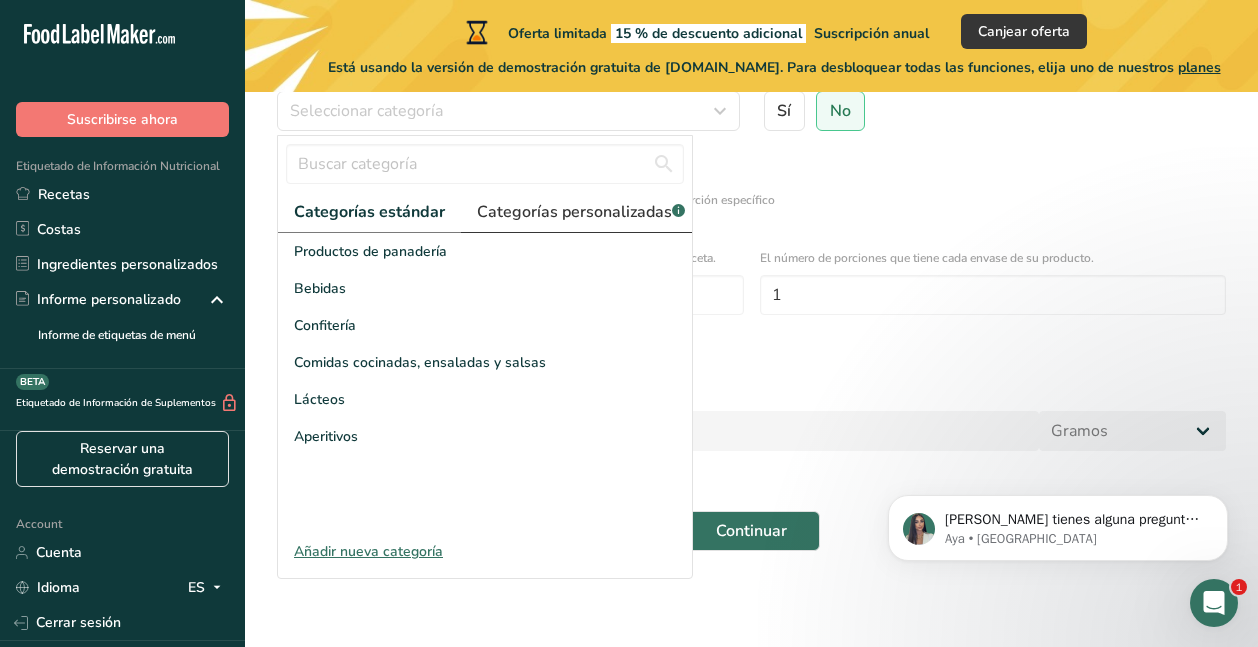 click on "Categorías personalizadas
.a-a{fill:#347362;}.b-a{fill:#fff;}" at bounding box center [581, 212] 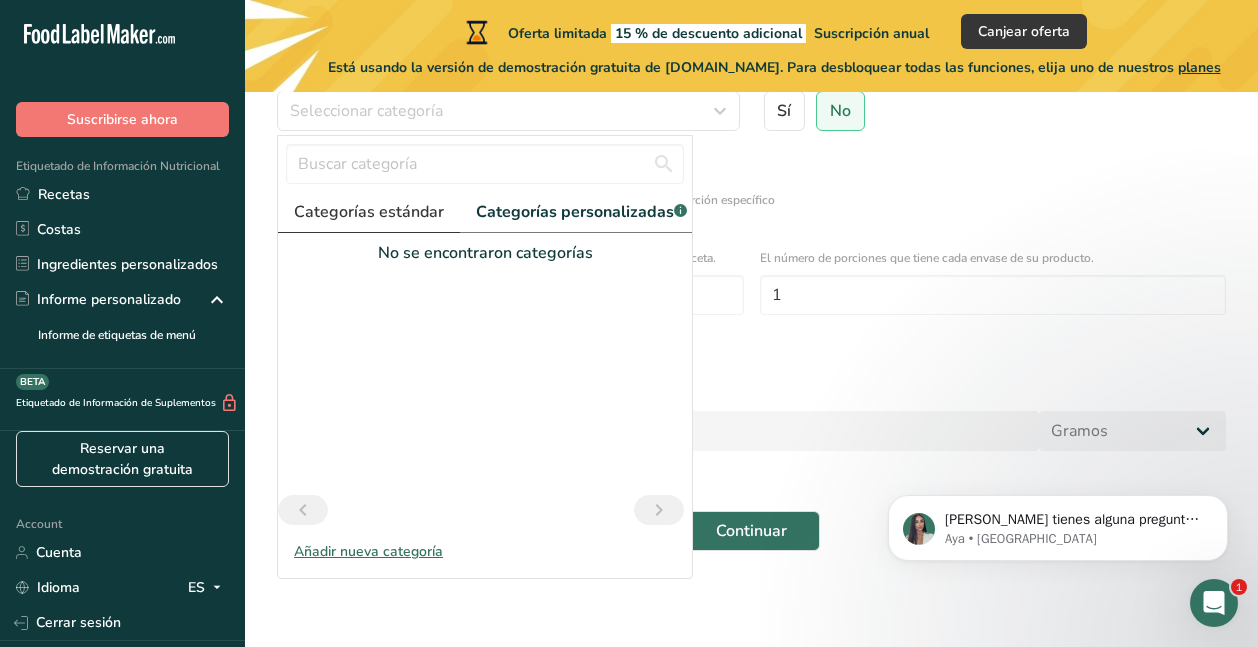click on "Categorías estándar" at bounding box center [369, 212] 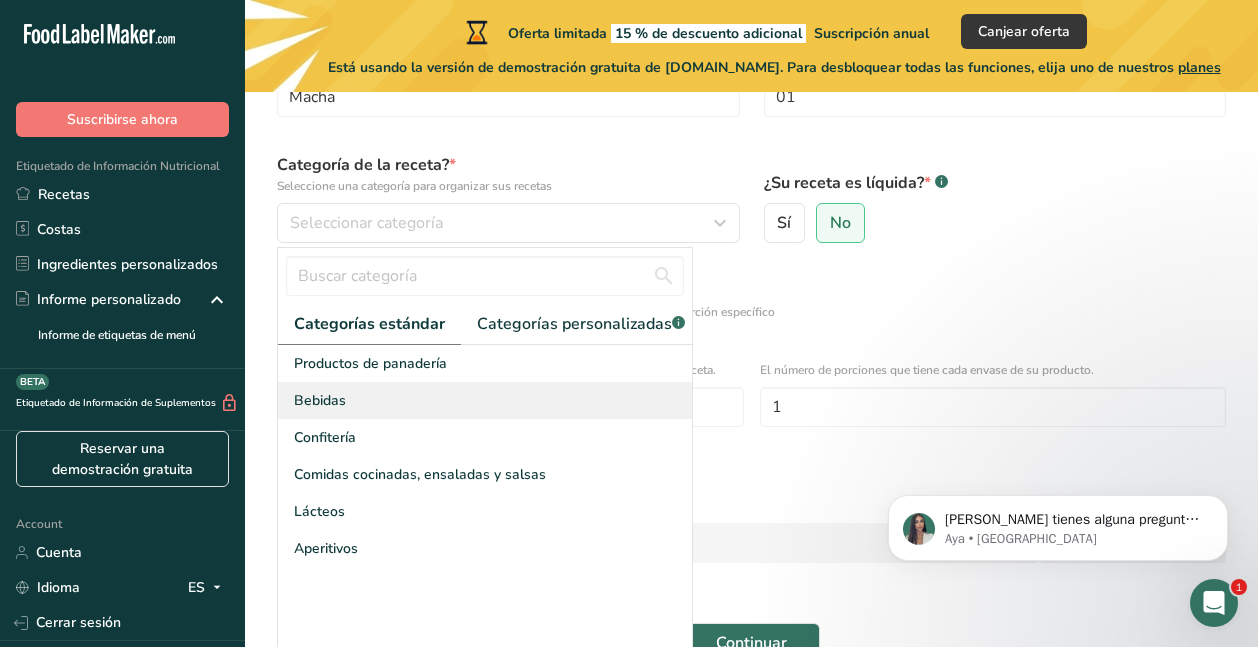 scroll, scrollTop: 164, scrollLeft: 0, axis: vertical 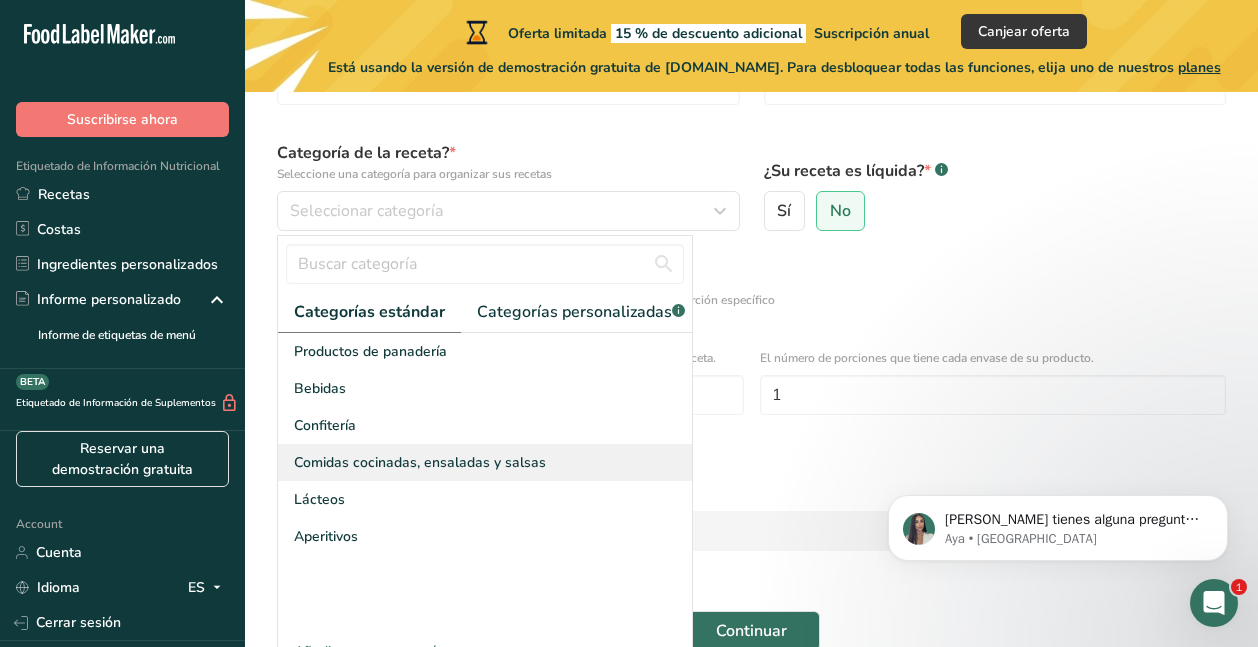 click on "Comidas cocinadas, ensaladas y salsas" at bounding box center [420, 462] 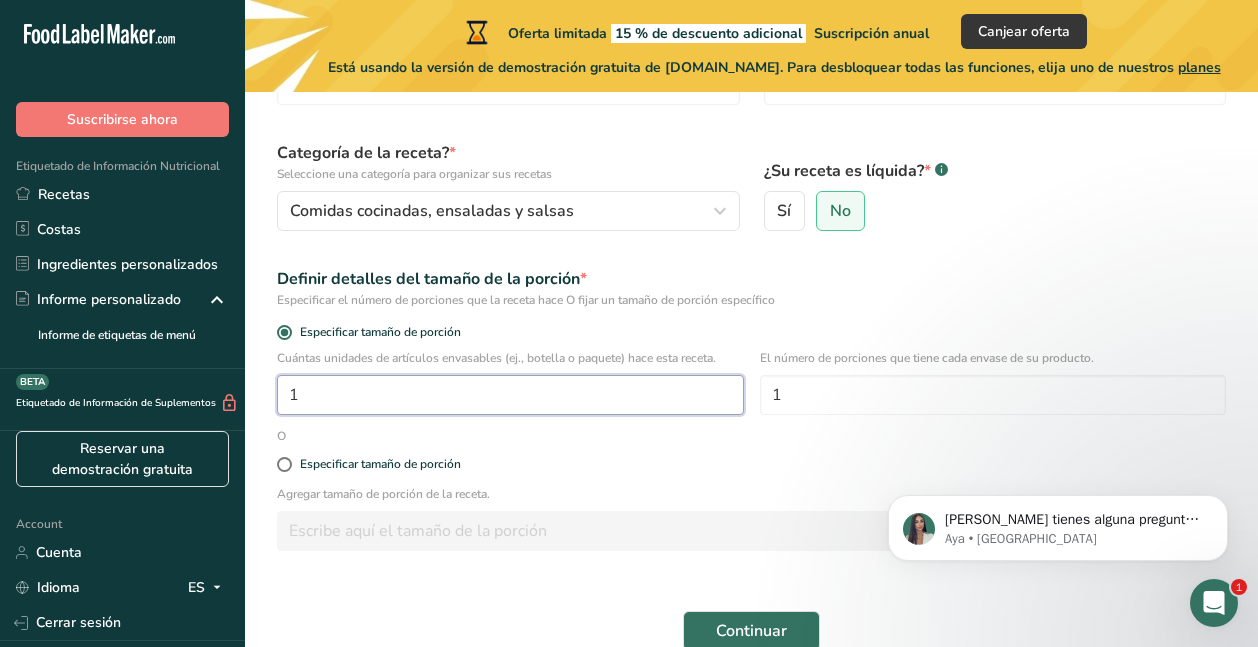 click on "1" at bounding box center (510, 395) 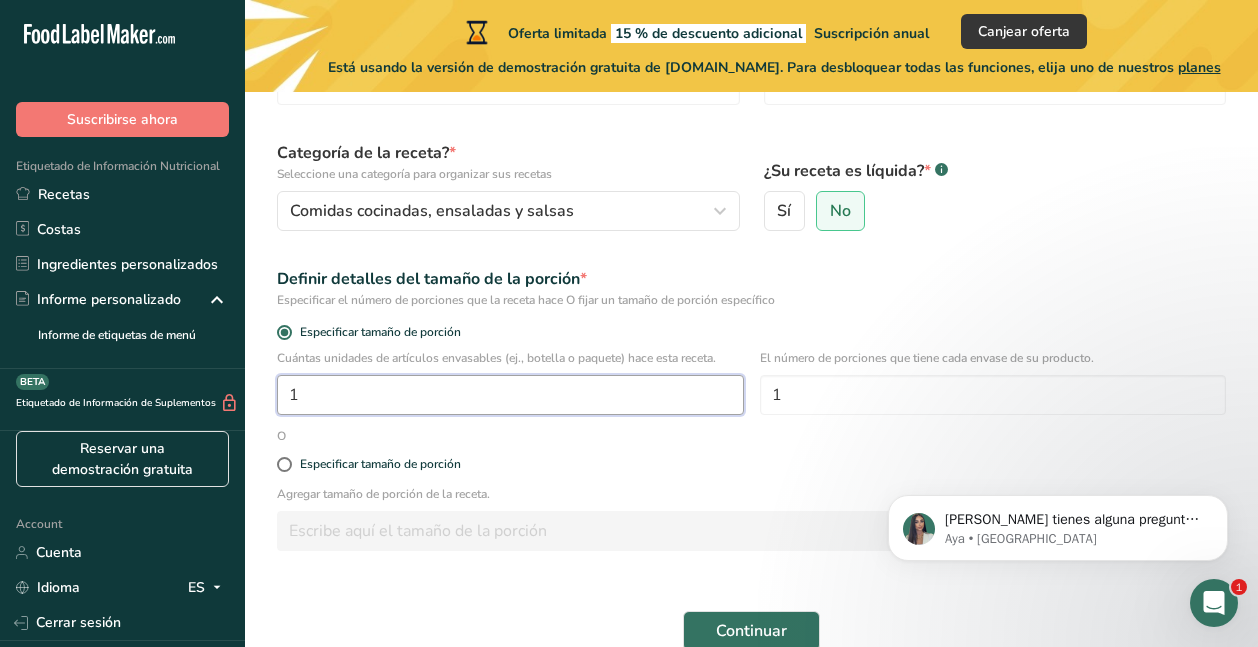 scroll, scrollTop: 264, scrollLeft: 0, axis: vertical 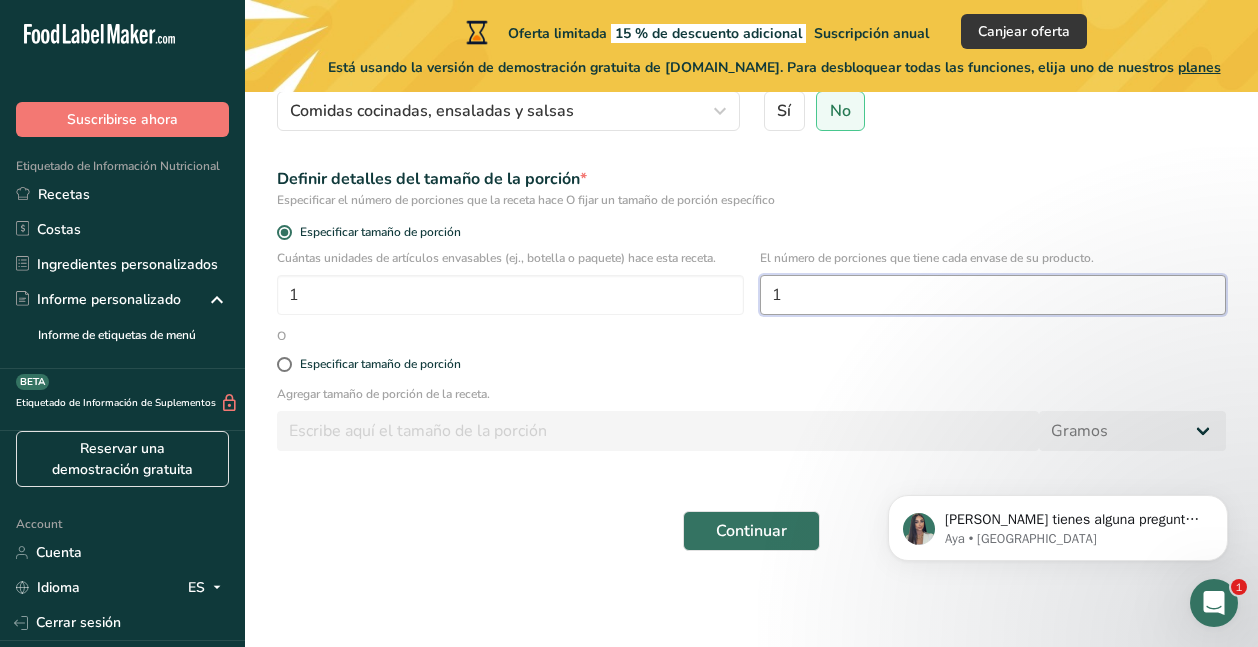 click on "1" at bounding box center [993, 295] 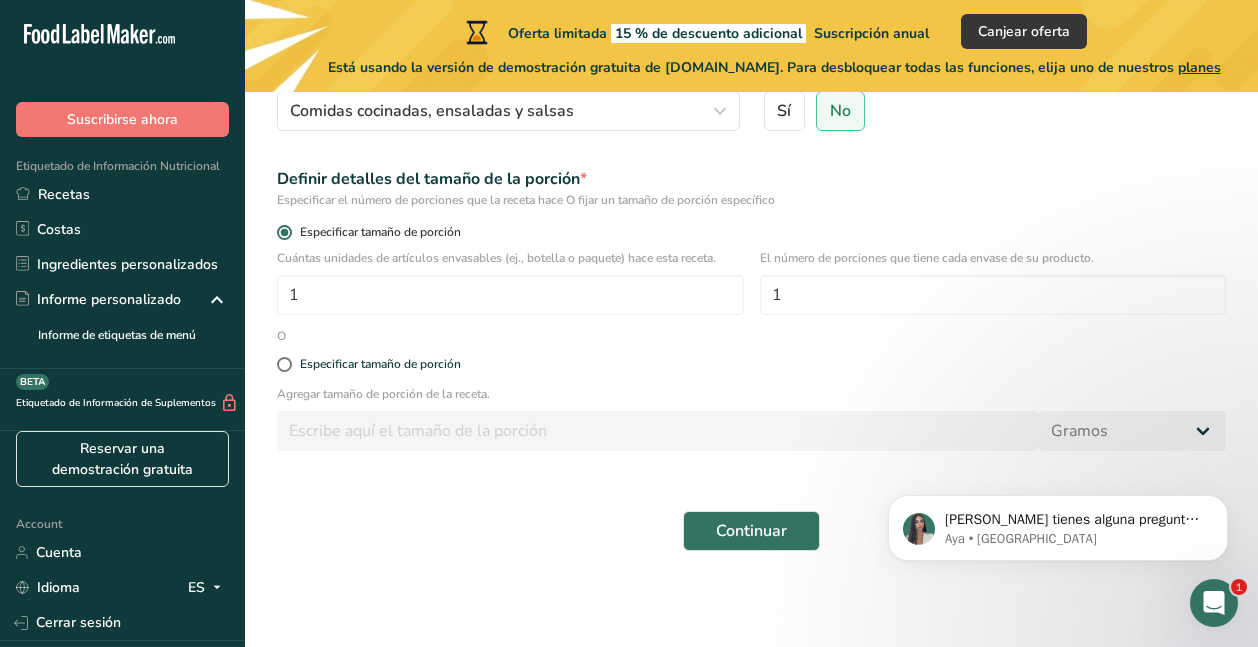 click at bounding box center [284, 232] 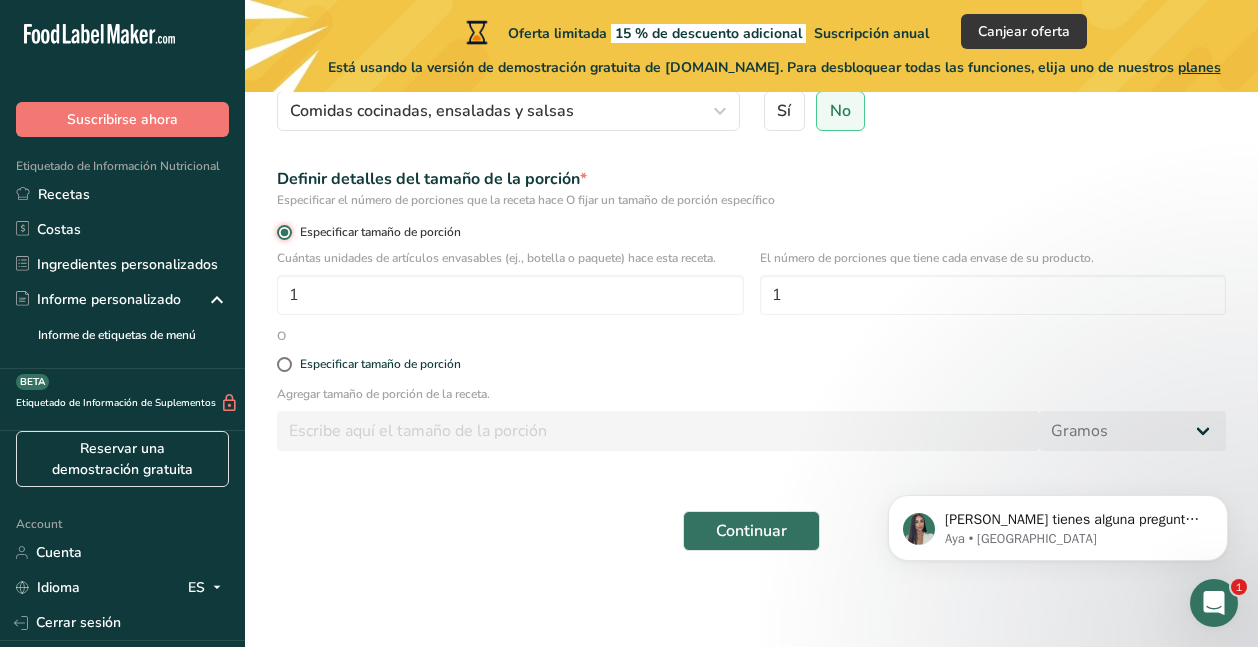 click on "Especificar tamaño de porción" at bounding box center [283, 232] 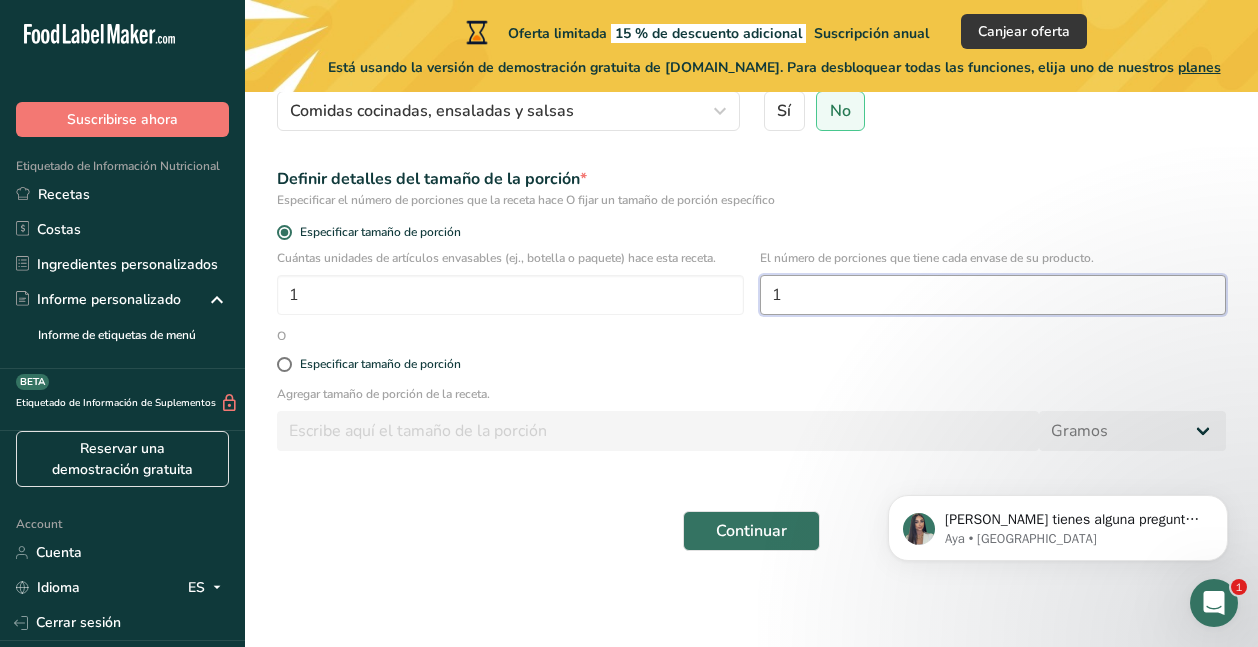 click on "1" at bounding box center (993, 295) 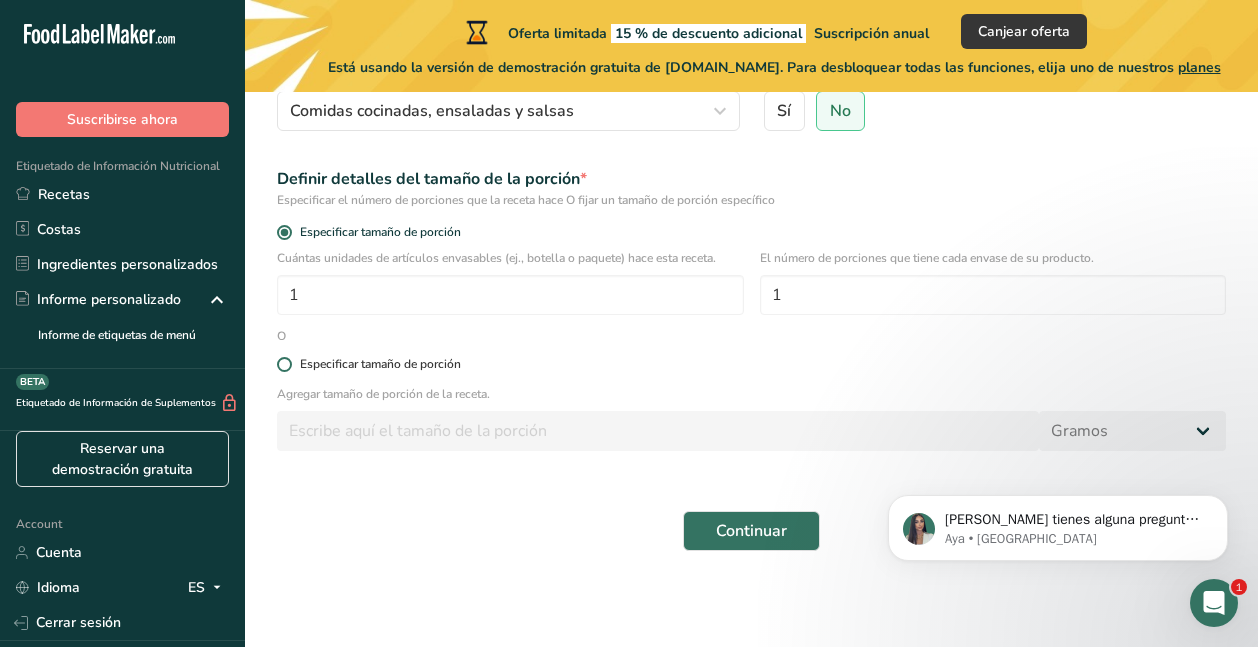click on "Especificar tamaño de porción" at bounding box center [376, 364] 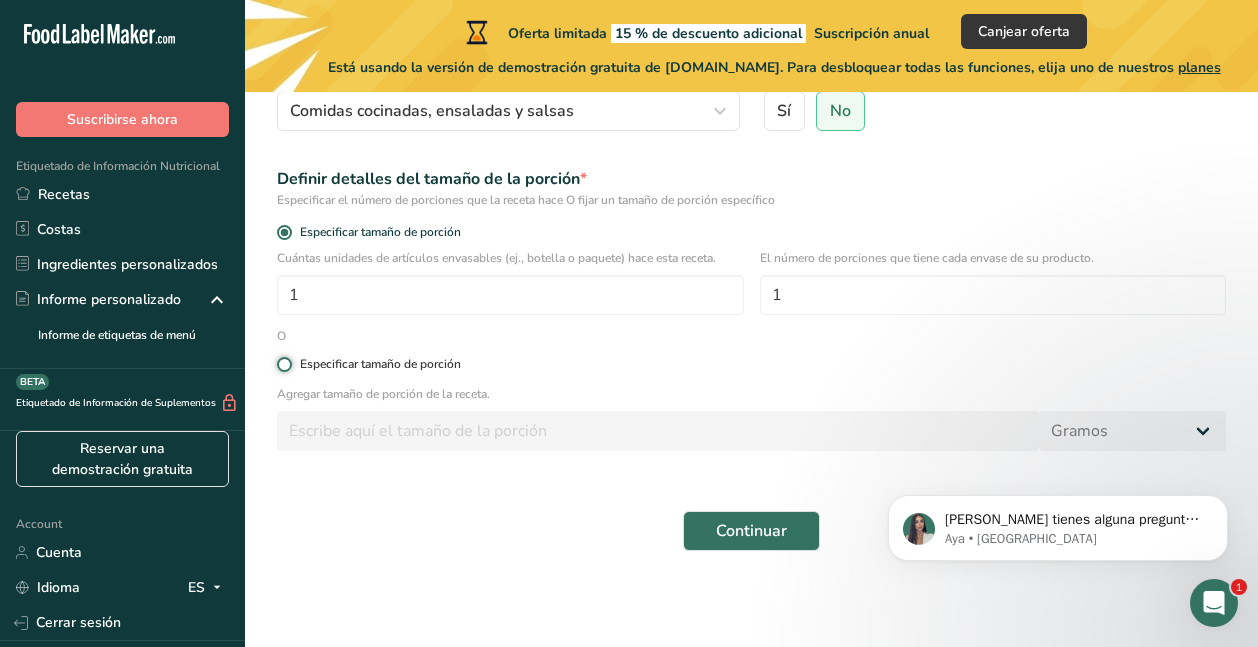 click on "Especificar tamaño de porción" at bounding box center [283, 364] 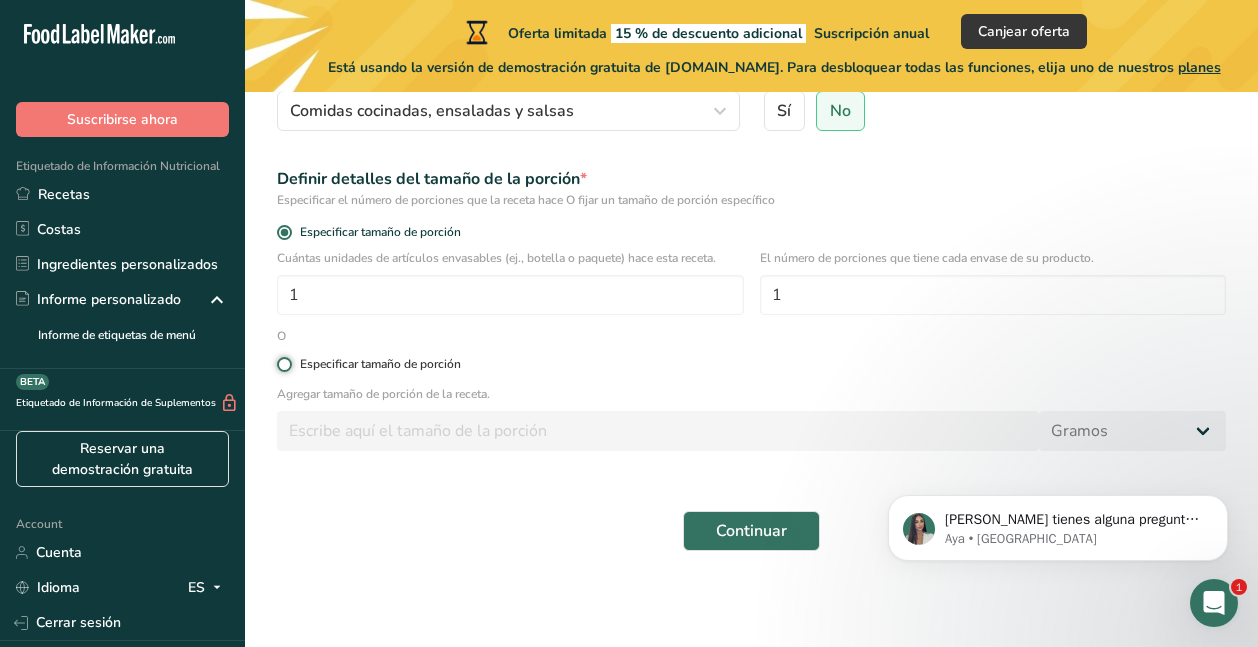 radio on "true" 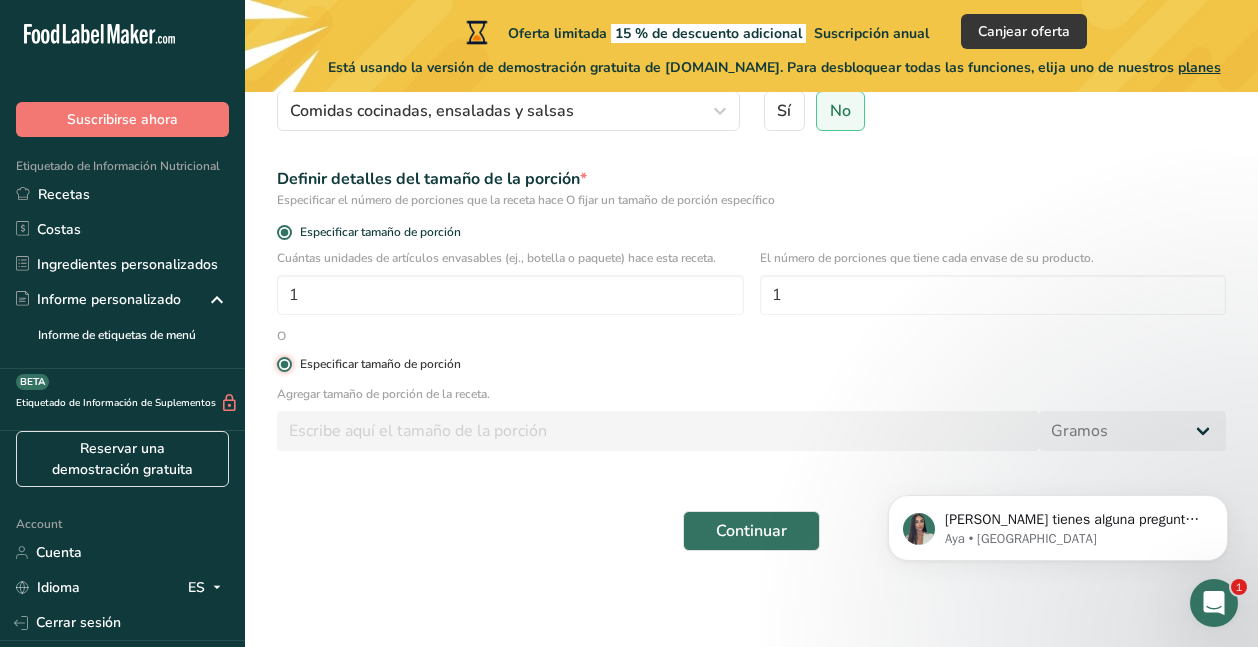 radio on "false" 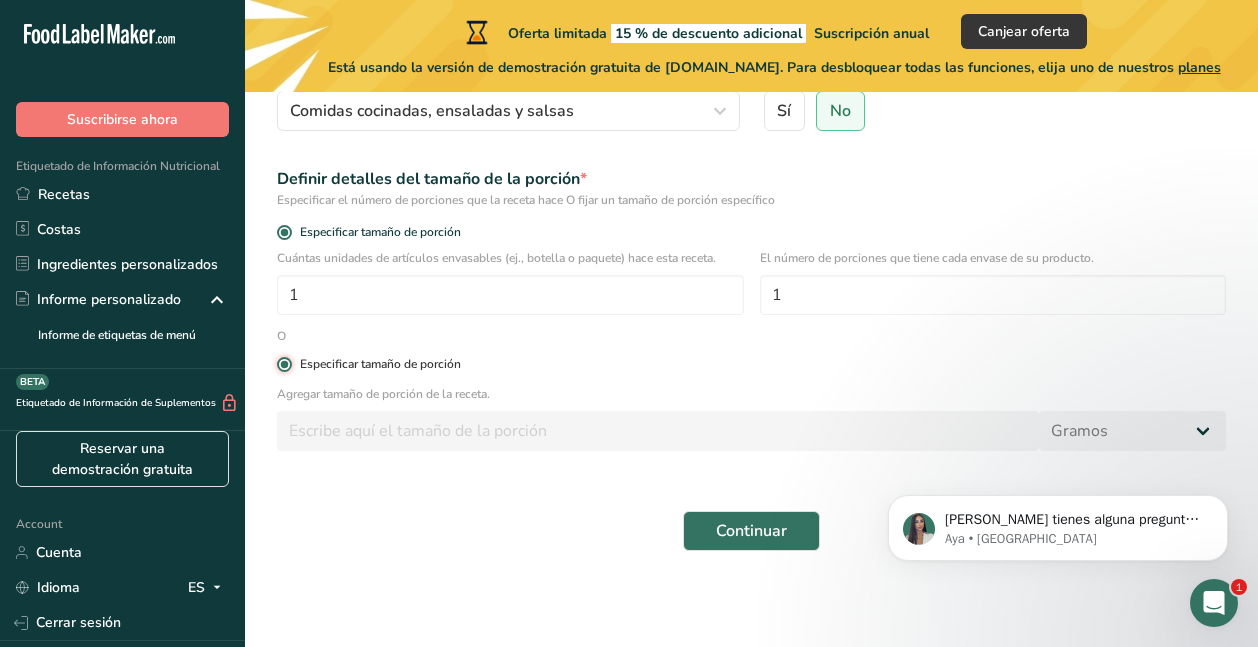 type 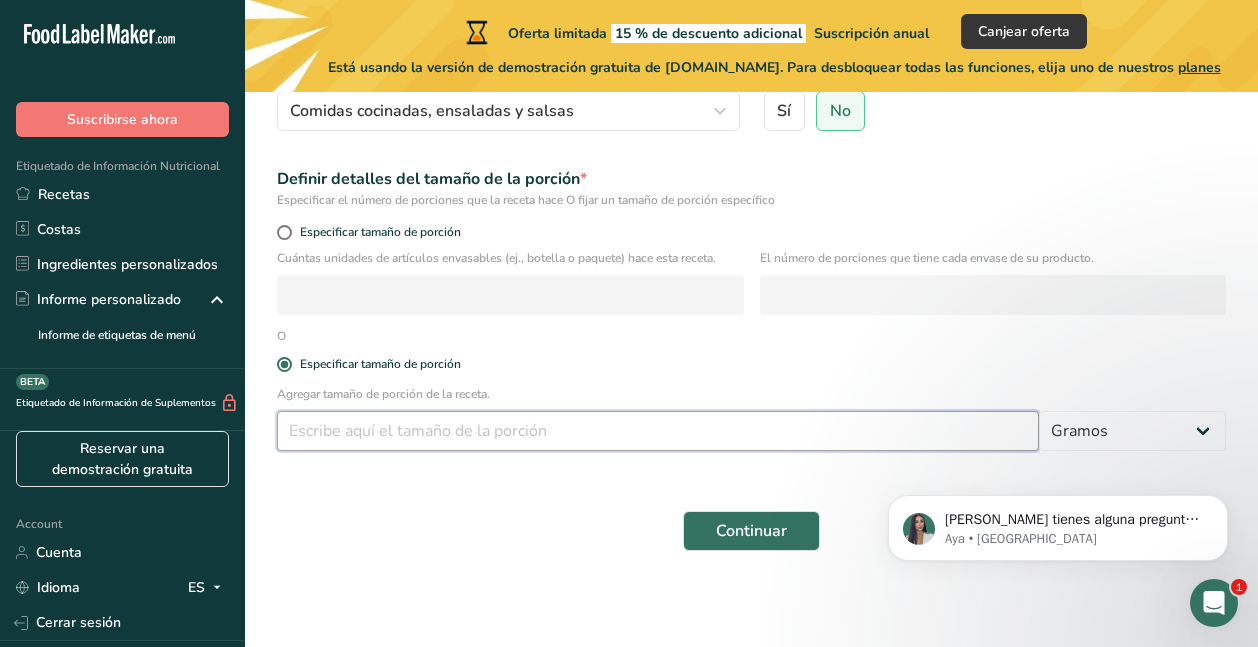 click at bounding box center (658, 431) 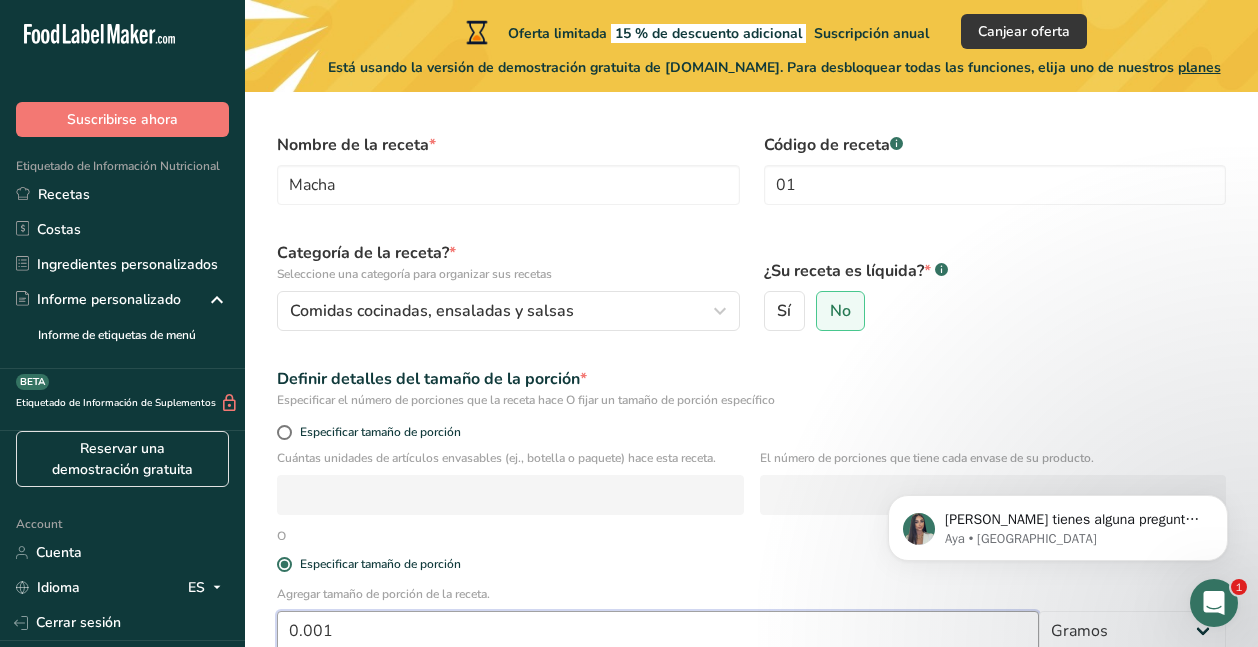 scroll, scrollTop: 264, scrollLeft: 0, axis: vertical 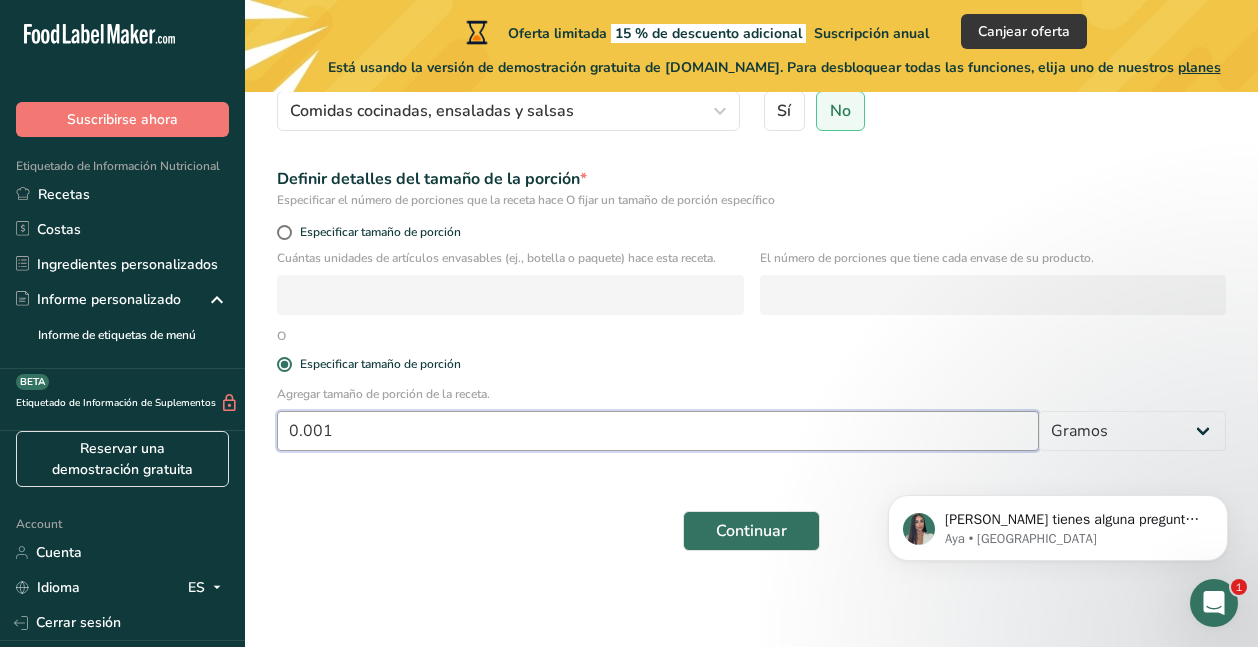 drag, startPoint x: 390, startPoint y: 433, endPoint x: 107, endPoint y: 428, distance: 283.04416 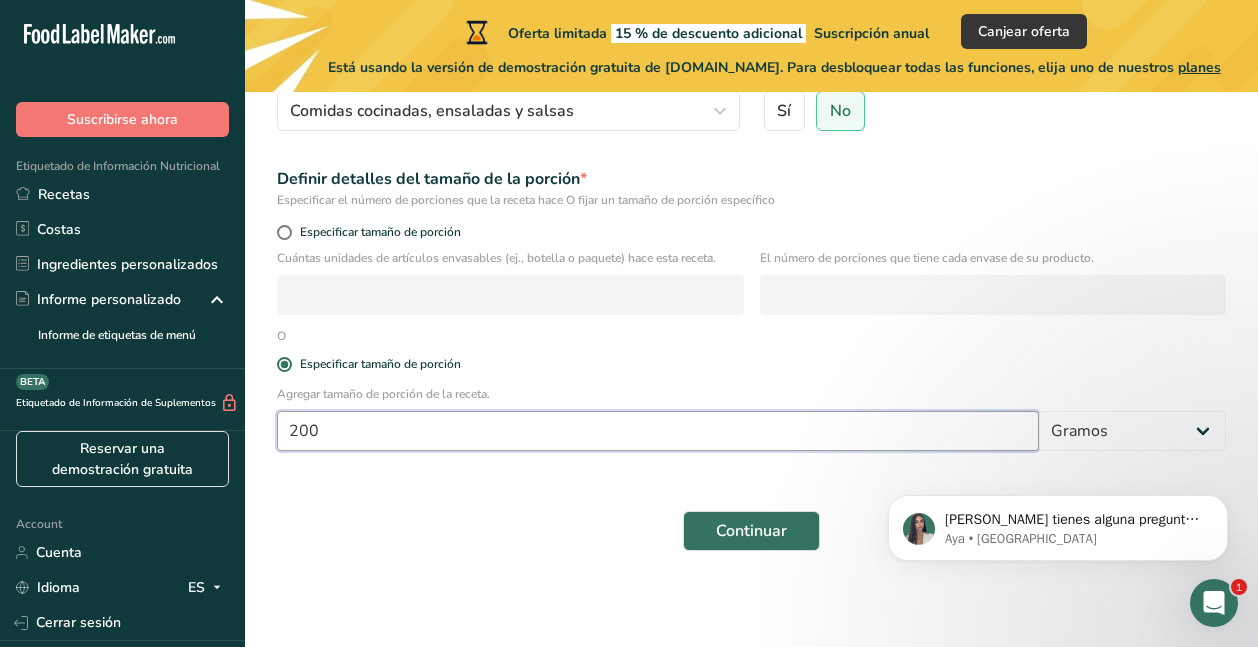 type on "200" 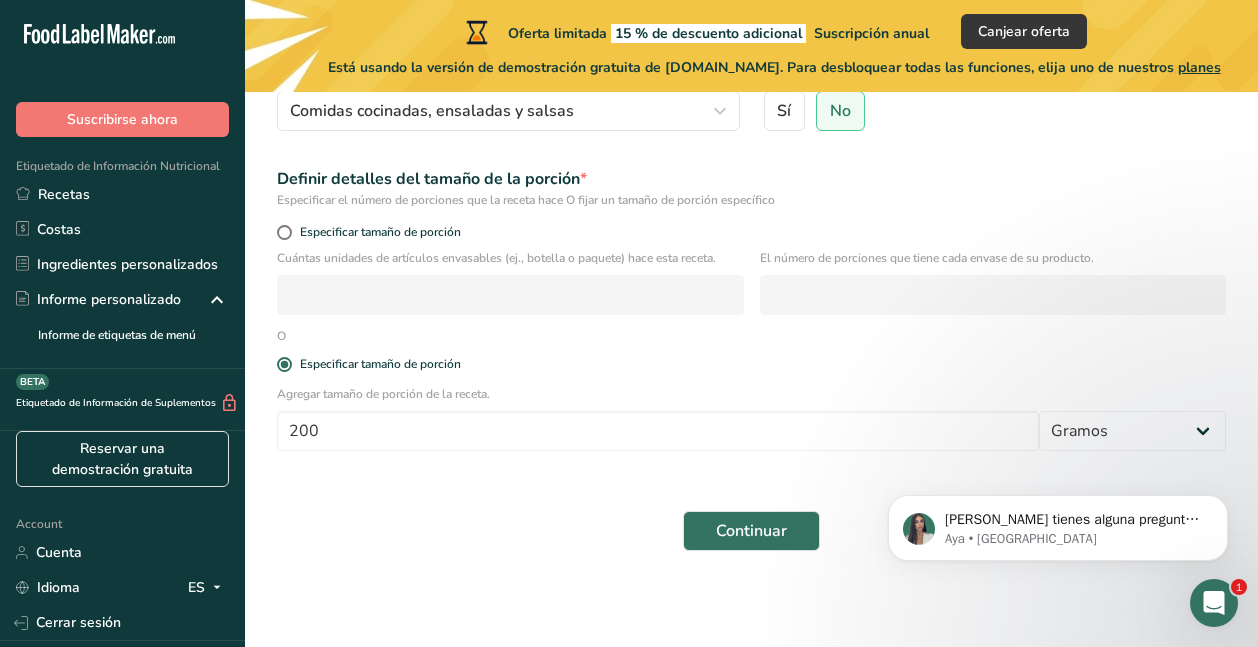 click on "Continuar" at bounding box center (751, 531) 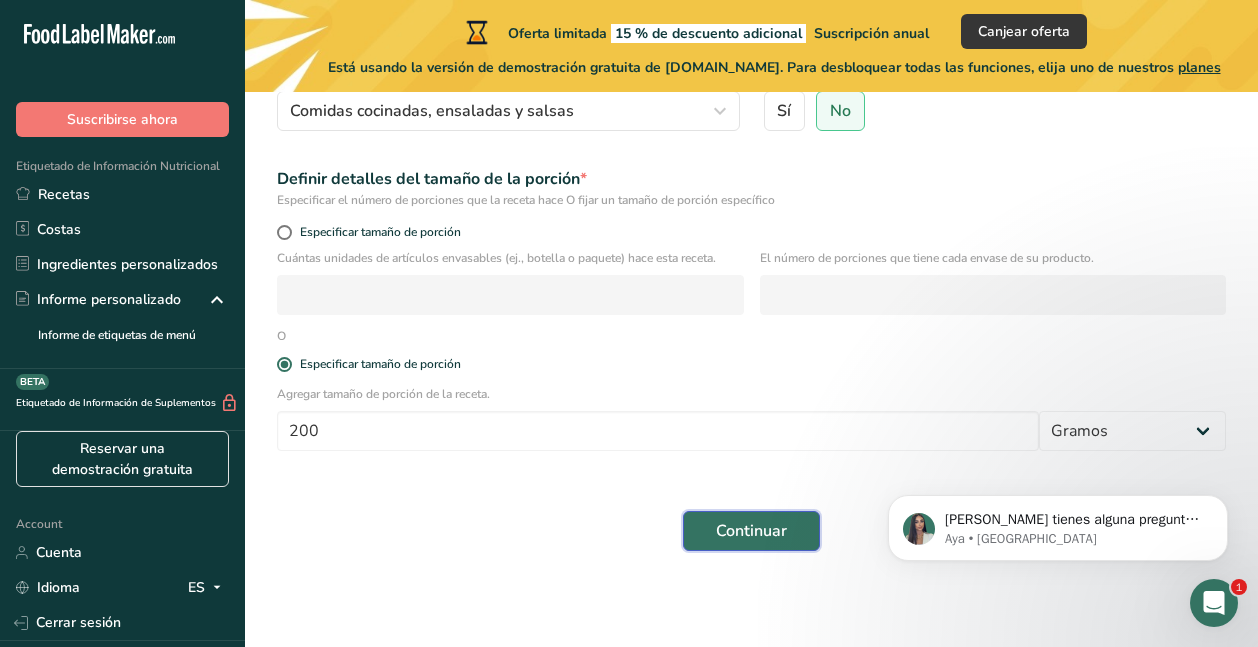 drag, startPoint x: 768, startPoint y: 524, endPoint x: 353, endPoint y: 69, distance: 615.83276 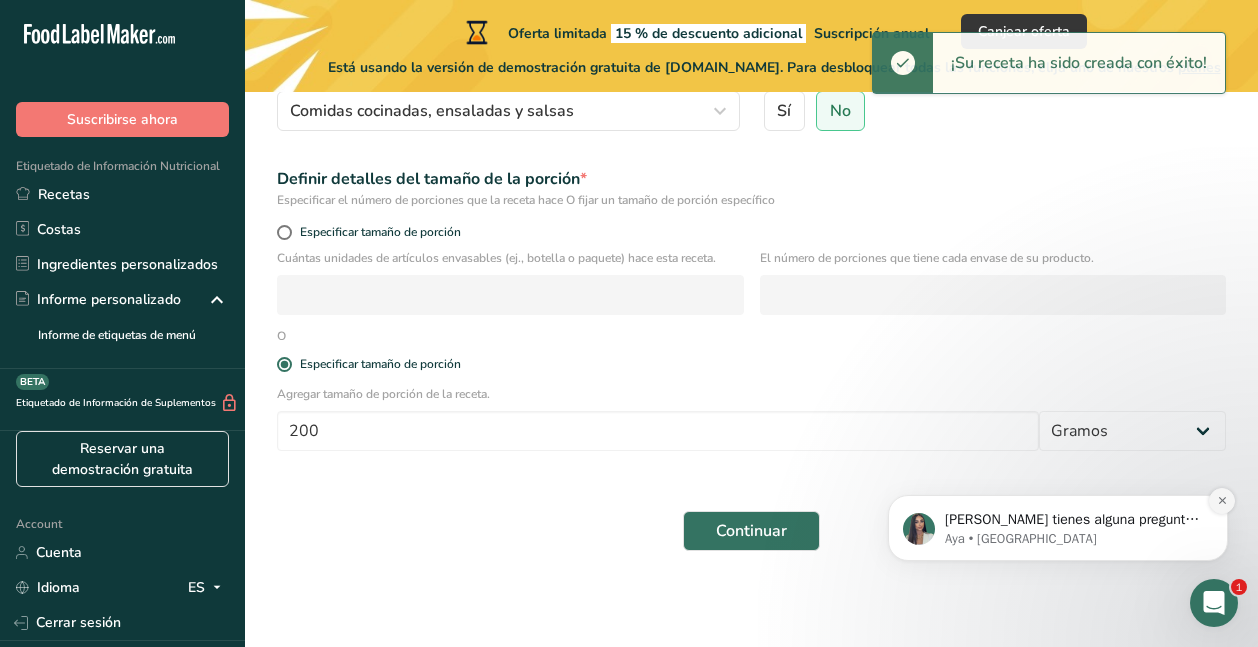 click 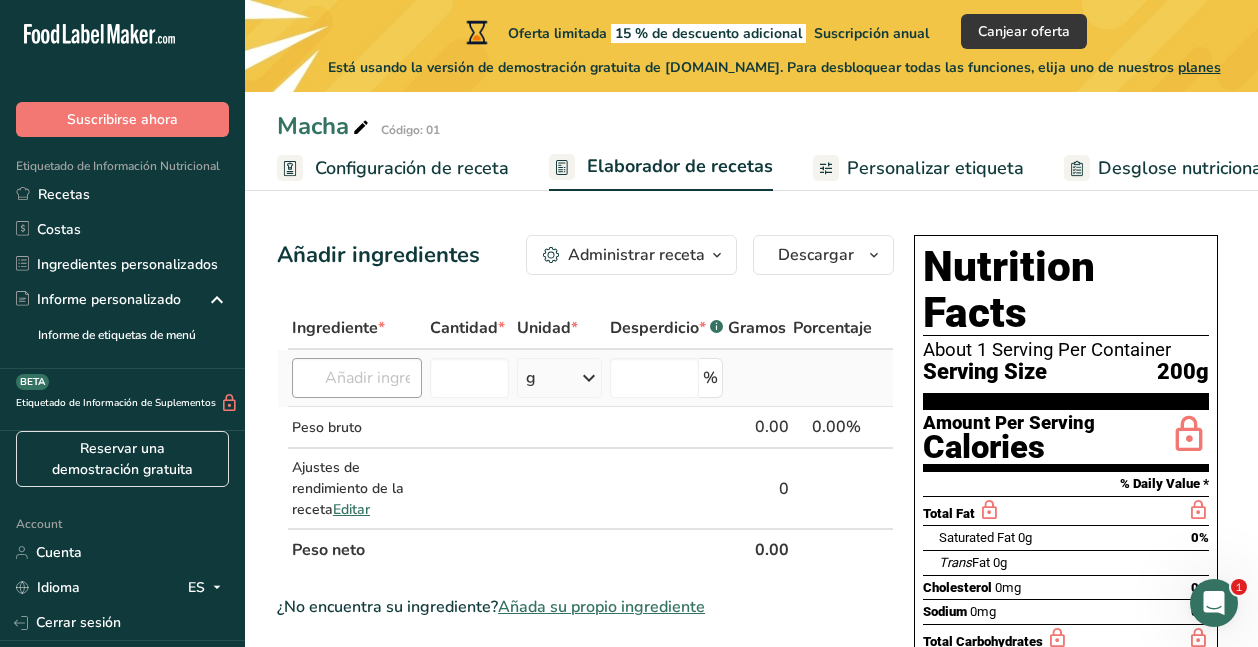 scroll, scrollTop: 0, scrollLeft: 0, axis: both 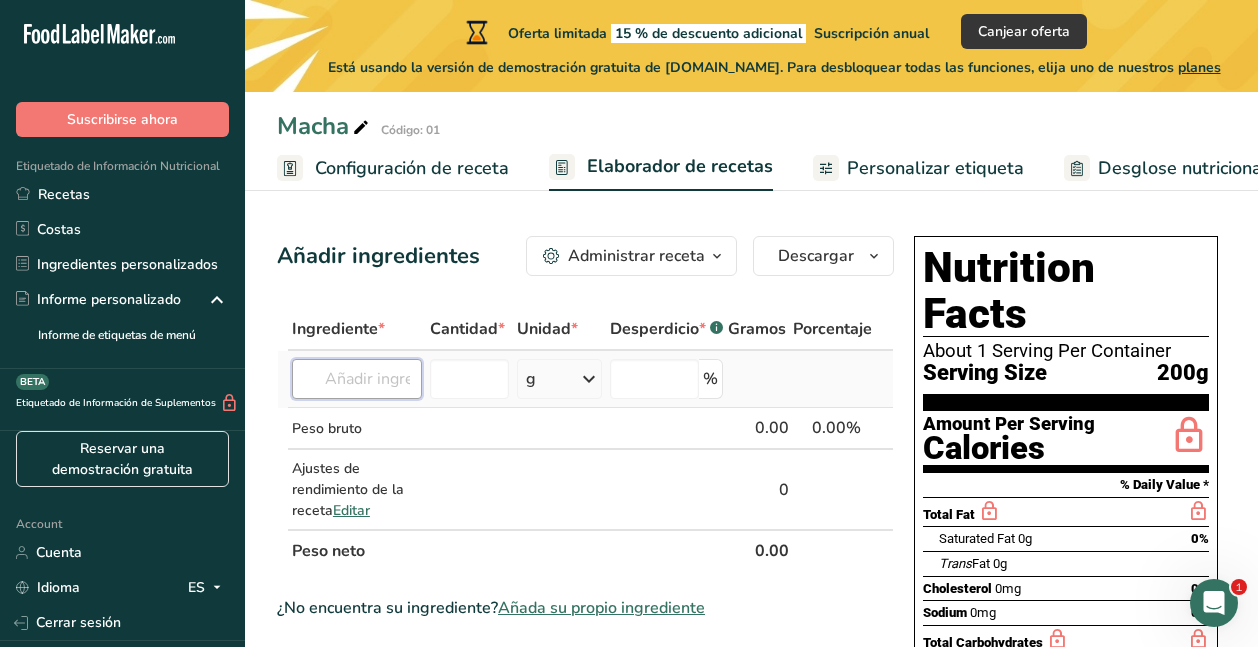 click at bounding box center [357, 379] 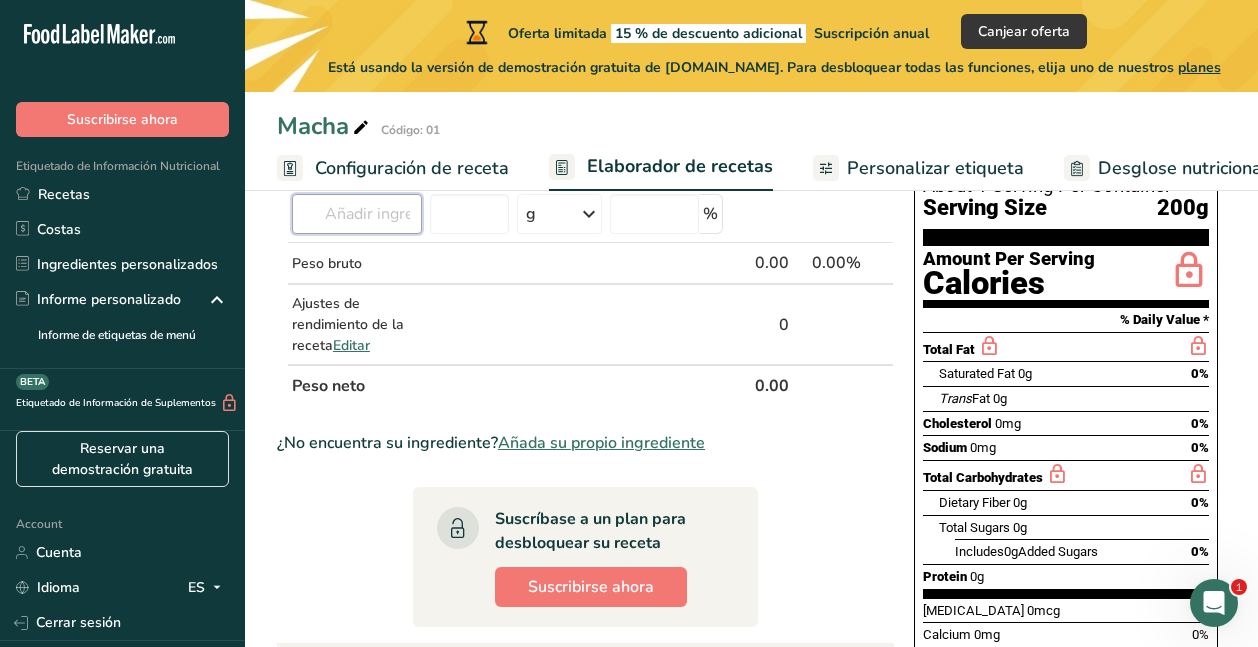 scroll, scrollTop: 200, scrollLeft: 0, axis: vertical 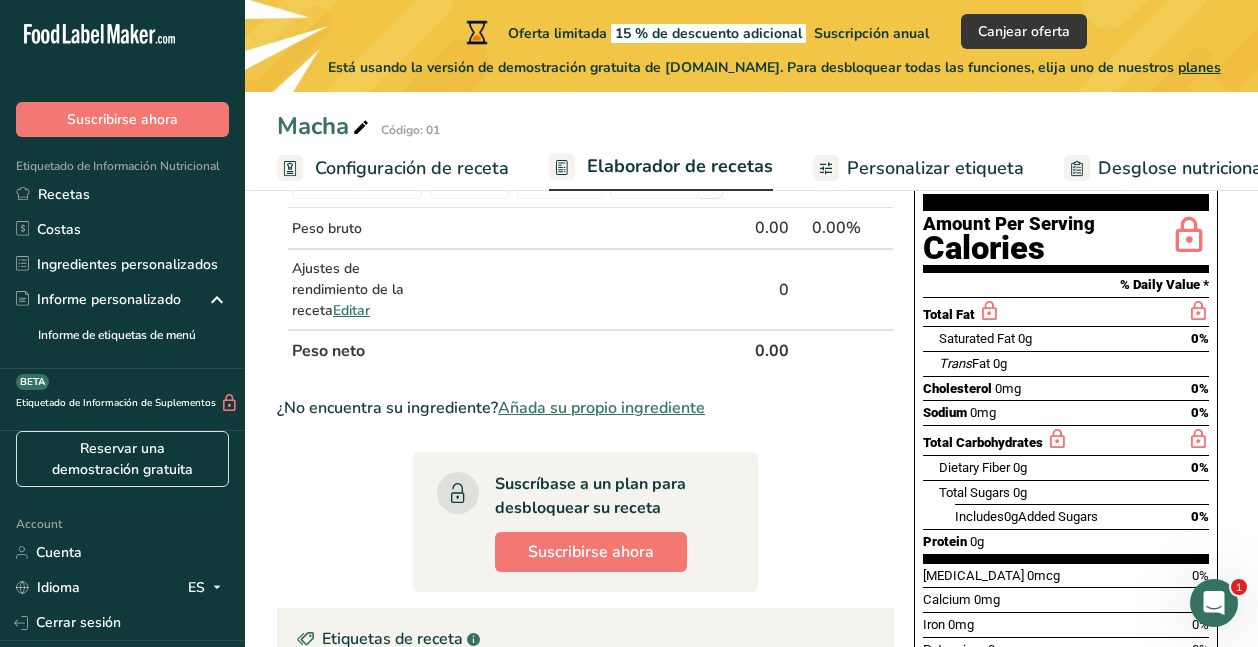 click on "Elaborador de recetas" at bounding box center (680, 166) 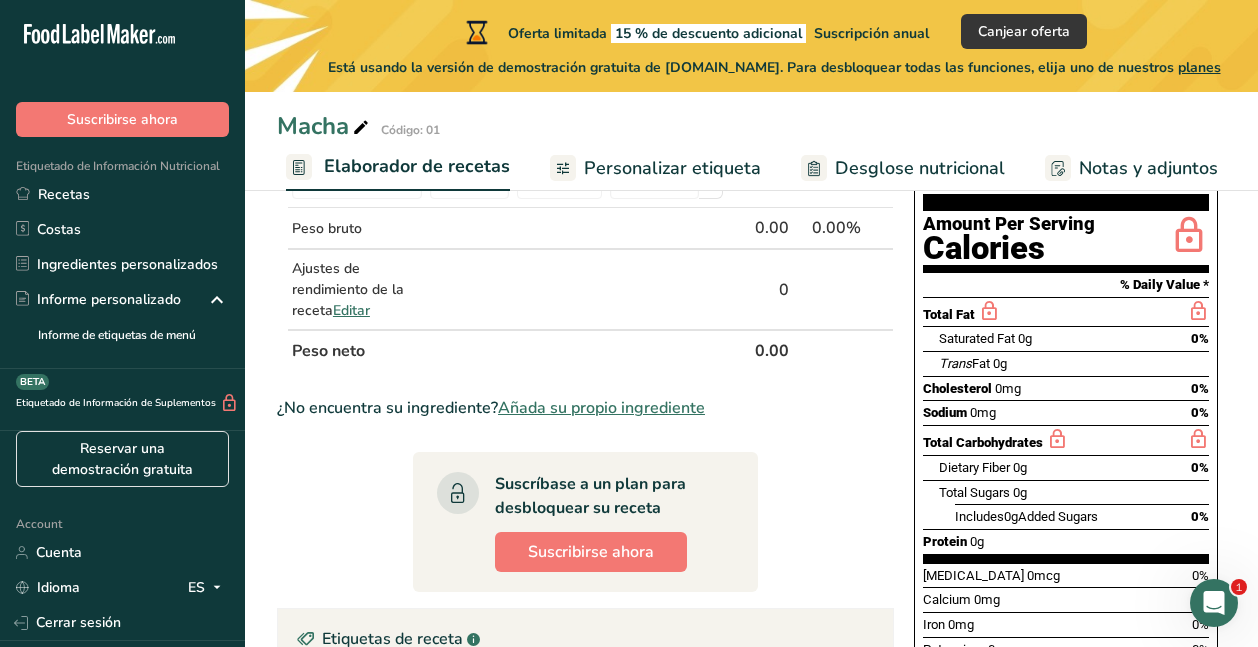 scroll, scrollTop: 0, scrollLeft: 278, axis: horizontal 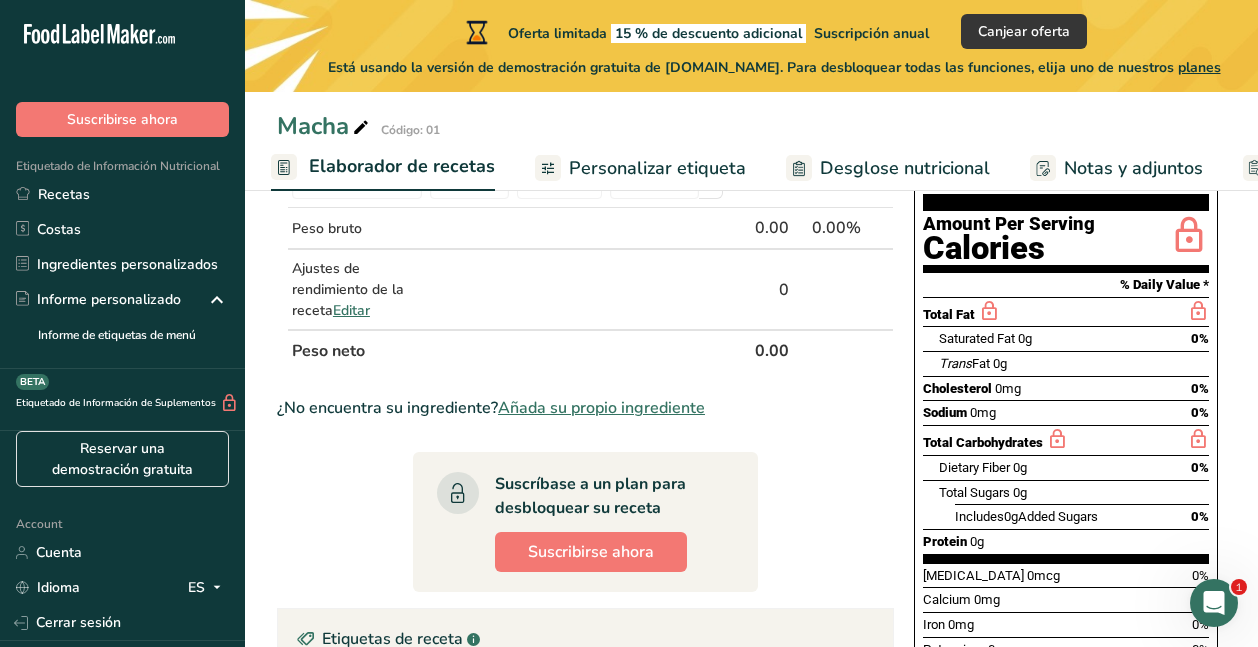 click on "Personalizar etiqueta" at bounding box center [657, 168] 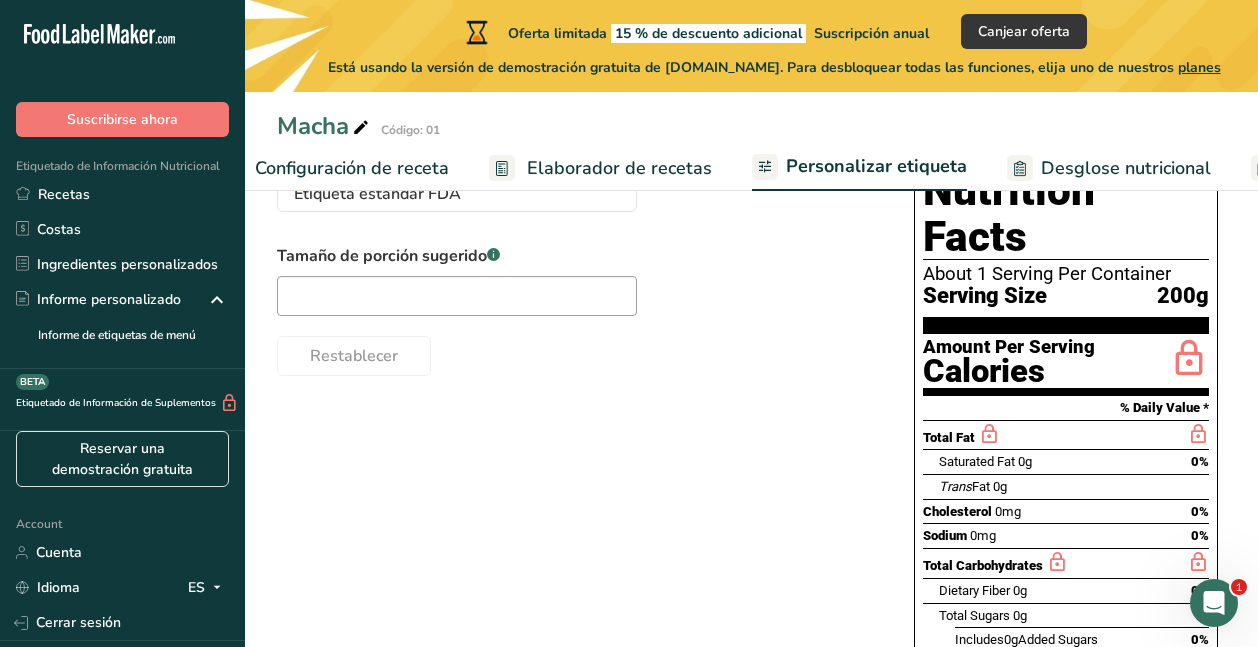 scroll, scrollTop: 0, scrollLeft: 0, axis: both 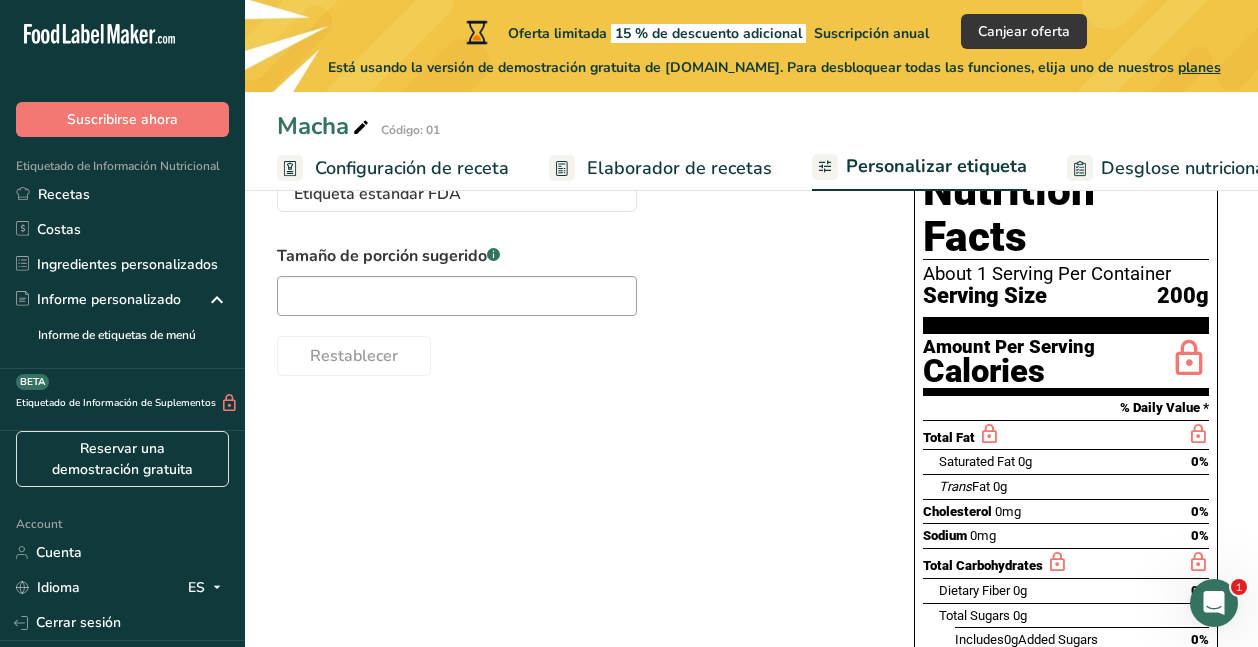 click on "Configuración de receta" at bounding box center [412, 168] 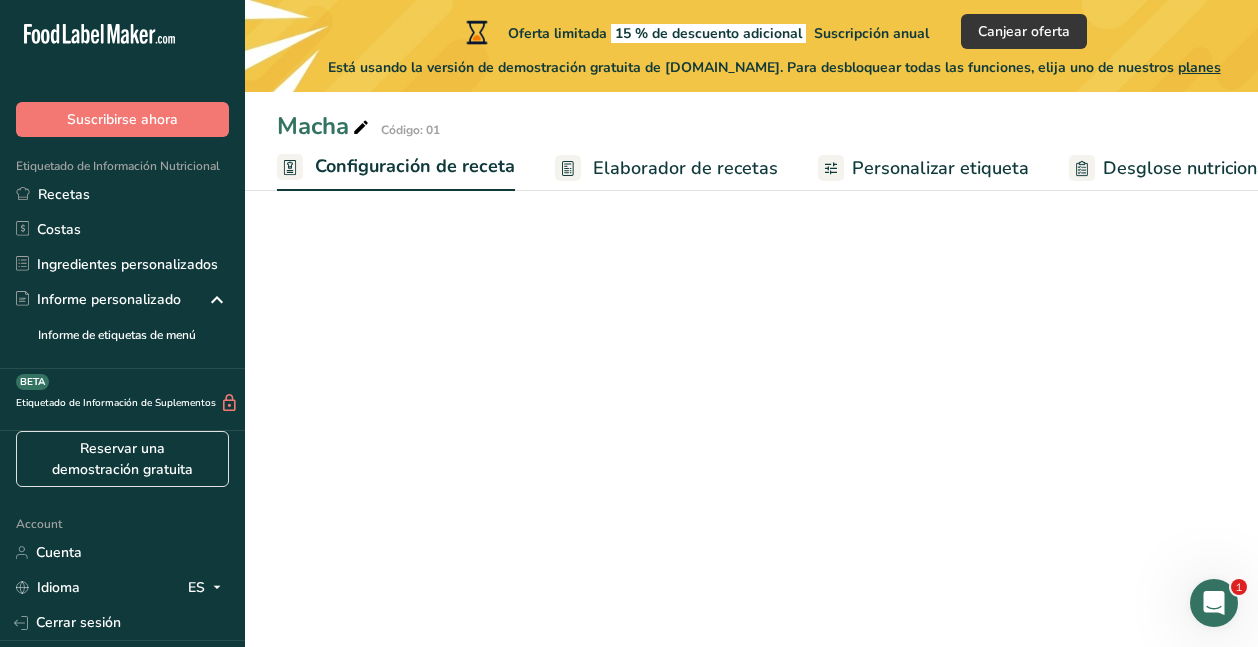 scroll, scrollTop: 0, scrollLeft: 7, axis: horizontal 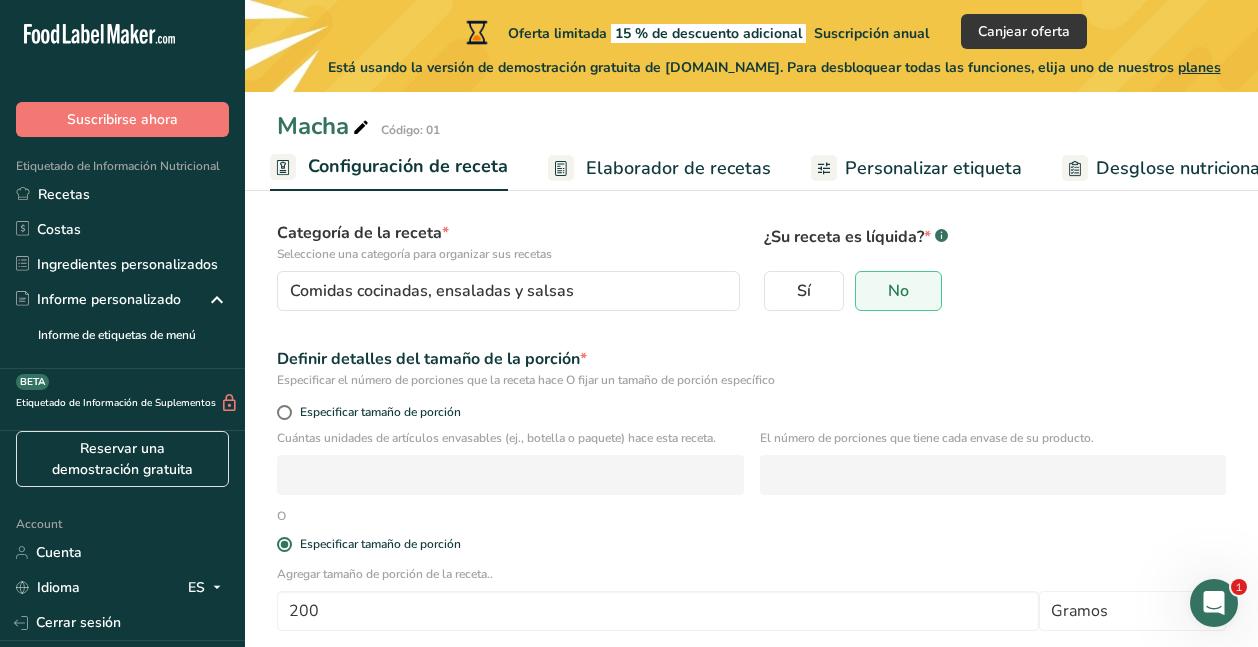 click on "Elaborador de recetas" at bounding box center (678, 168) 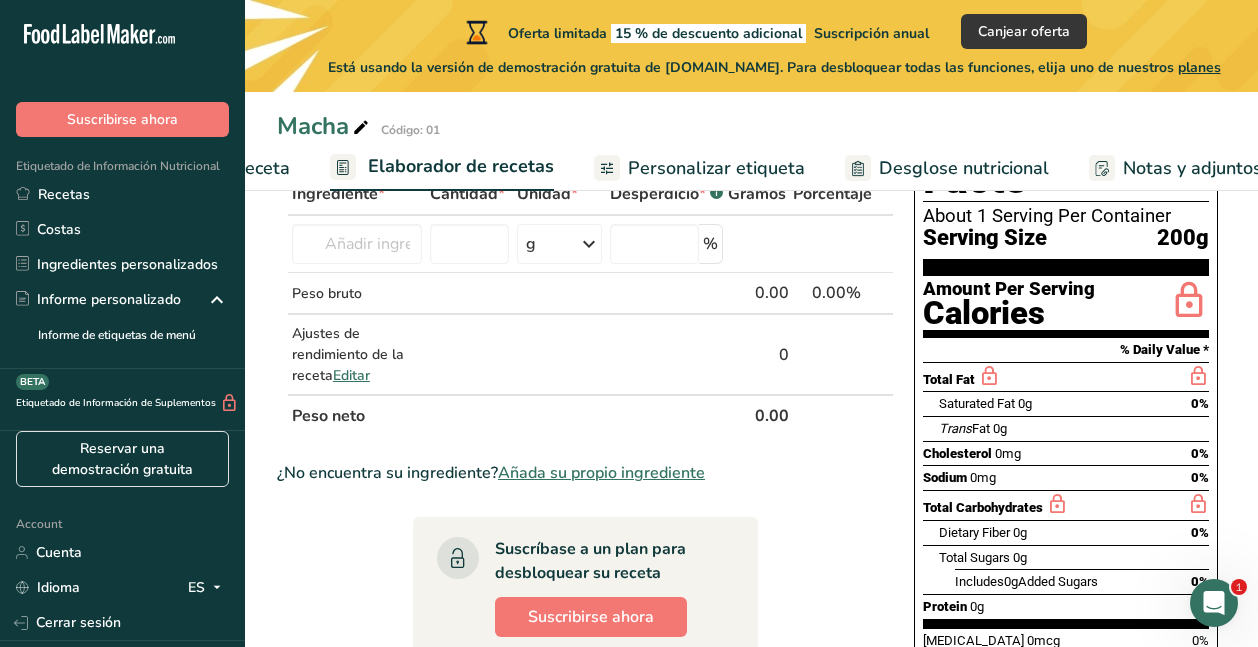 scroll, scrollTop: 0, scrollLeft: 278, axis: horizontal 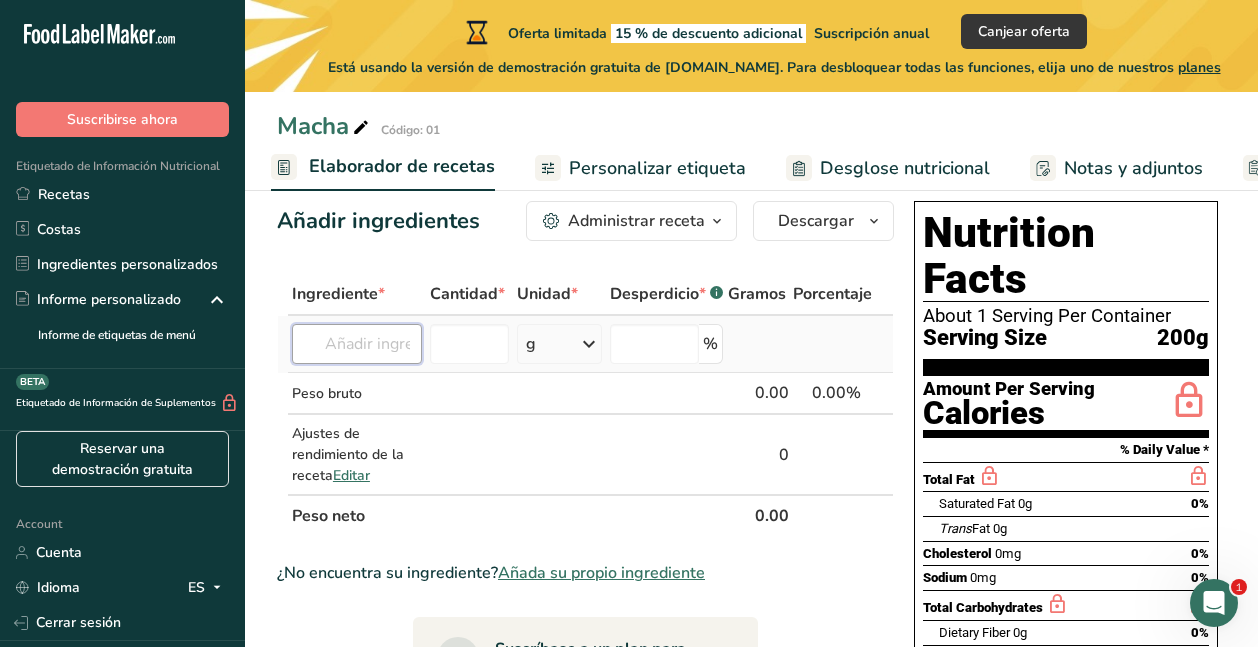click at bounding box center (357, 344) 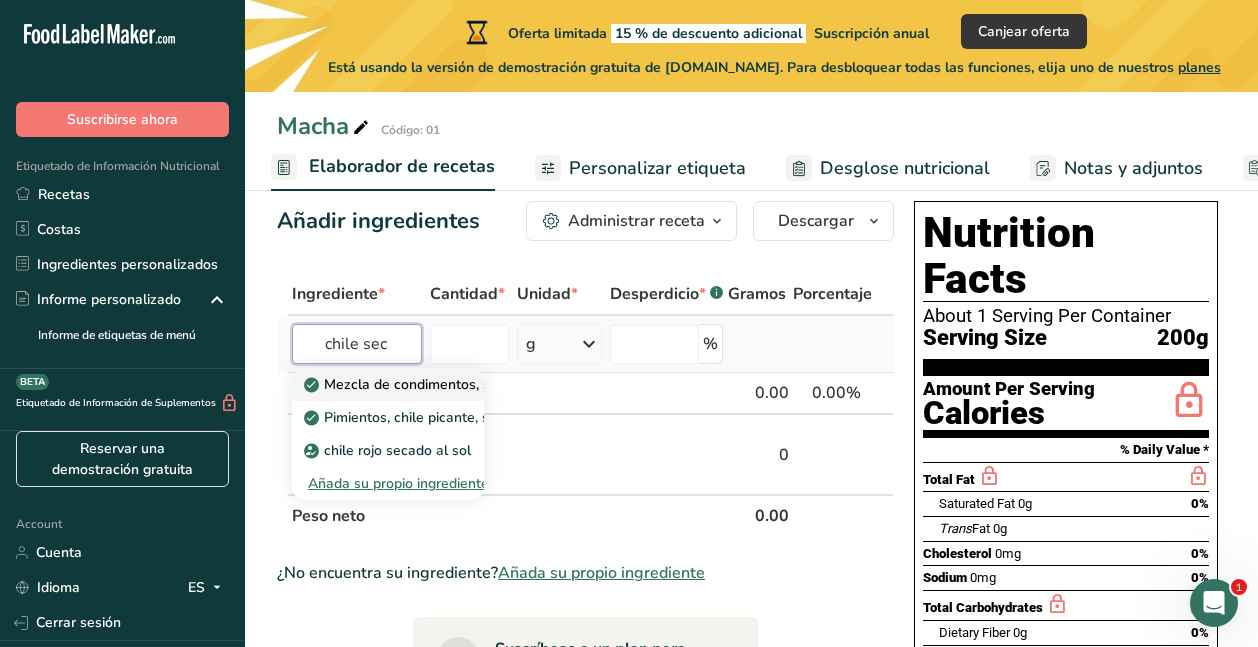 type on "Seasoning mix, dry, chili, original" 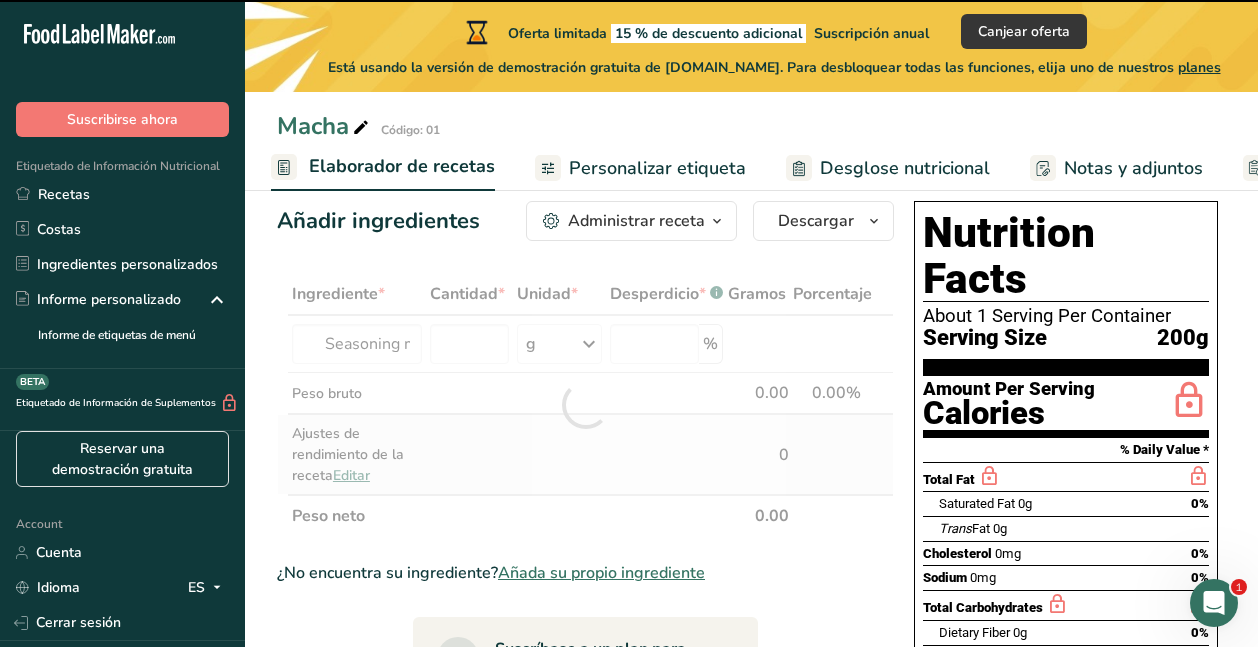 type on "0" 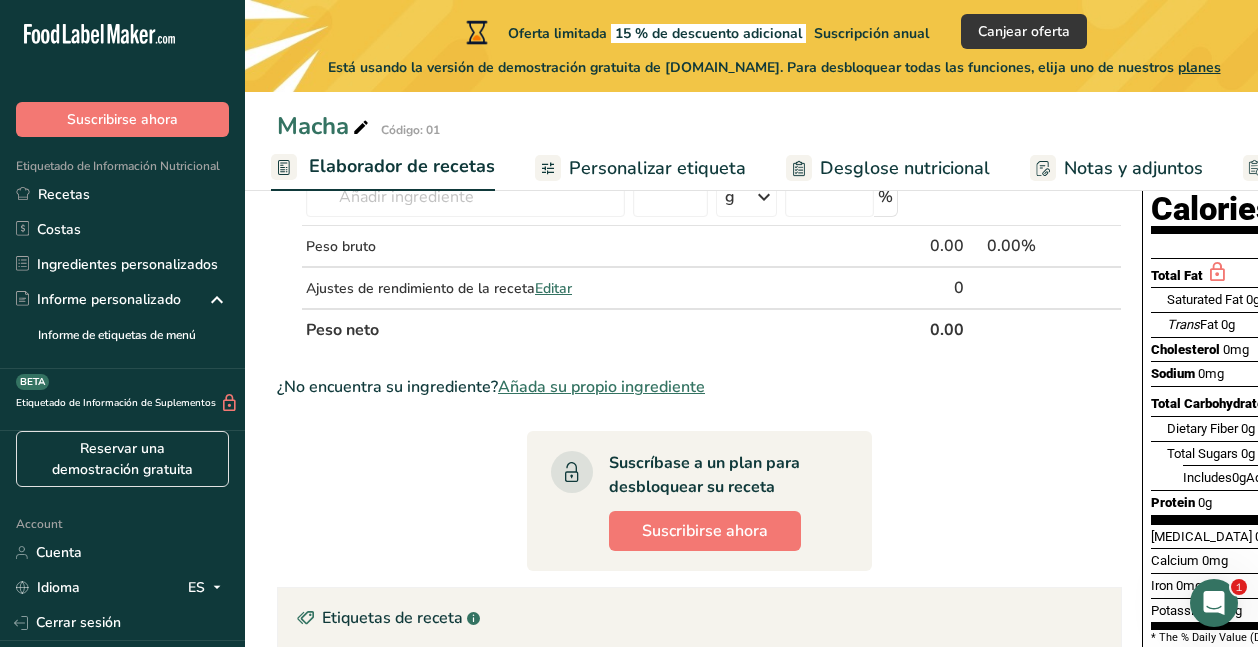 scroll, scrollTop: 335, scrollLeft: 0, axis: vertical 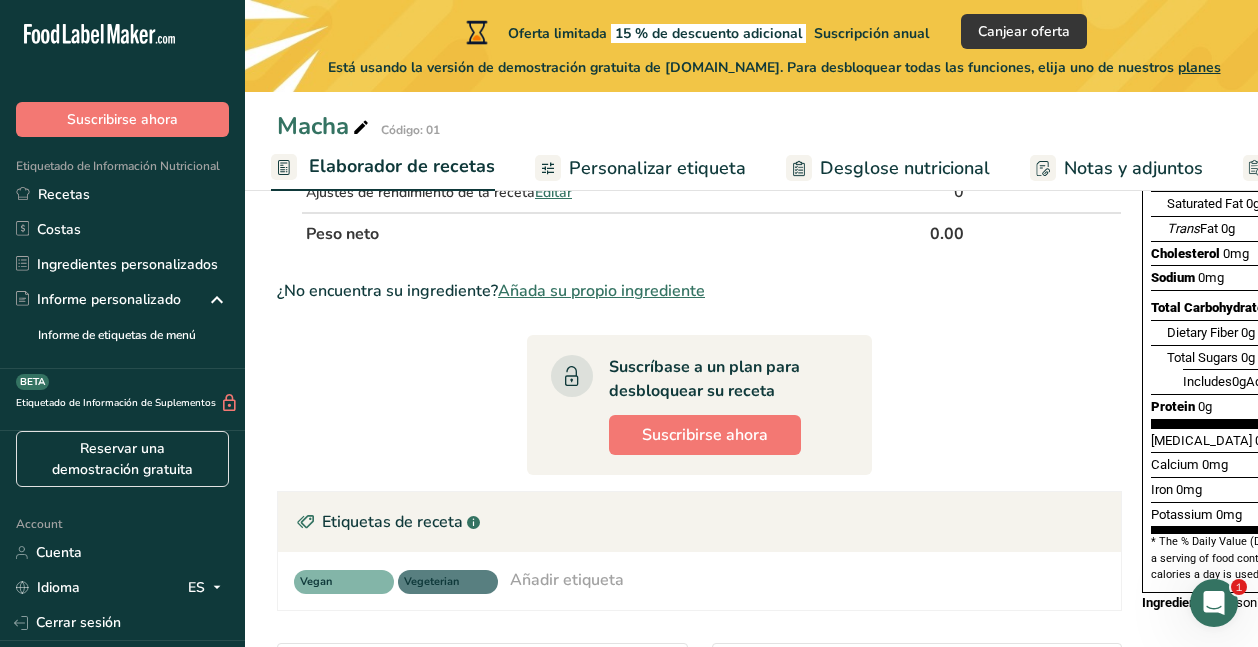 click on "Protein" at bounding box center [1173, 406] 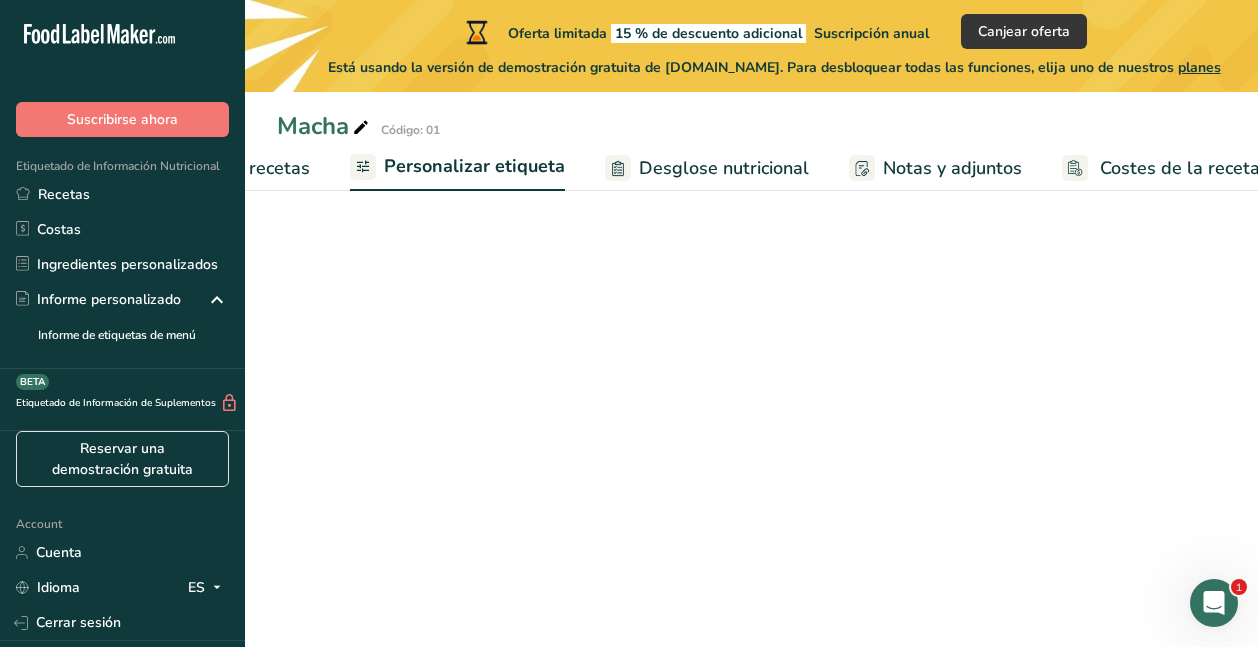 scroll, scrollTop: 0, scrollLeft: 486, axis: horizontal 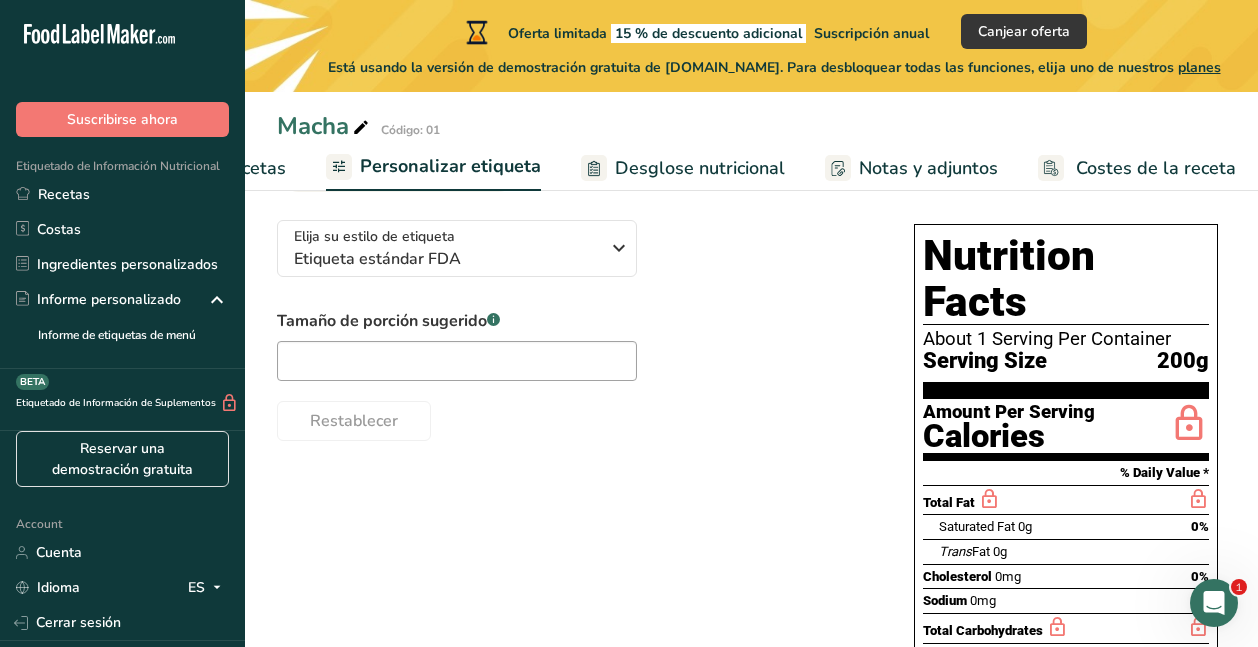 click on "Serving Size
200g" at bounding box center [1066, 361] 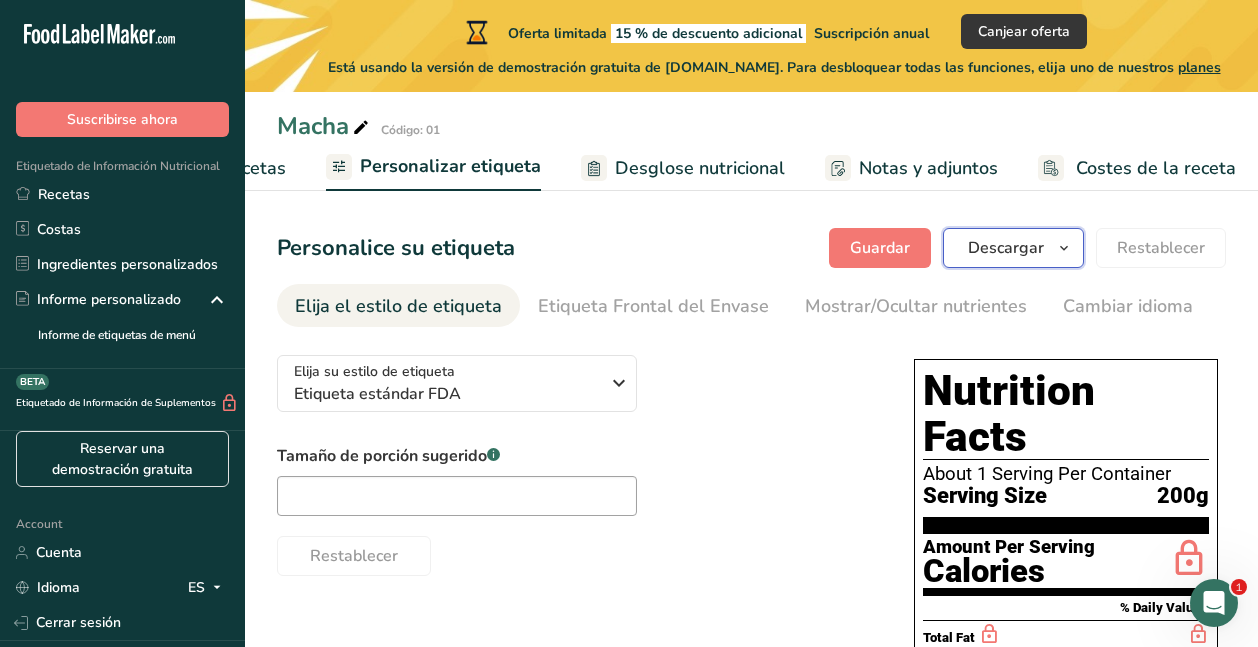 click on "Descargar" at bounding box center (1006, 248) 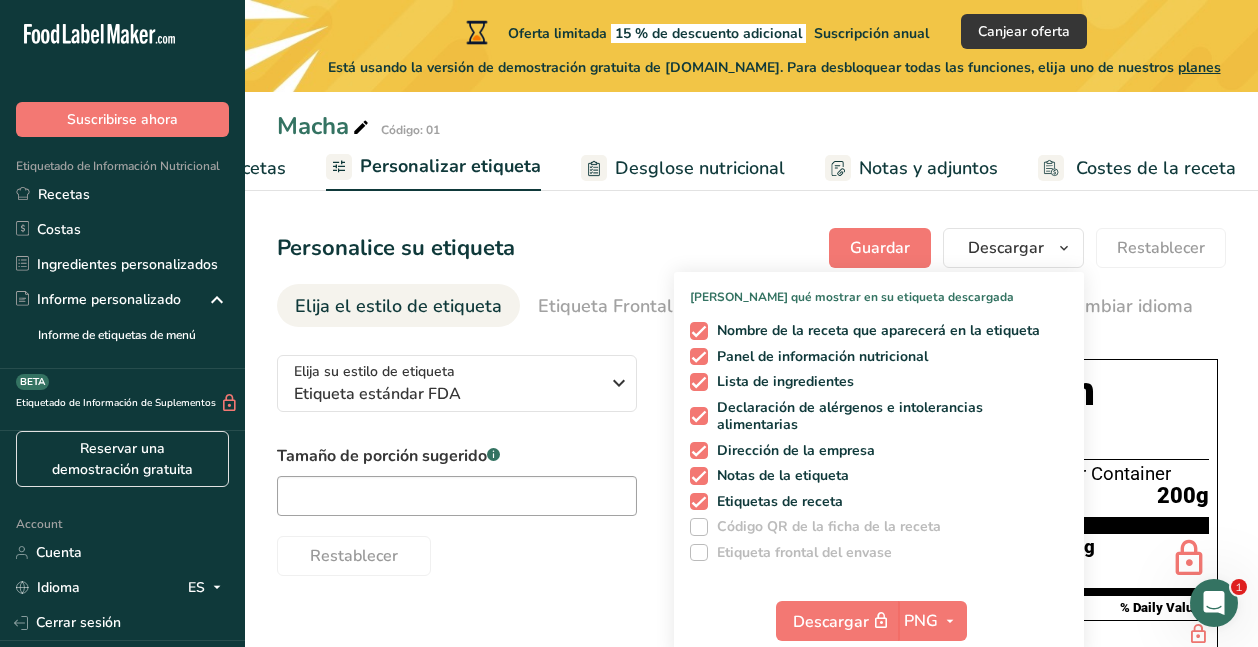 click on "Personalizar etiqueta" at bounding box center [450, 166] 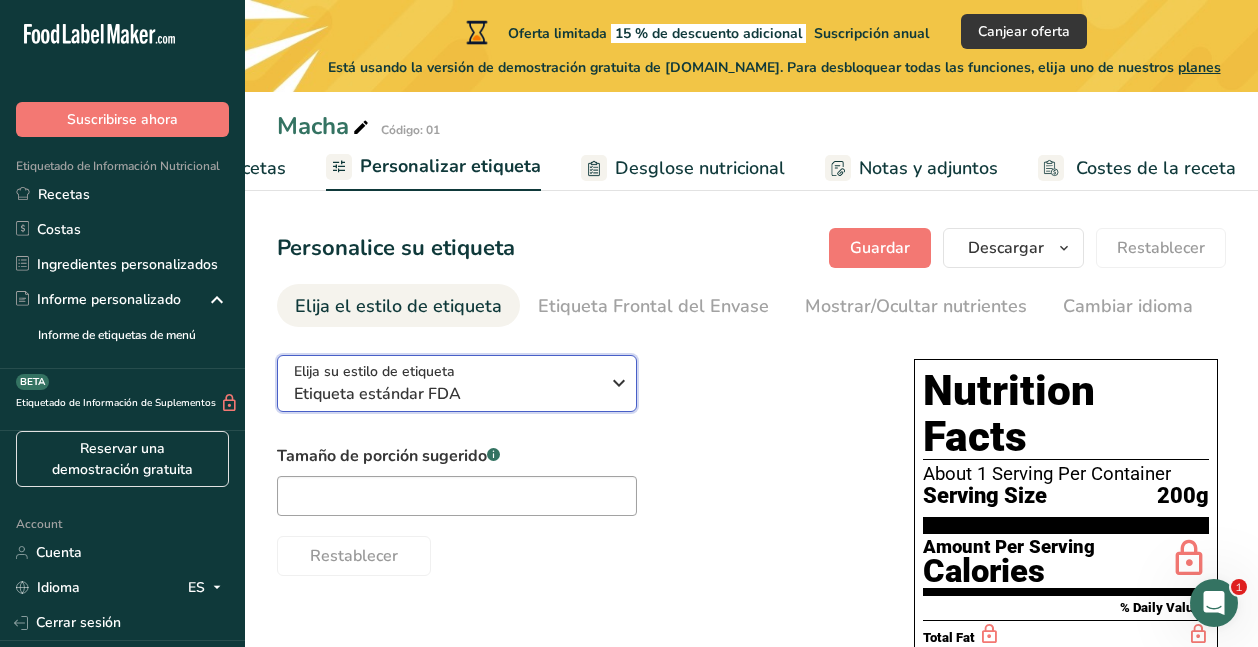 click on "Elija su estilo de etiqueta
Etiqueta estándar FDA" at bounding box center [446, 383] 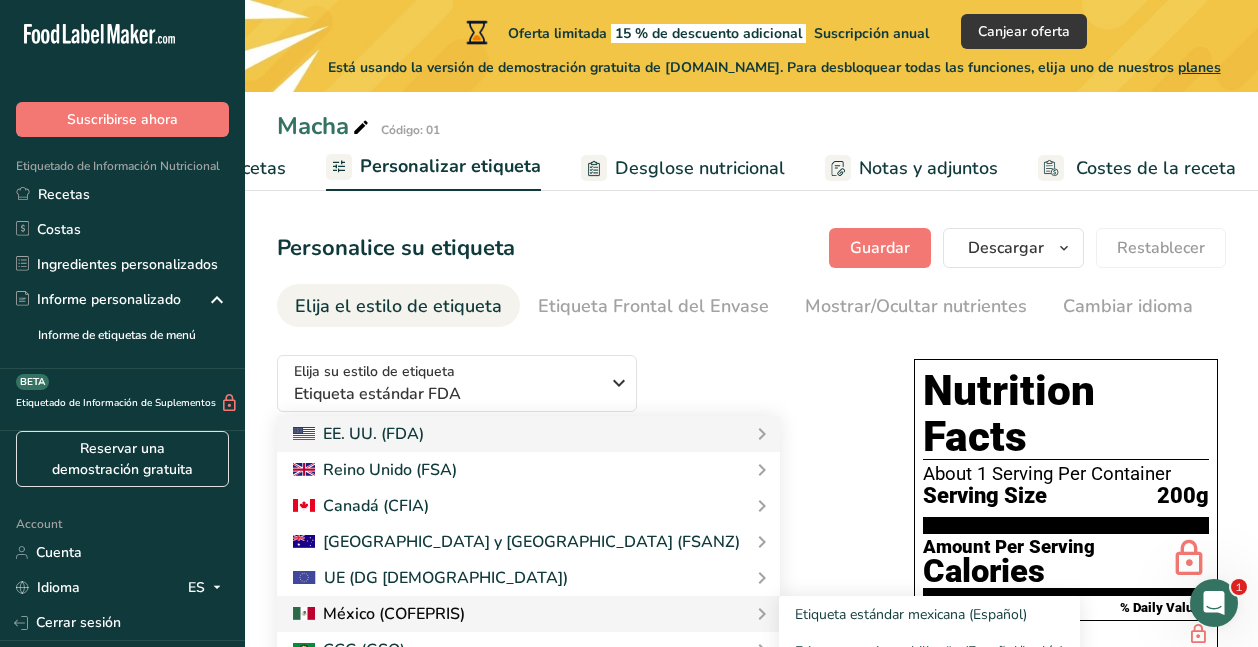 click at bounding box center [379, 614] 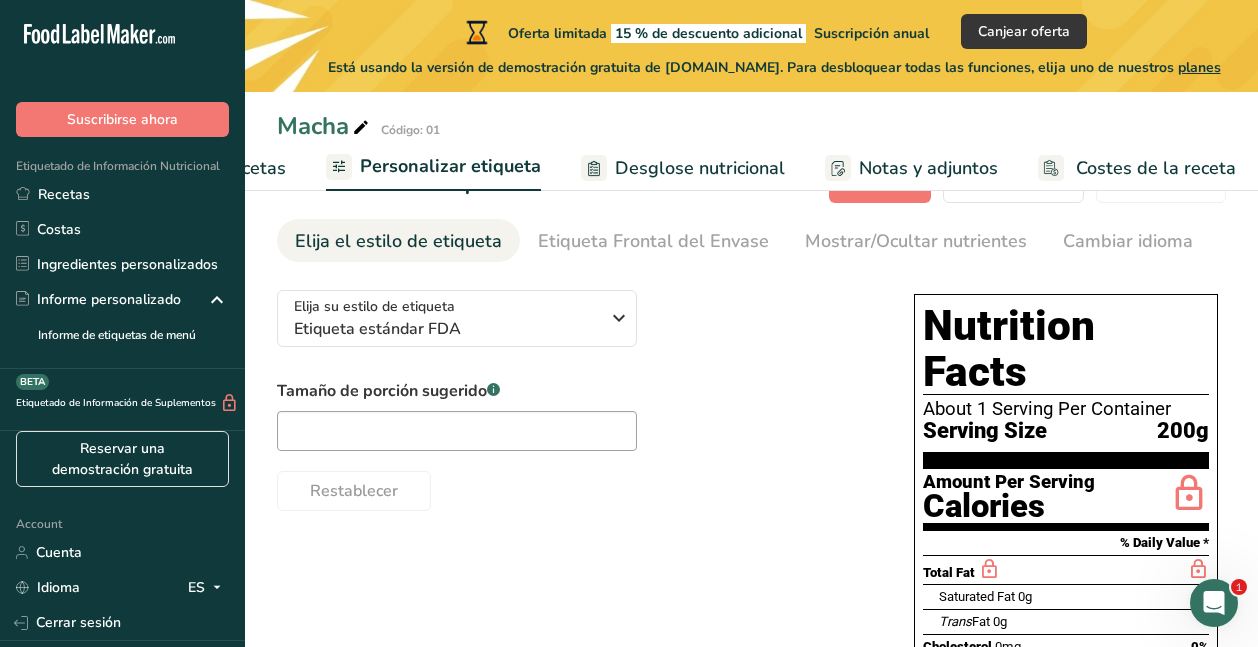 scroll, scrollTop: 100, scrollLeft: 0, axis: vertical 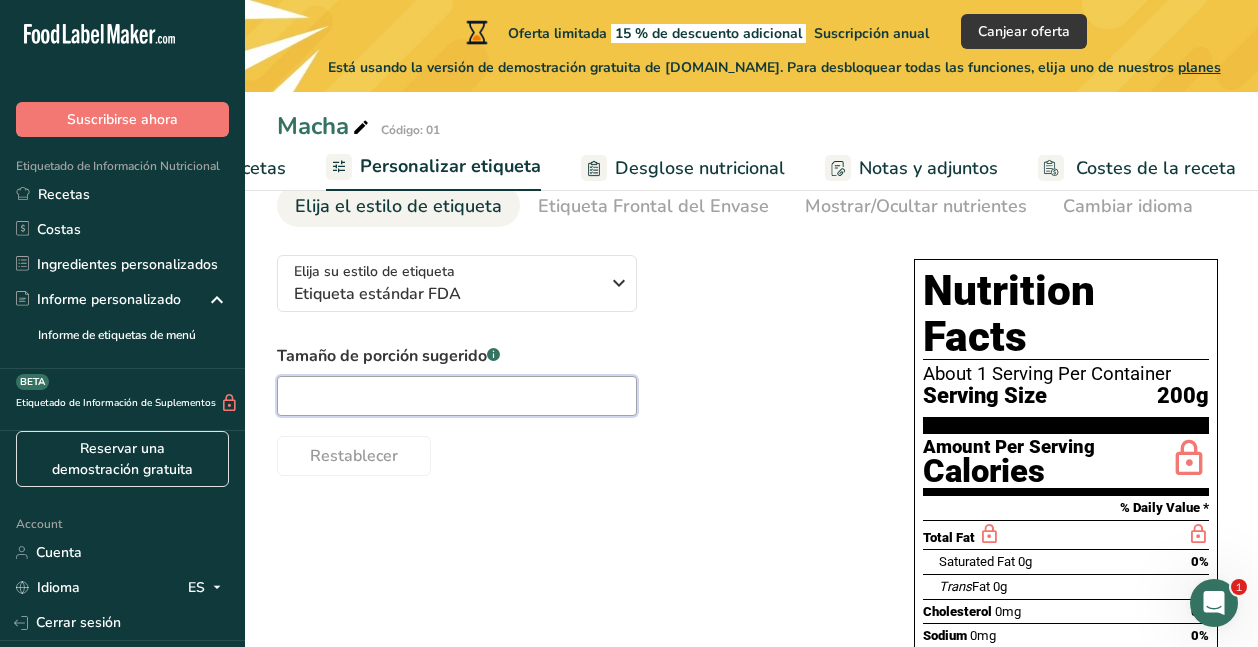 click at bounding box center (457, 396) 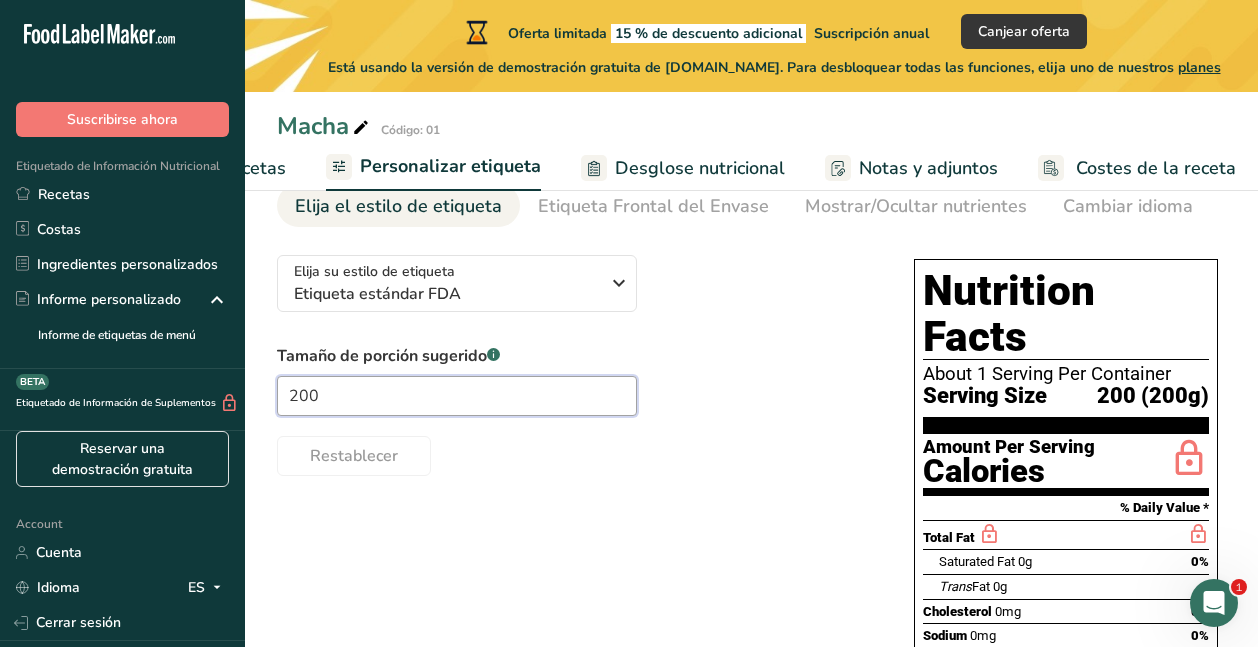 type on "200" 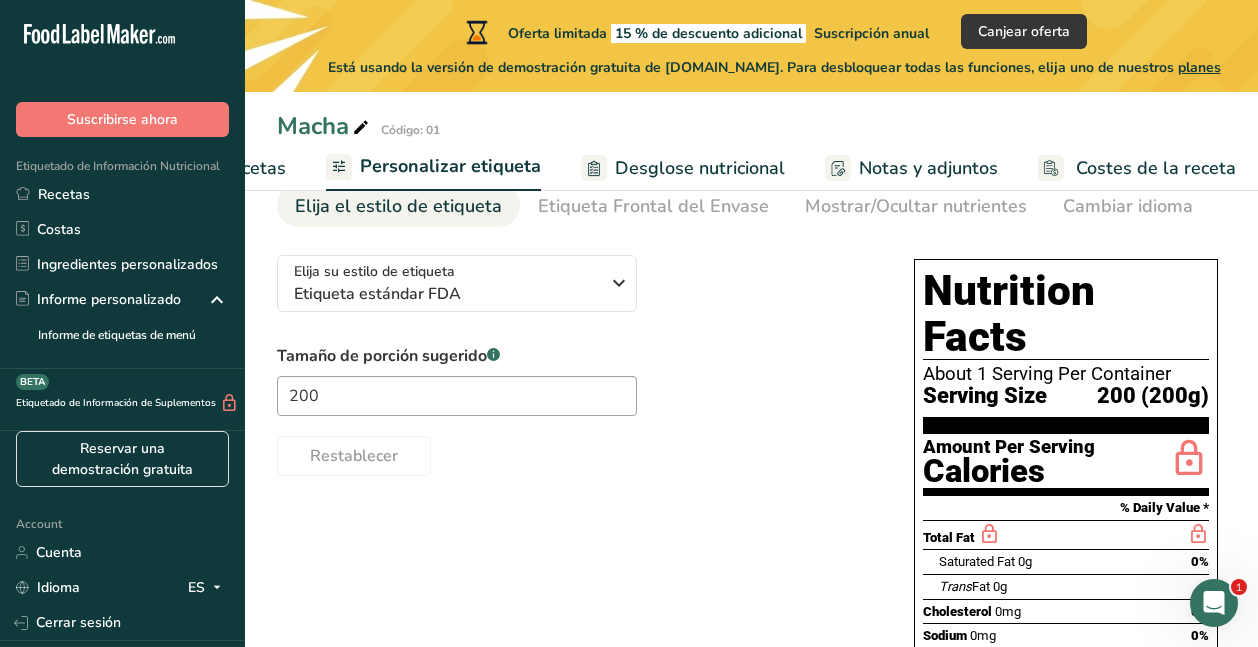 click on "Elija su estilo de etiqueta
Etiqueta estándar FDA
EE. UU. (FDA)
Etiqueta estándar FDA
Etiqueta tabular FDA
Etiqueta lineal FDA
Etiqueta simplificada FDA
Etiqueta FDA de dos columnas (Por porción/Por envase)
Etiqueta FDA de dos columnas (Tal como se vende/Tal como se prepara)
Etiqueta estándar FDA agregada
Etiqueta estándar FDA con micronutrientes listados lado a lado
Reino Unido (FSA)
Etiqueta obligatoria del Reino Unido "Parte trasera del envase"
Etiqueta de semáforo del Reino Unido "Parte frontal del envase"
Canadá (CFIA)" at bounding box center [751, 614] 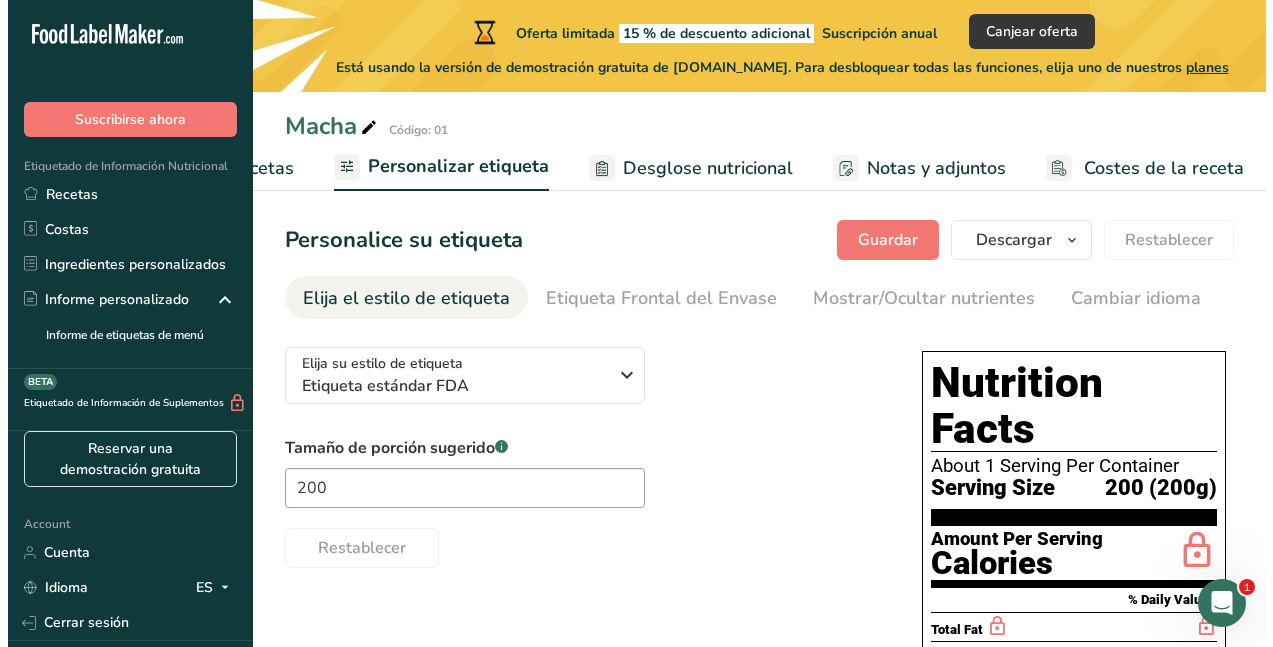 scroll, scrollTop: 0, scrollLeft: 0, axis: both 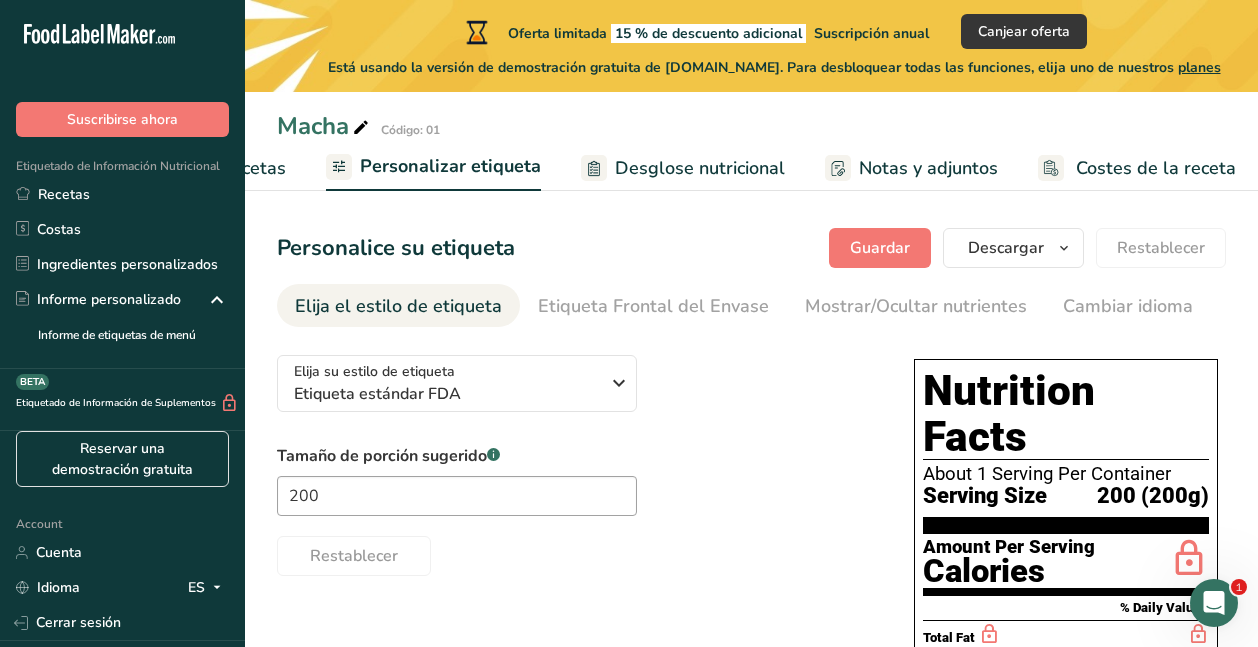 click on "Desglose nutricional" at bounding box center (700, 168) 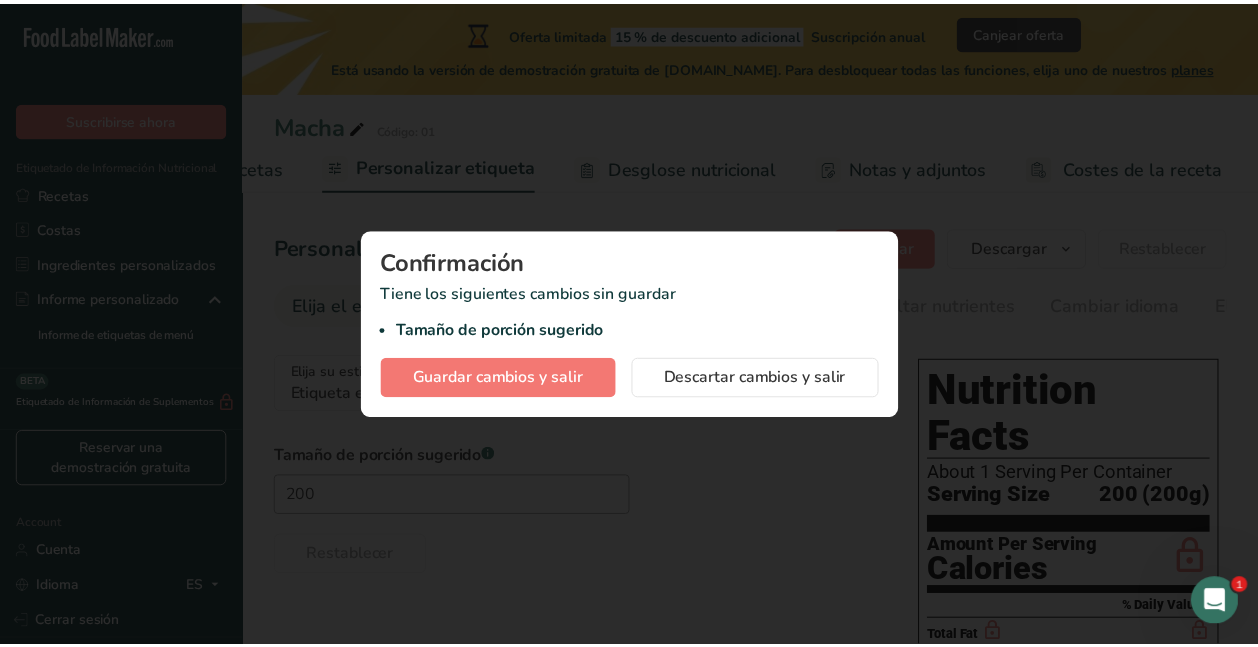 scroll, scrollTop: 0, scrollLeft: 471, axis: horizontal 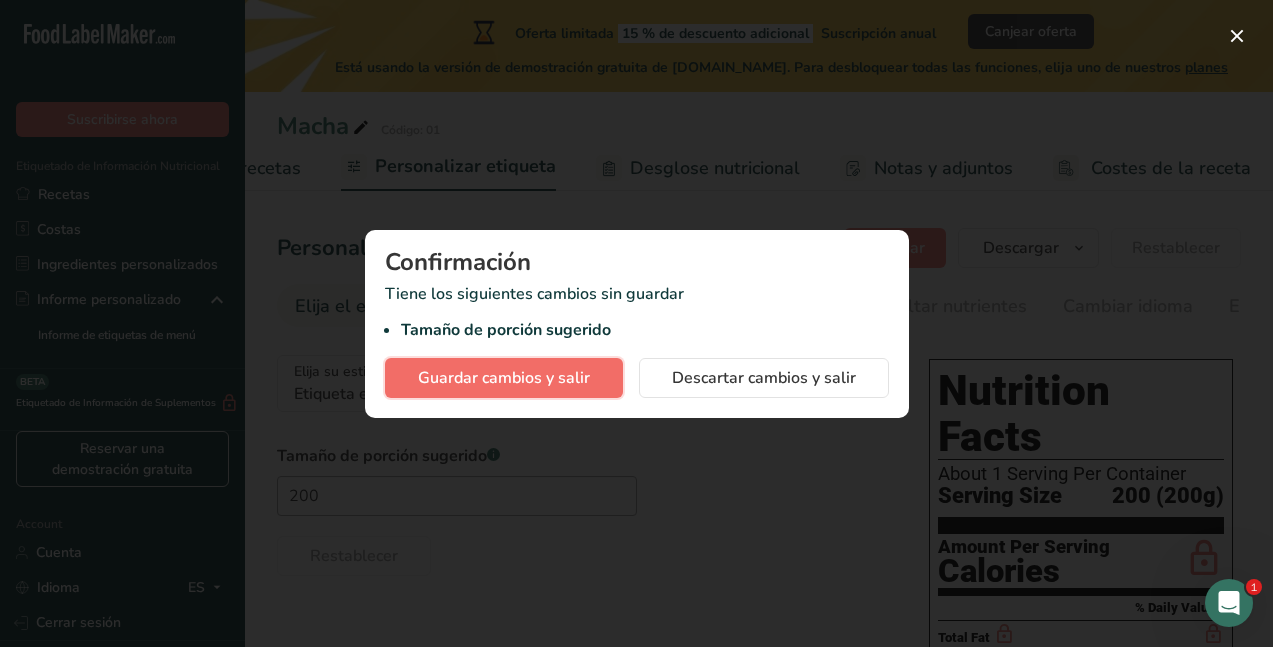 click on "Guardar cambios y salir" at bounding box center (504, 378) 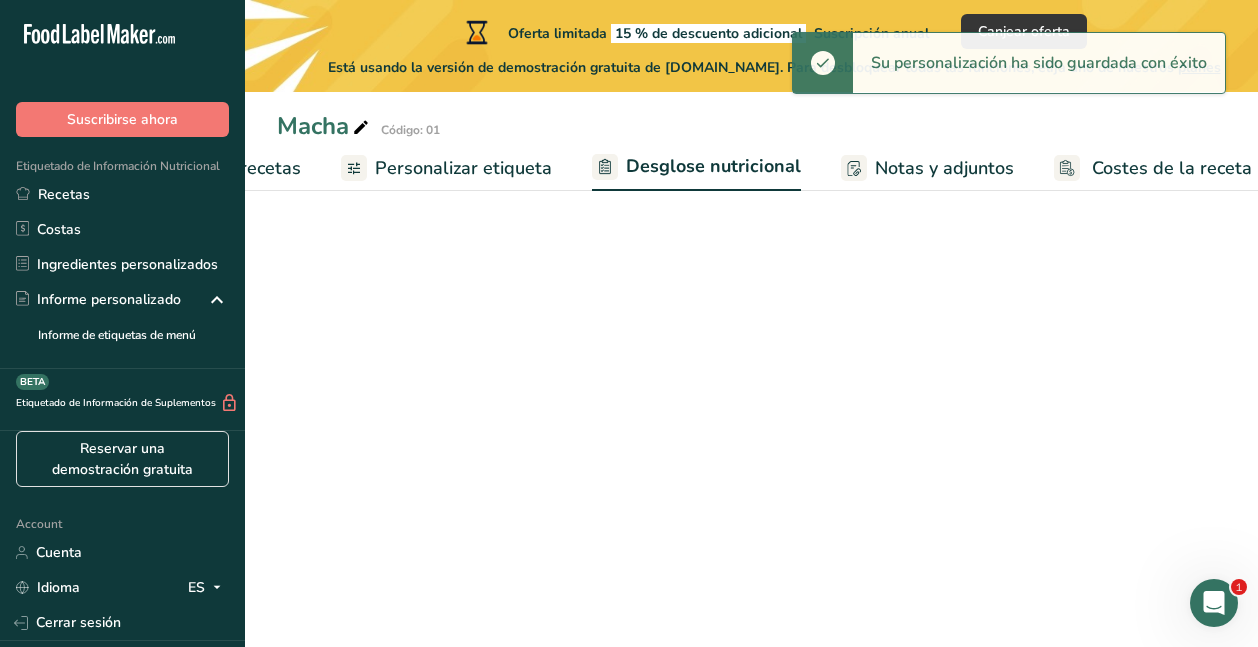 select on "Calories" 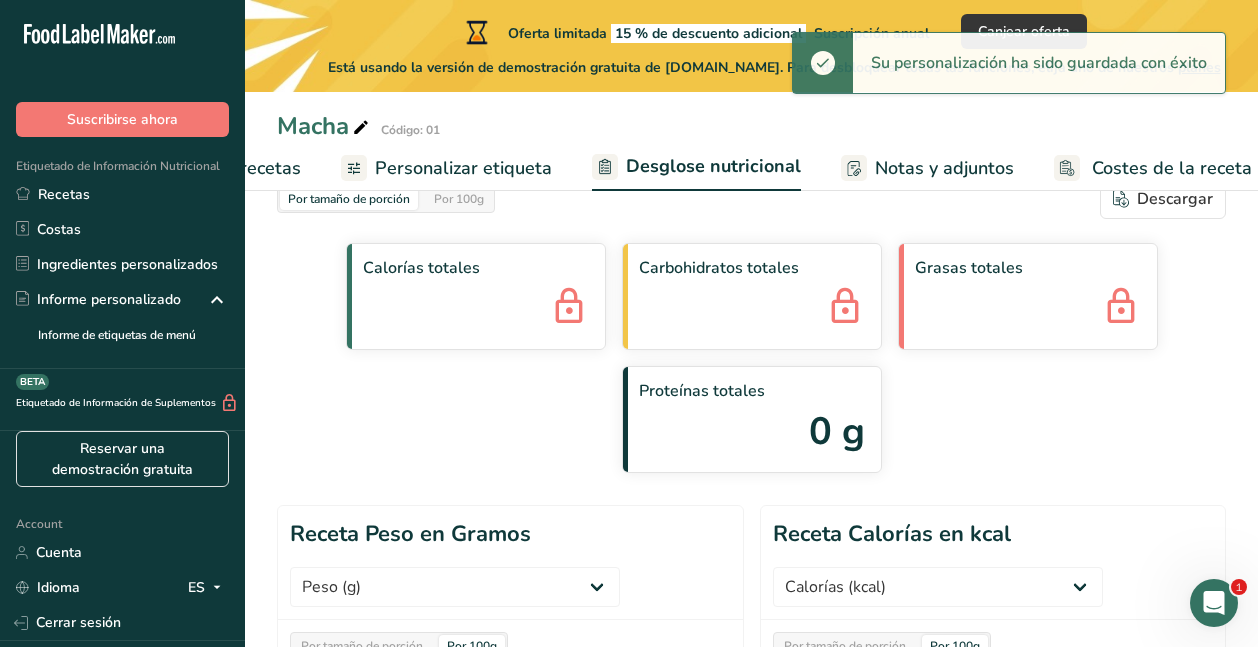 scroll, scrollTop: 0, scrollLeft: 0, axis: both 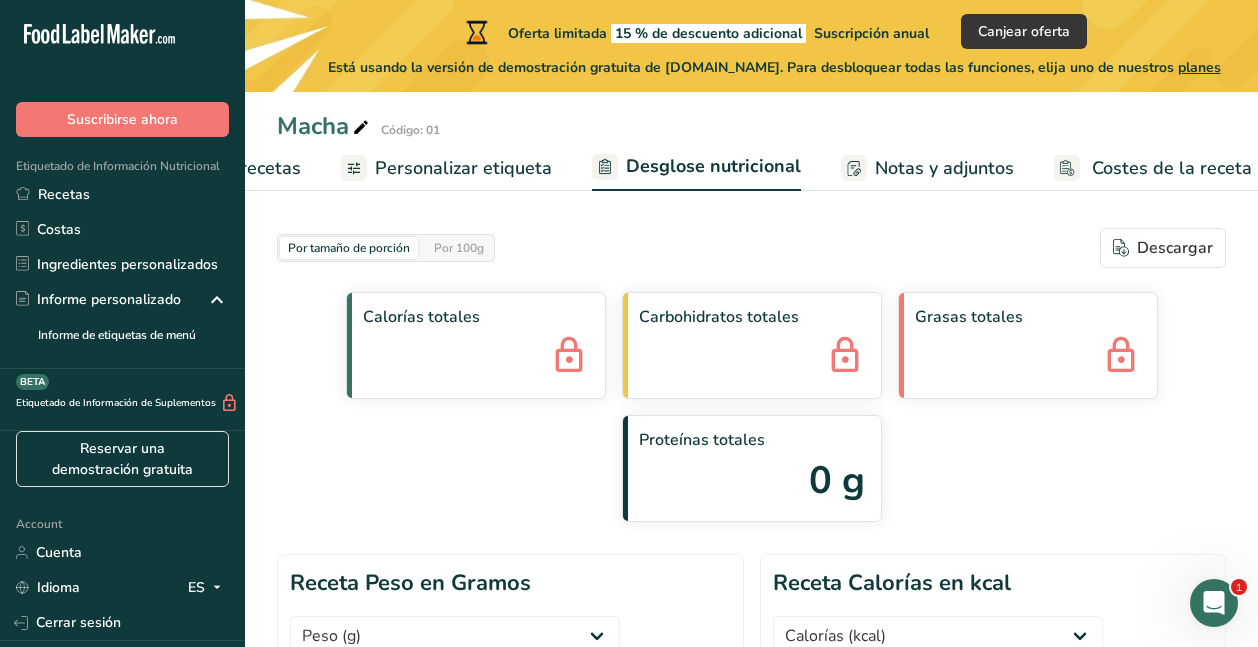 click on "Elaborador de recetas" at bounding box center [208, 168] 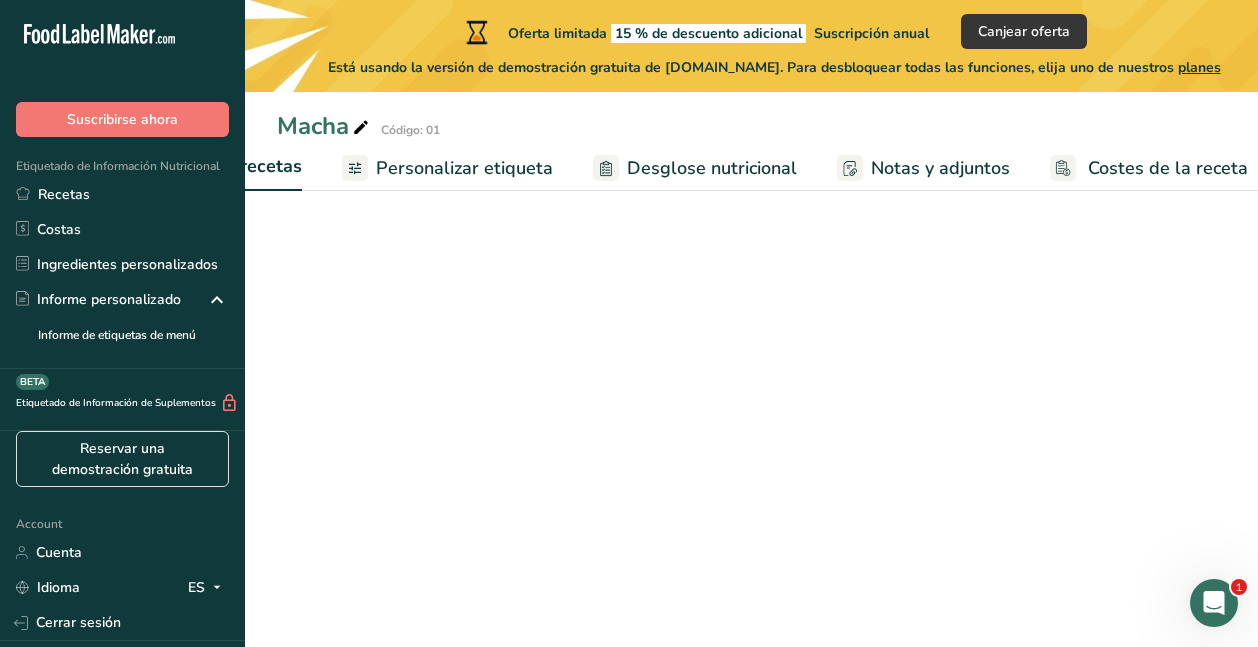 scroll, scrollTop: 0, scrollLeft: 278, axis: horizontal 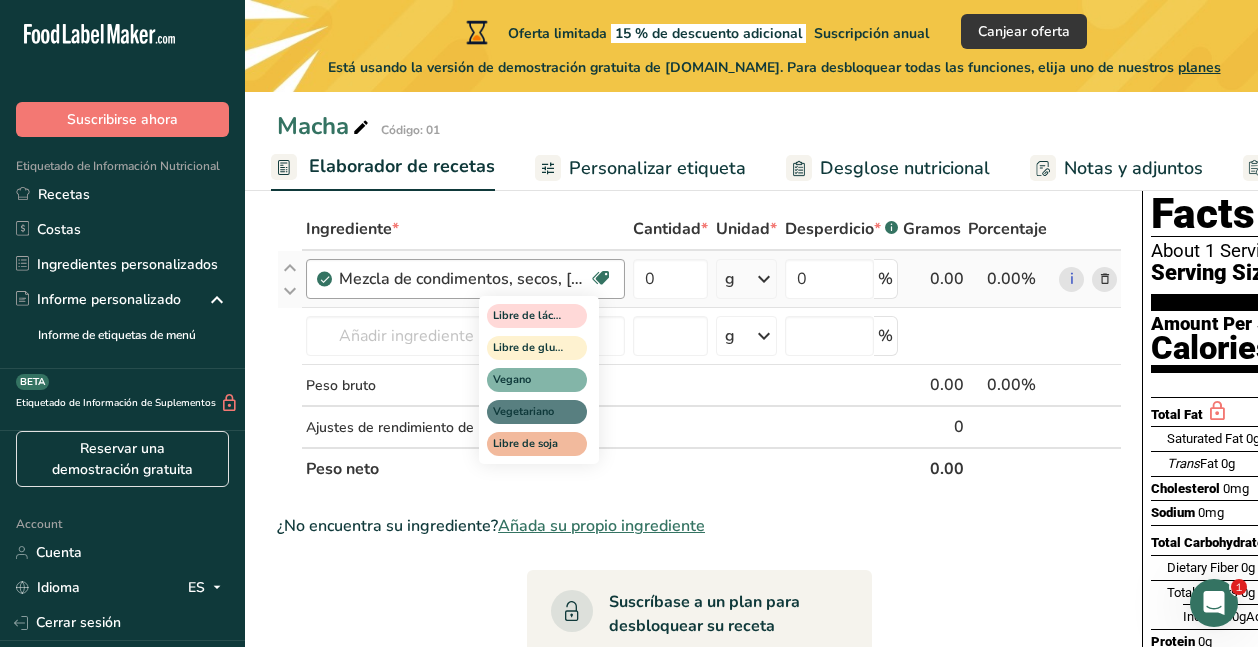 click at bounding box center (601, 278) 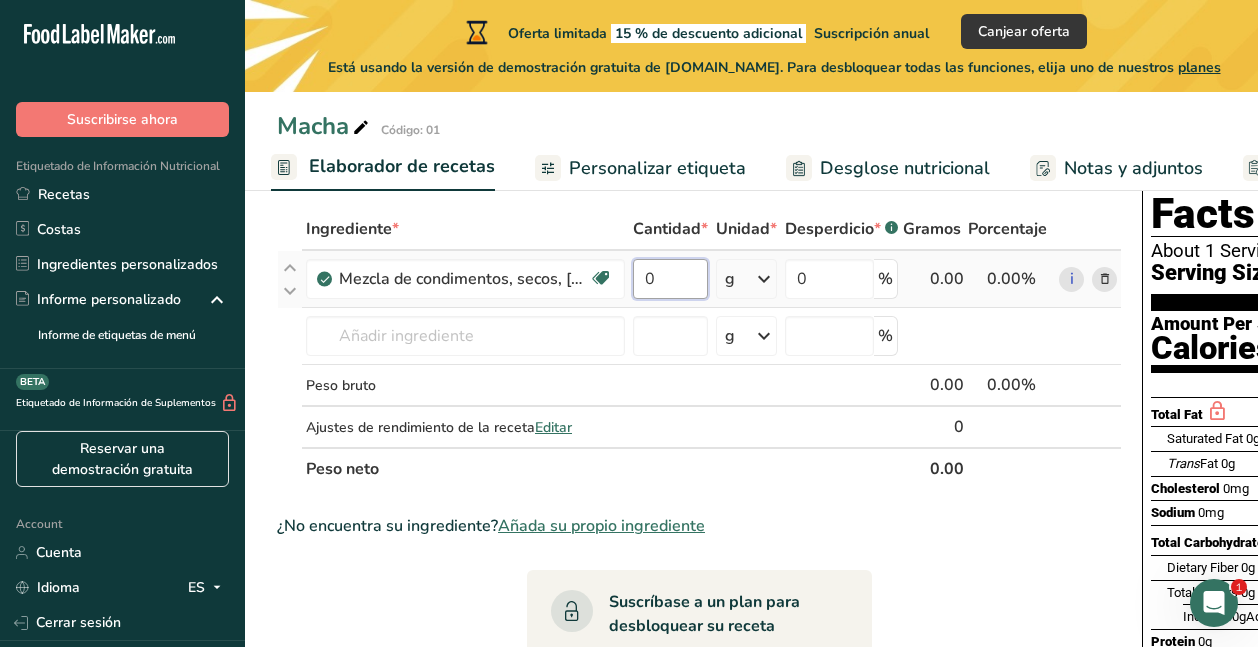 click on "0" at bounding box center (670, 279) 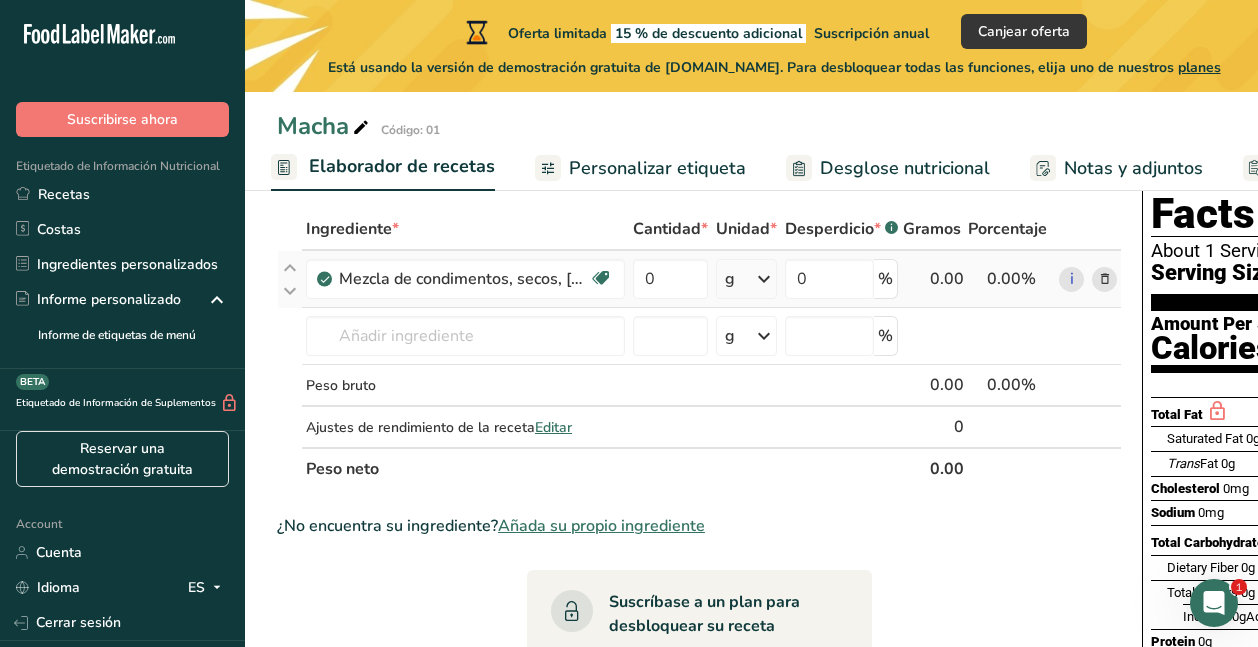 click on "Ingrediente *
Cantidad *
Unidad *
Desperdicio *   .a-a{fill:#347362;}.b-a{fill:#fff;}          Gramos
Porcentaje
Mezcla de condimentos, secos, chile, original
Libre de lácteos
Libre de gluten
Vegano
Vegetariano
Libre de soja
0
g
Porciones
1.33 tbsp
Unidades de peso
g
kg
mg
Ver más
Unidades de volumen
litro
Las unidades de volumen requieren una conversión de densidad. Si conoce la densidad de su ingrediente, introdúzcala a continuación. De lo contrario, haga clic en "RIA", nuestra asistente regulatoria de IA, quien podrá ayudarle.
lb/pie³
g/cm³" at bounding box center [699, 349] 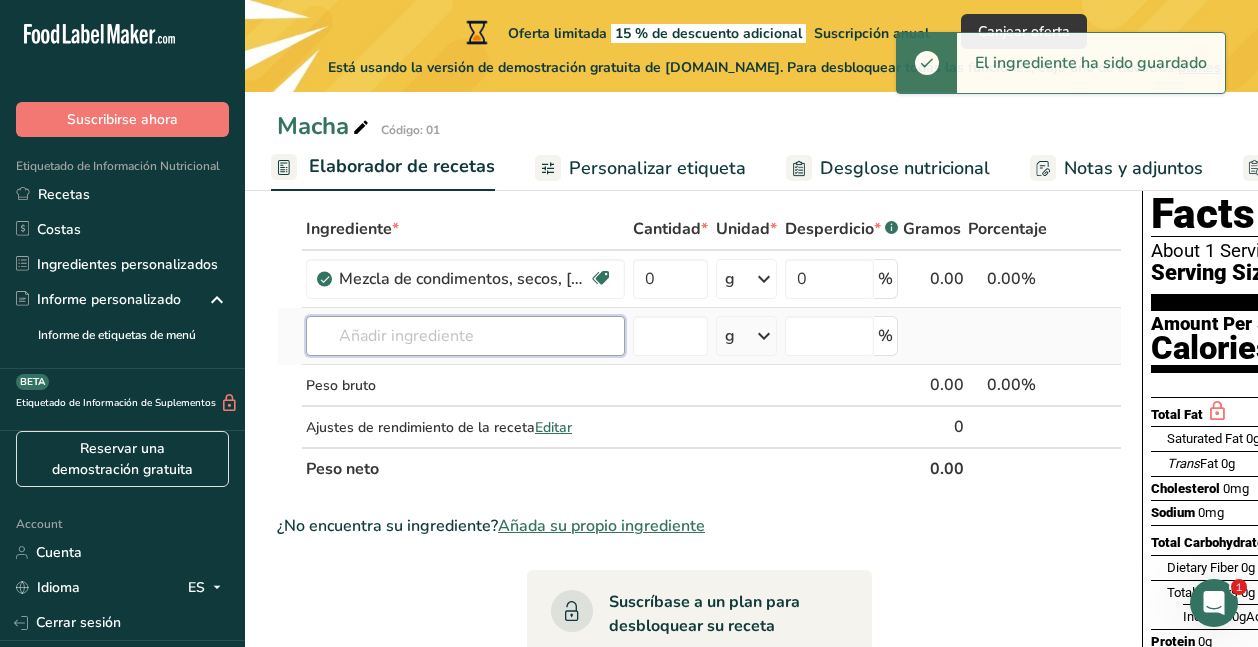 click at bounding box center (465, 336) 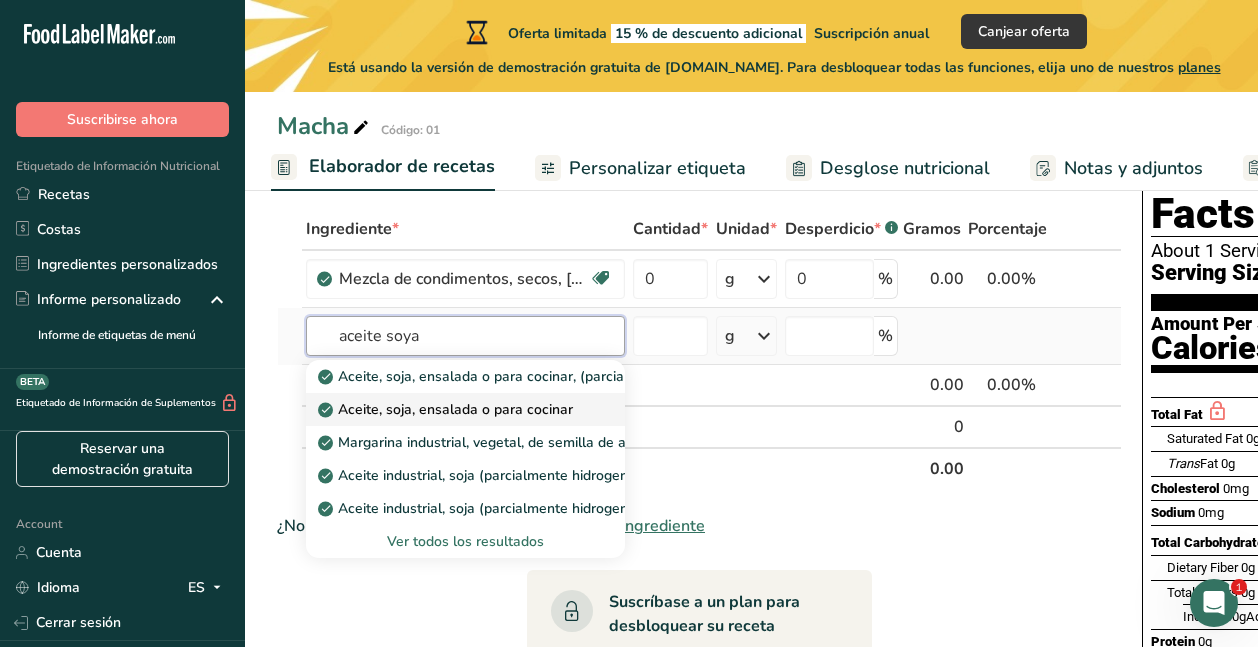 type on "aceite soya" 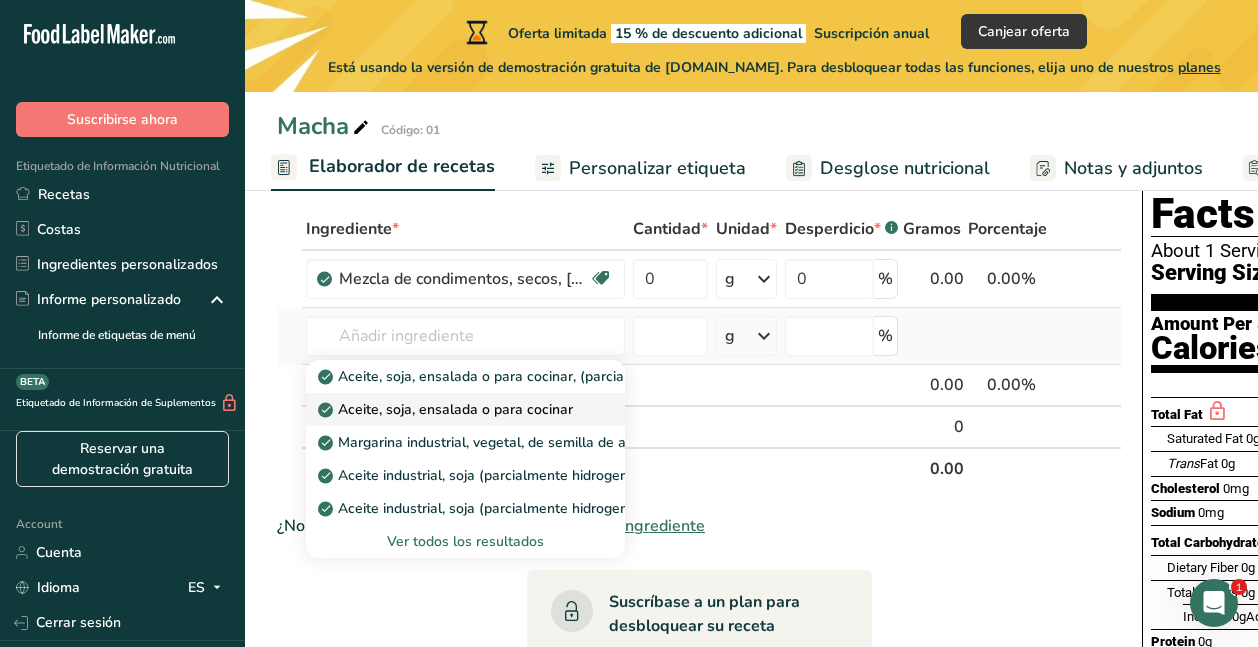 click on "Aceite, soja, ensalada o para cocinar" at bounding box center (447, 409) 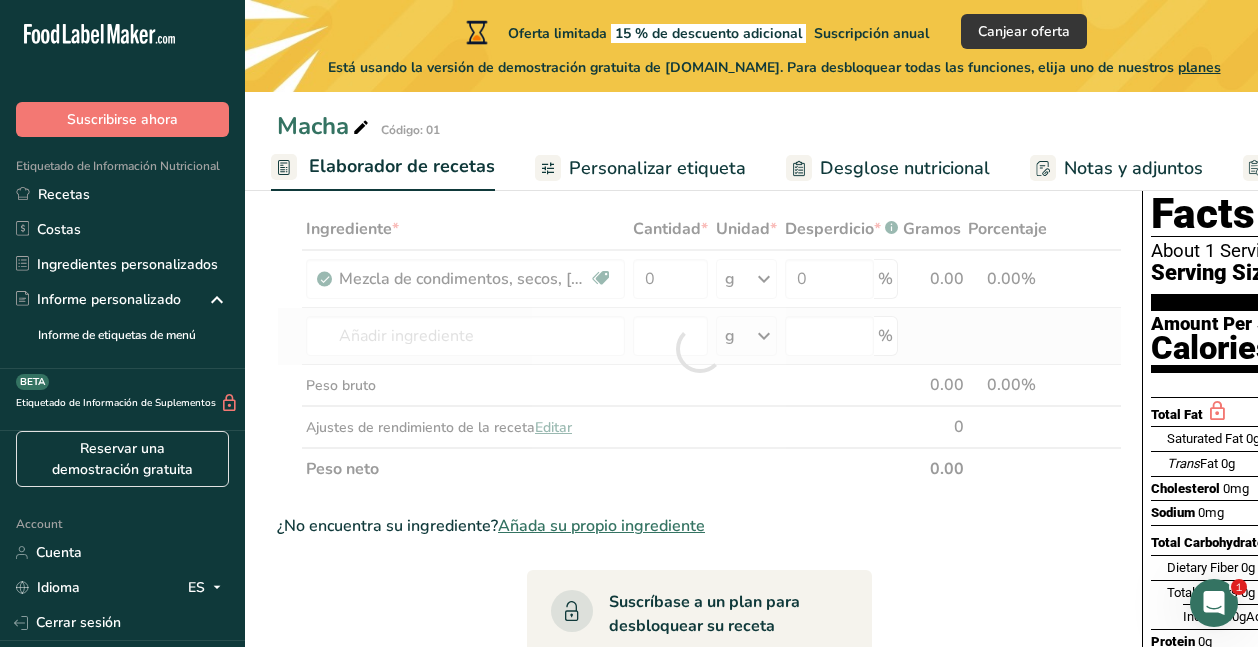type on "Oil, soybean, salad or cooking" 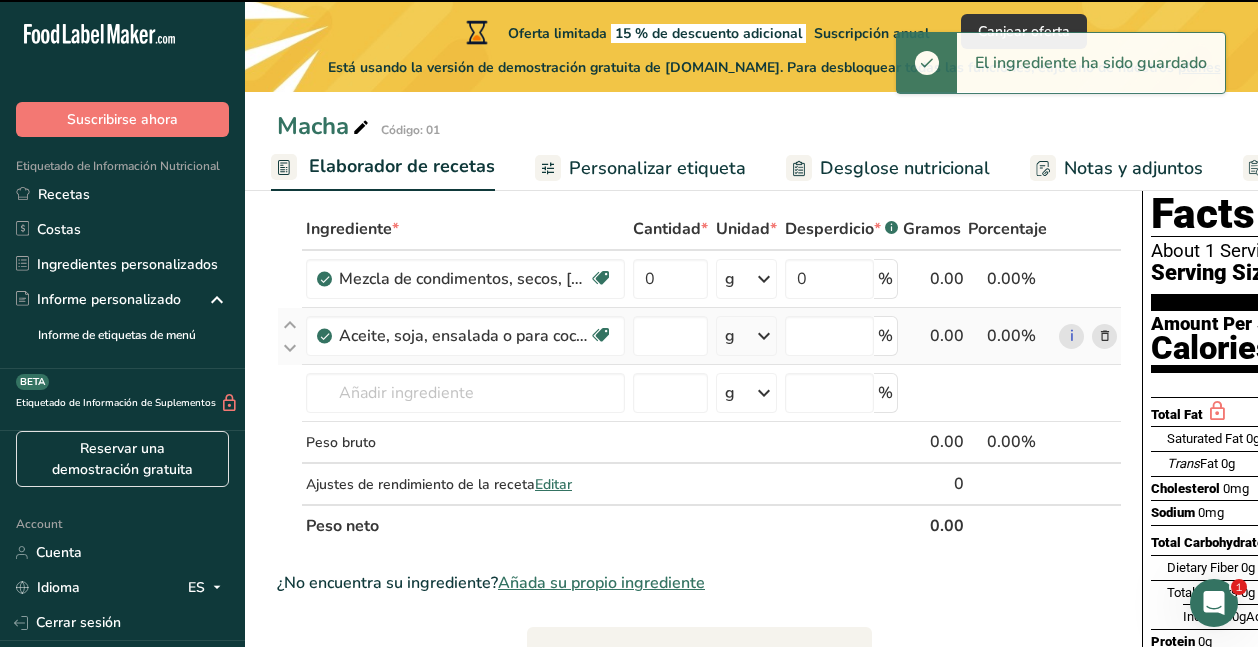 type on "0" 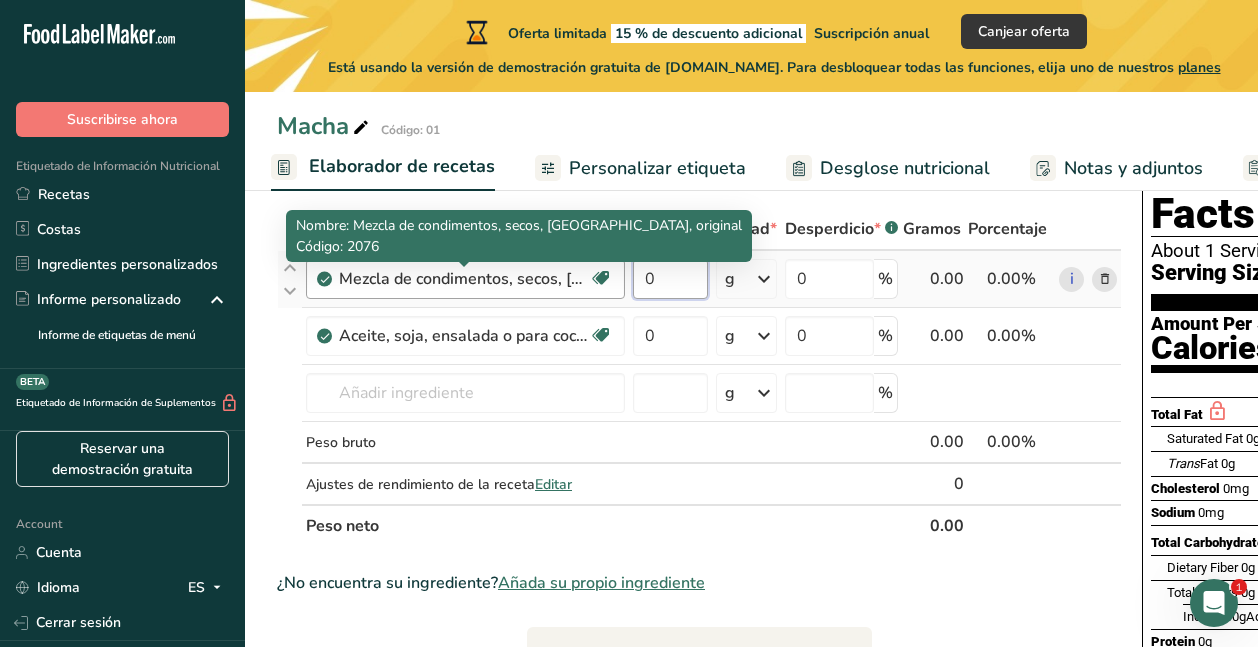 drag, startPoint x: 673, startPoint y: 285, endPoint x: 582, endPoint y: 289, distance: 91.08787 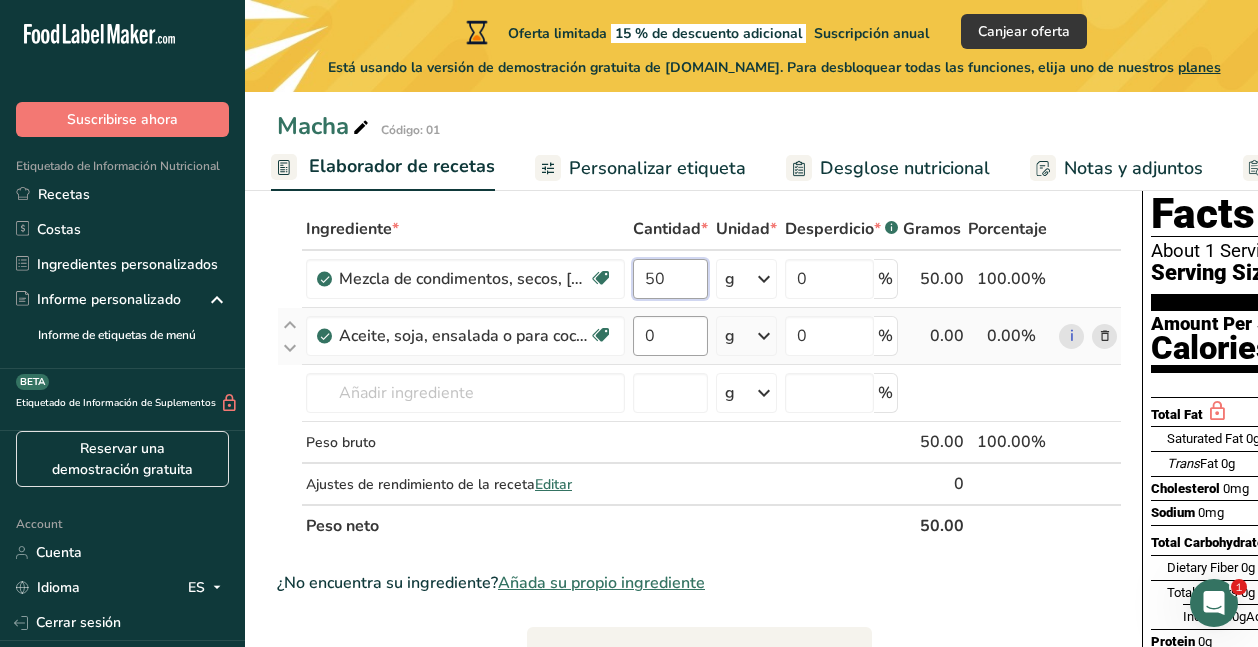 type on "50" 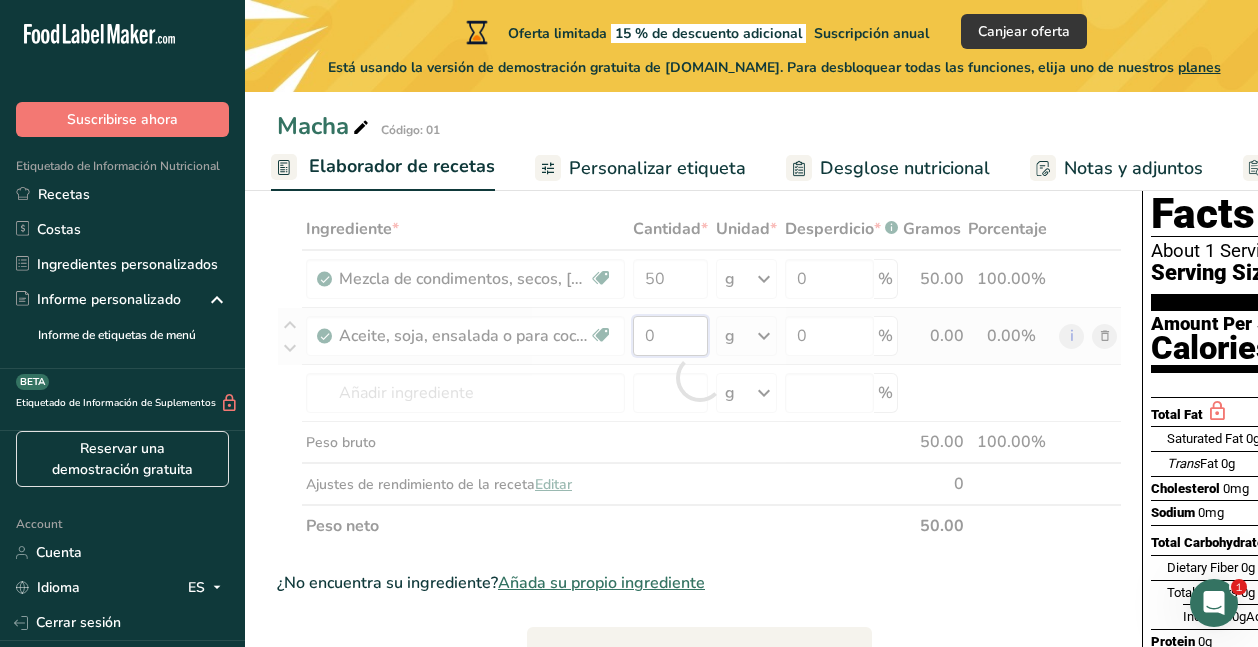 click on "Ingrediente *
Cantidad *
Unidad *
Desperdicio *   .a-a{fill:#347362;}.b-a{fill:#fff;}          Gramos
Porcentaje
Mezcla de condimentos, secos, chile, original
Libre de lácteos
Libre de gluten
Vegano
Vegetariano
Libre de soja
50
g
Porciones
1.33 tbsp
Unidades de peso
g
kg
mg
Ver más
Unidades de volumen
litro
Las unidades de volumen requieren una conversión de densidad. Si conoce la densidad de su ingrediente, introdúzcala a continuación. De lo contrario, haga clic en "RIA", nuestra asistente regulatoria de IA, quien podrá ayudarle.
lb/pie³
g/cm³" at bounding box center (699, 377) 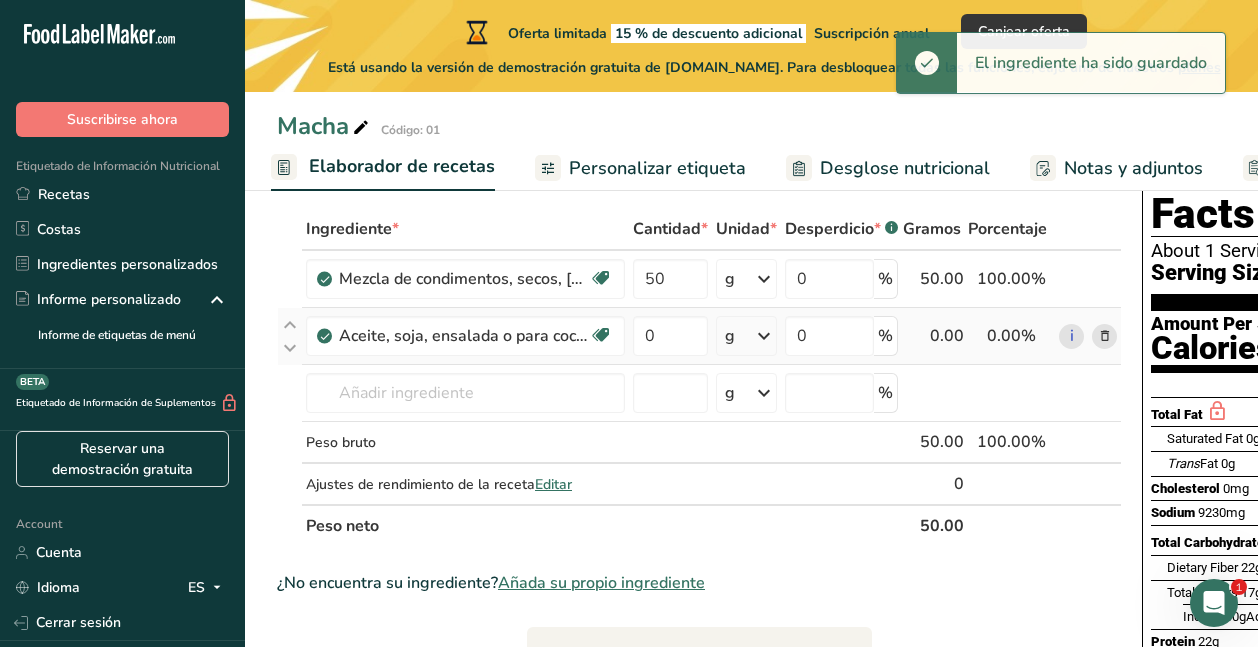 click on "Ingrediente *
Cantidad *
Unidad *
Desperdicio *   .a-a{fill:#347362;}.b-a{fill:#fff;}          Gramos
Porcentaje
Mezcla de condimentos, secos, chile, original
Libre de lácteos
Libre de gluten
Vegano
Vegetariano
Libre de soja
50
g
Porciones
1.33 tbsp
Unidades de peso
g
kg
mg
Ver más
Unidades de volumen
litro
Las unidades de volumen requieren una conversión de densidad. Si conoce la densidad de su ingrediente, introdúzcala a continuación. De lo contrario, haga clic en "RIA", nuestra asistente regulatoria de IA, quien podrá ayudarle.
lb/pie³
g/cm³" at bounding box center (699, 377) 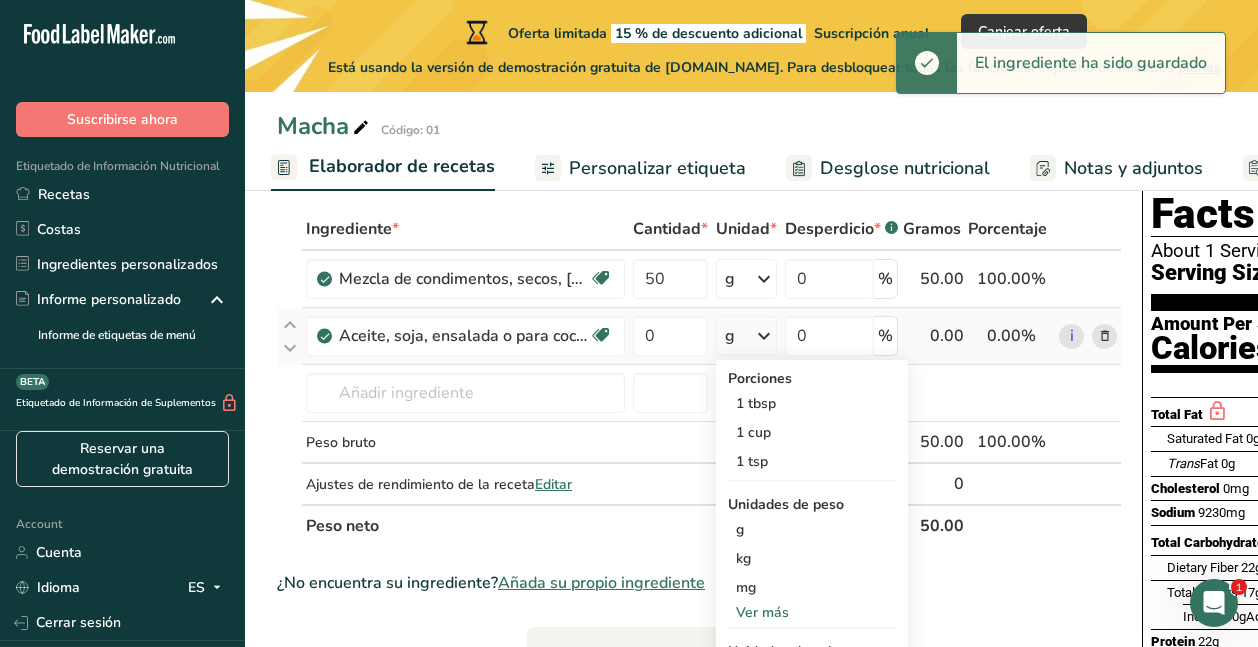click on "Ver más" at bounding box center (812, 612) 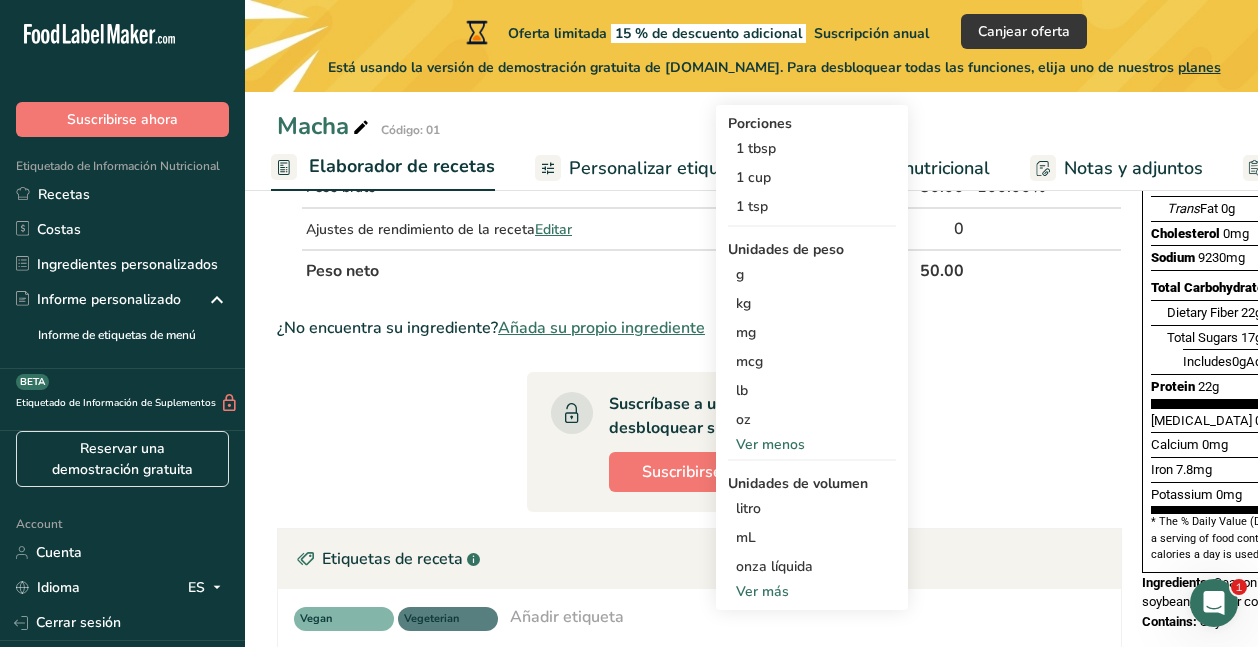 scroll, scrollTop: 400, scrollLeft: 0, axis: vertical 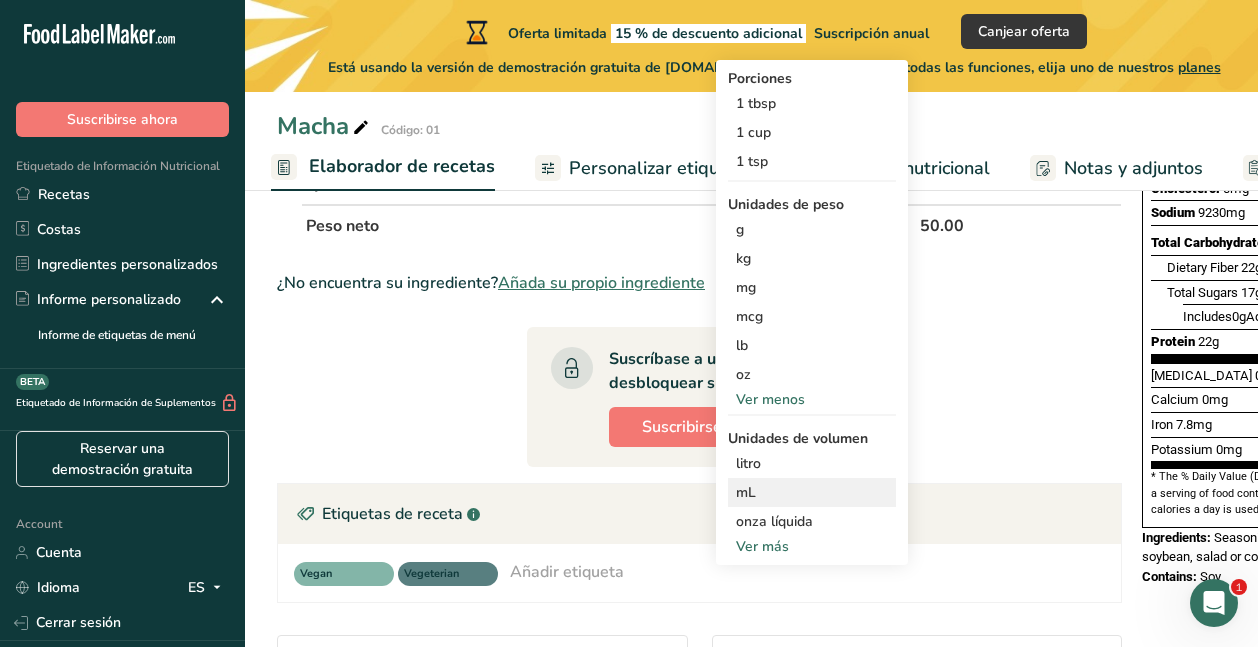 click on "mL" at bounding box center (812, 492) 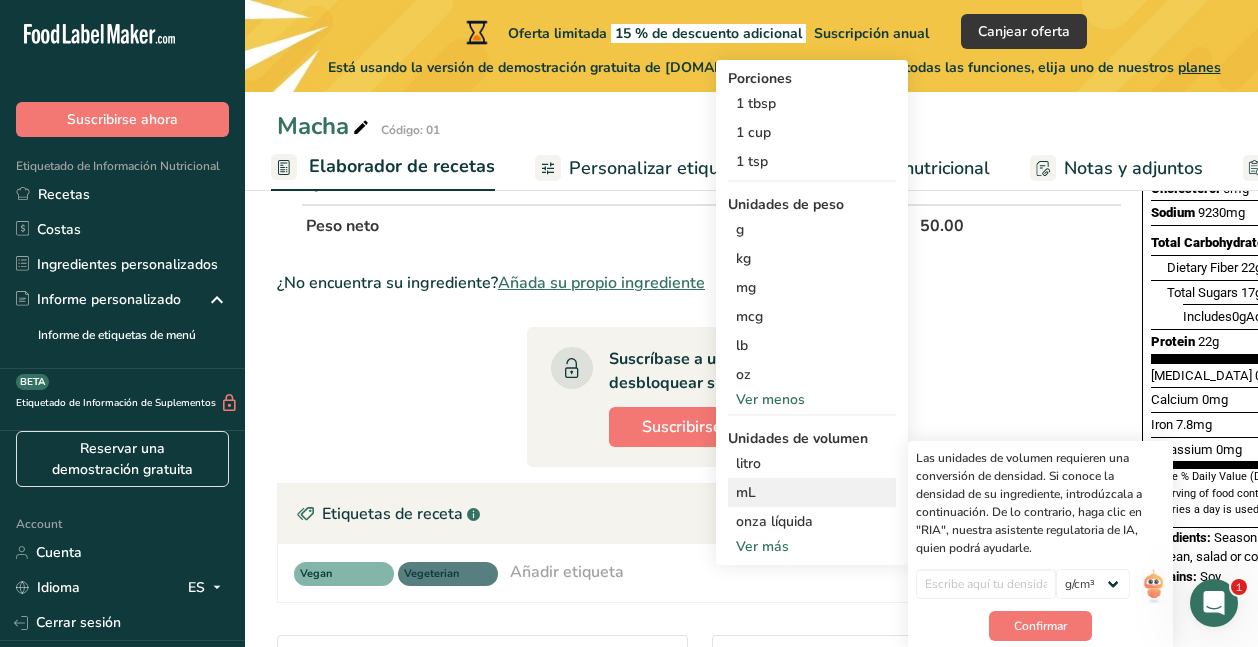 click on "mL" at bounding box center (812, 492) 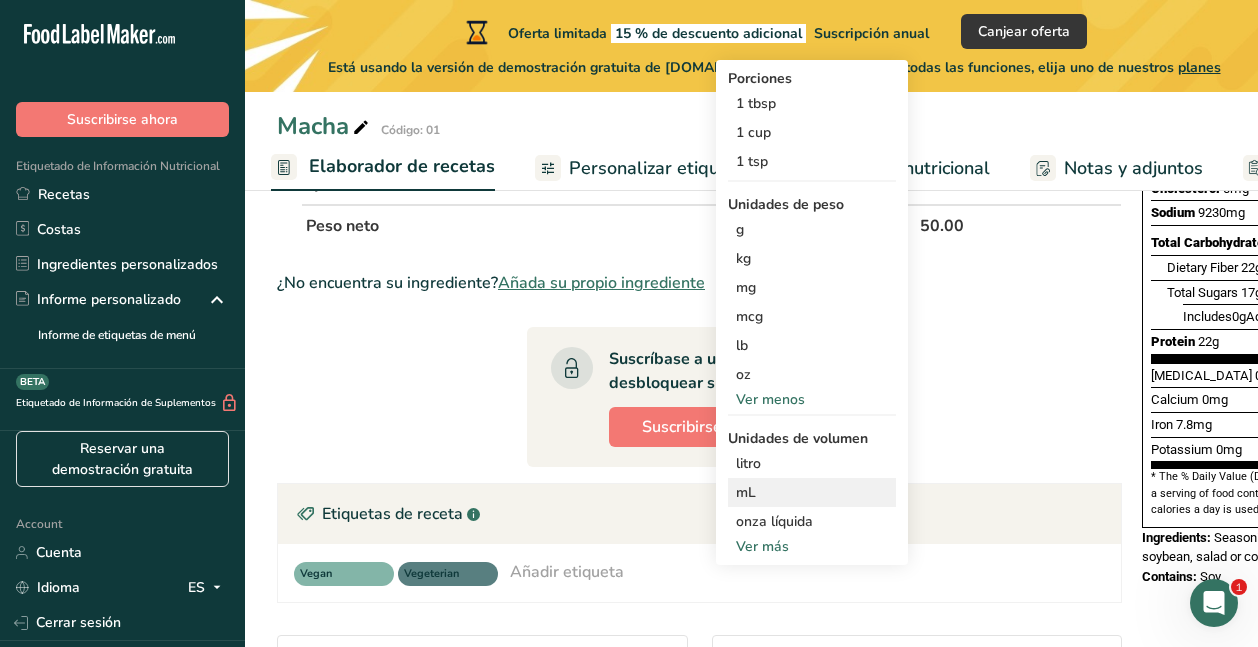 click on "mL" at bounding box center (812, 492) 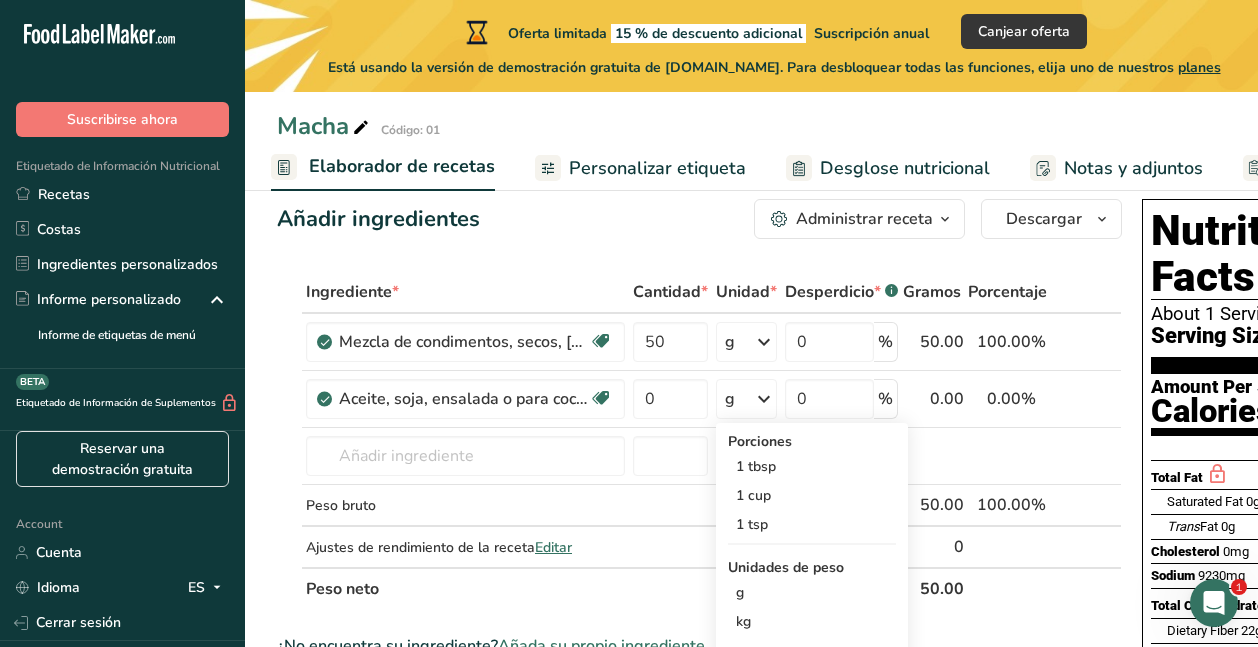 scroll, scrollTop: 0, scrollLeft: 0, axis: both 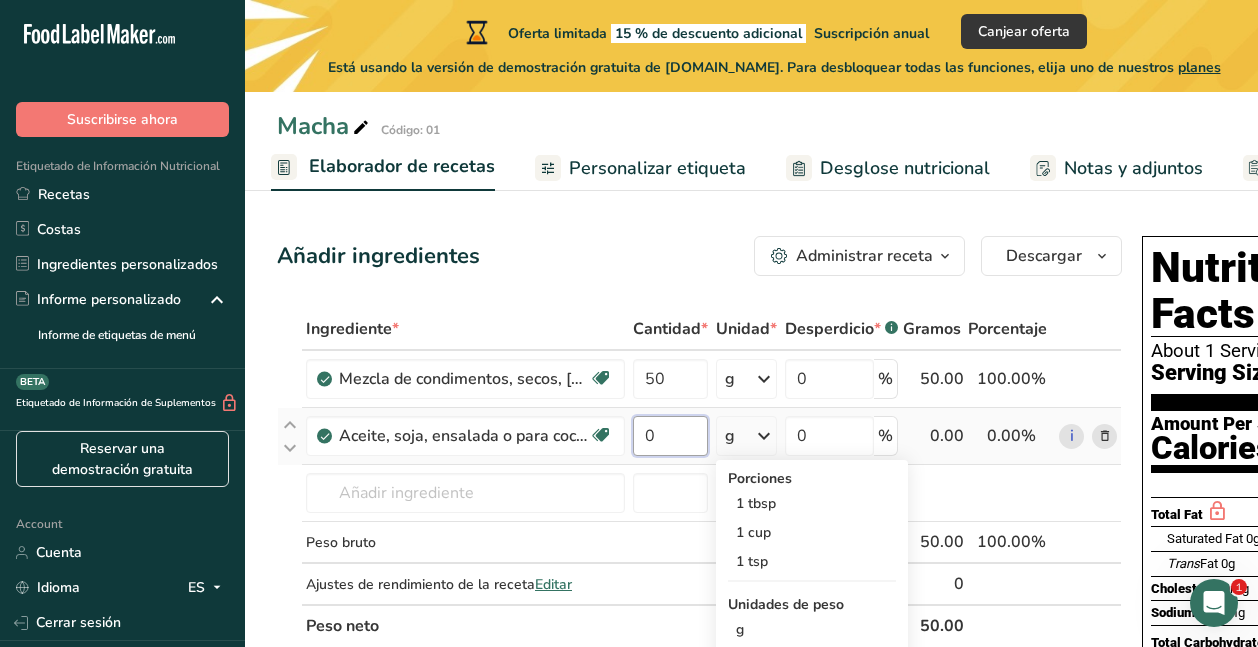 click on "0" at bounding box center [670, 436] 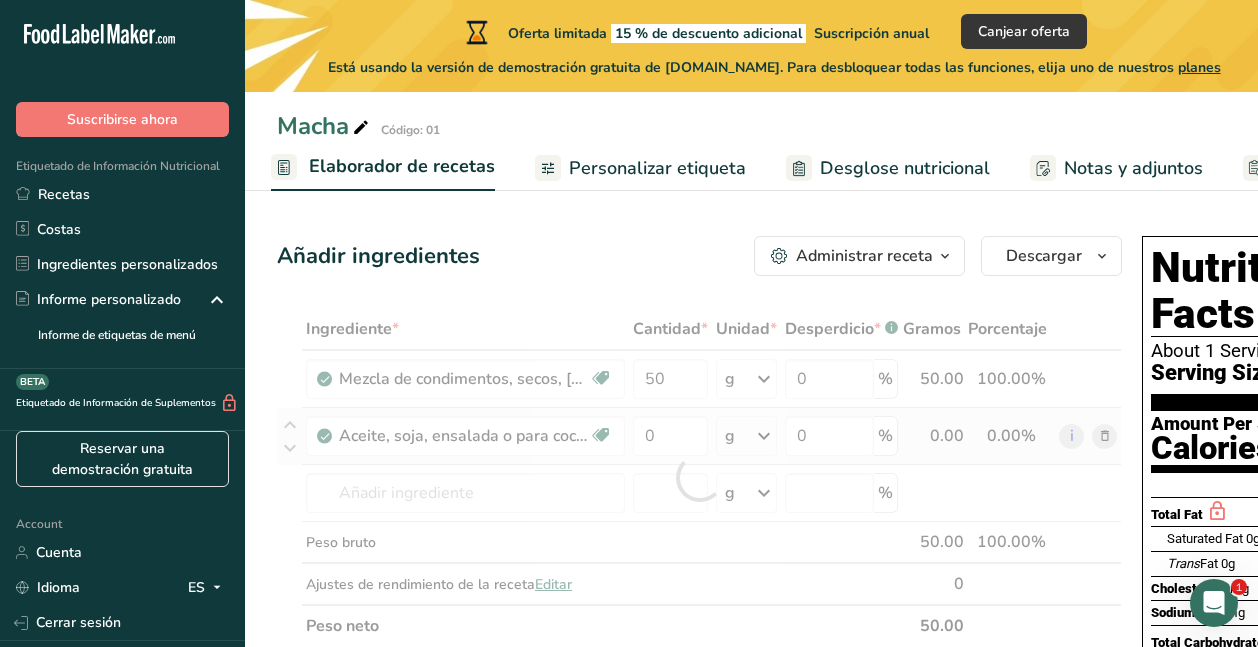 click on "Ingrediente *
Cantidad *
Unidad *
Desperdicio *   .a-a{fill:#347362;}.b-a{fill:#fff;}          Gramos
Porcentaje
Mezcla de condimentos, secos, chile, original
Libre de lácteos
Libre de gluten
Vegano
Vegetariano
Libre de soja
50
g
Porciones
1.33 tbsp
Unidades de peso
g
kg
mg
Ver más
Unidades de volumen
litro
Las unidades de volumen requieren una conversión de densidad. Si conoce la densidad de su ingrediente, introdúzcala a continuación. De lo contrario, haga clic en "RIA", nuestra asistente regulatoria de IA, quien podrá ayudarle.
lb/pie³
g/cm³" at bounding box center (699, 477) 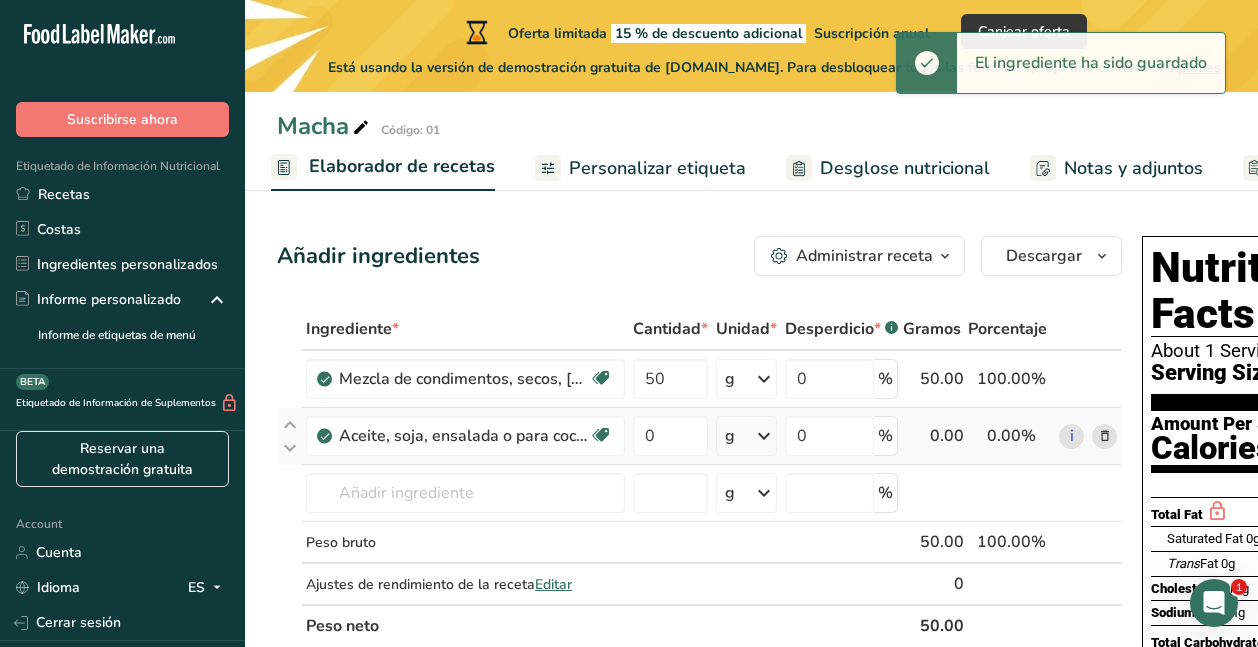 click at bounding box center [764, 436] 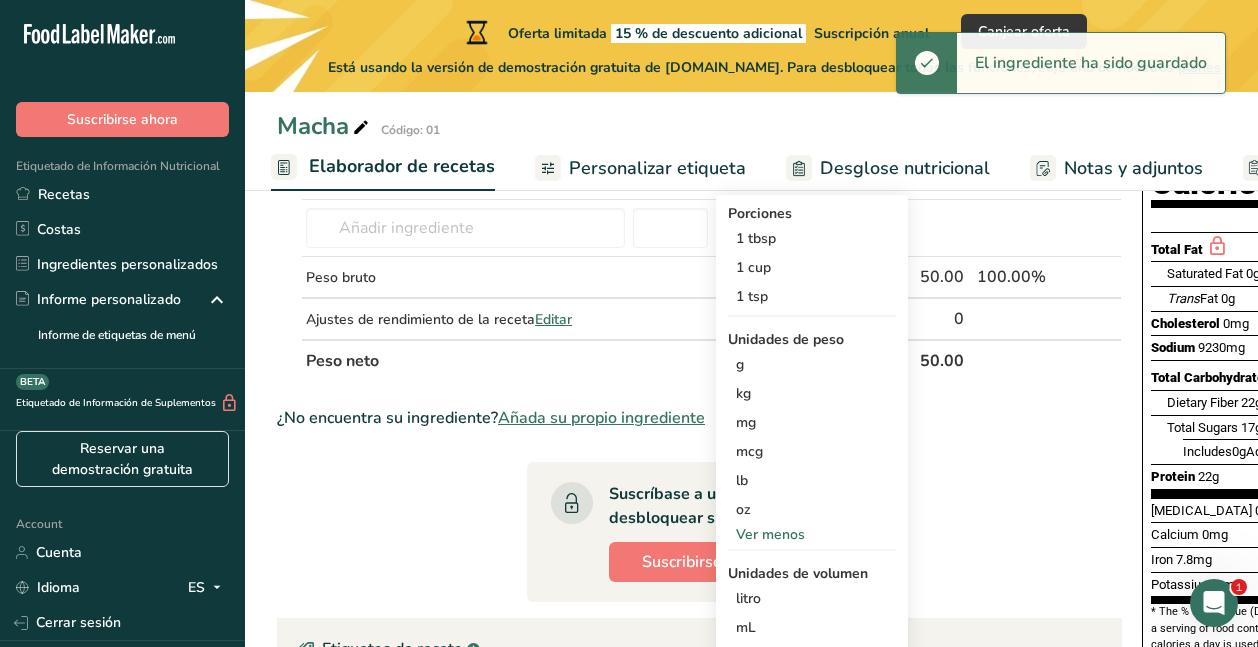 scroll, scrollTop: 500, scrollLeft: 0, axis: vertical 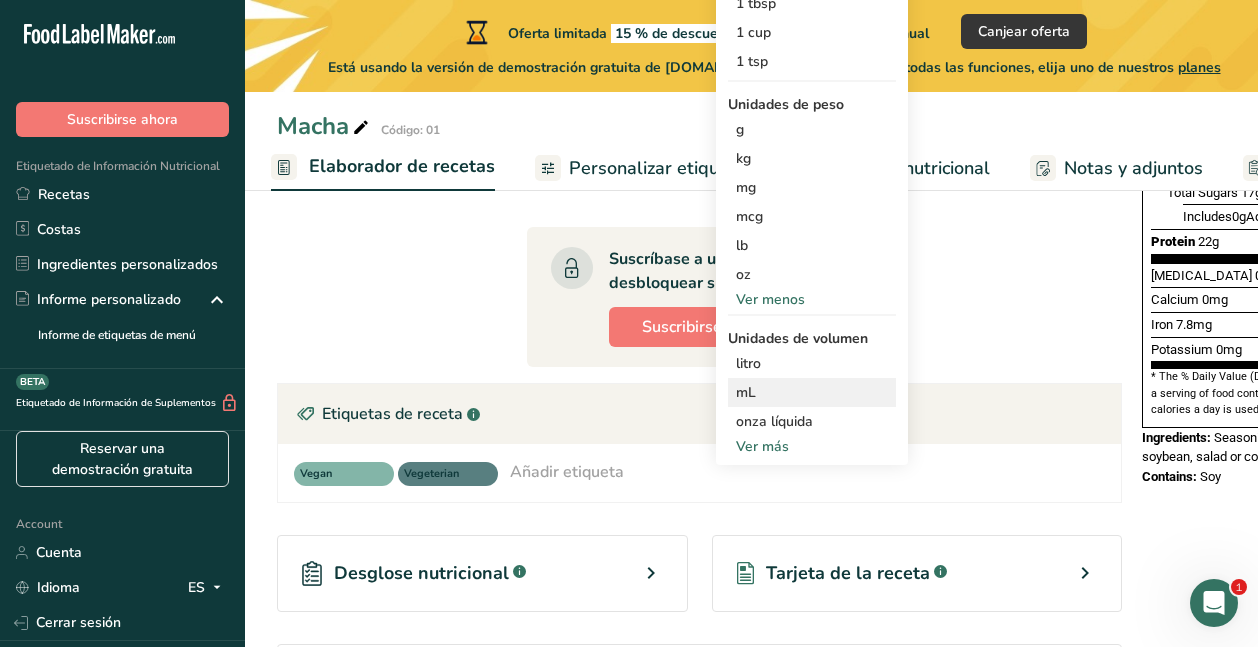 click on "mL" at bounding box center [812, 392] 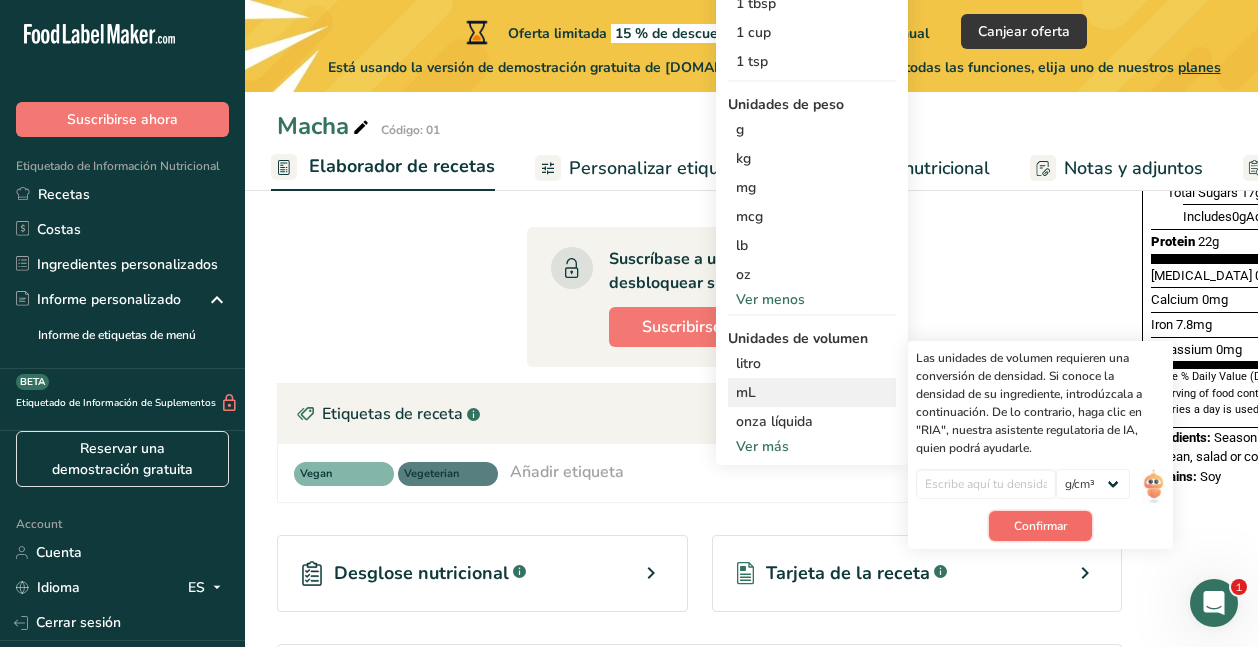 click on "Confirmar" at bounding box center [1040, 526] 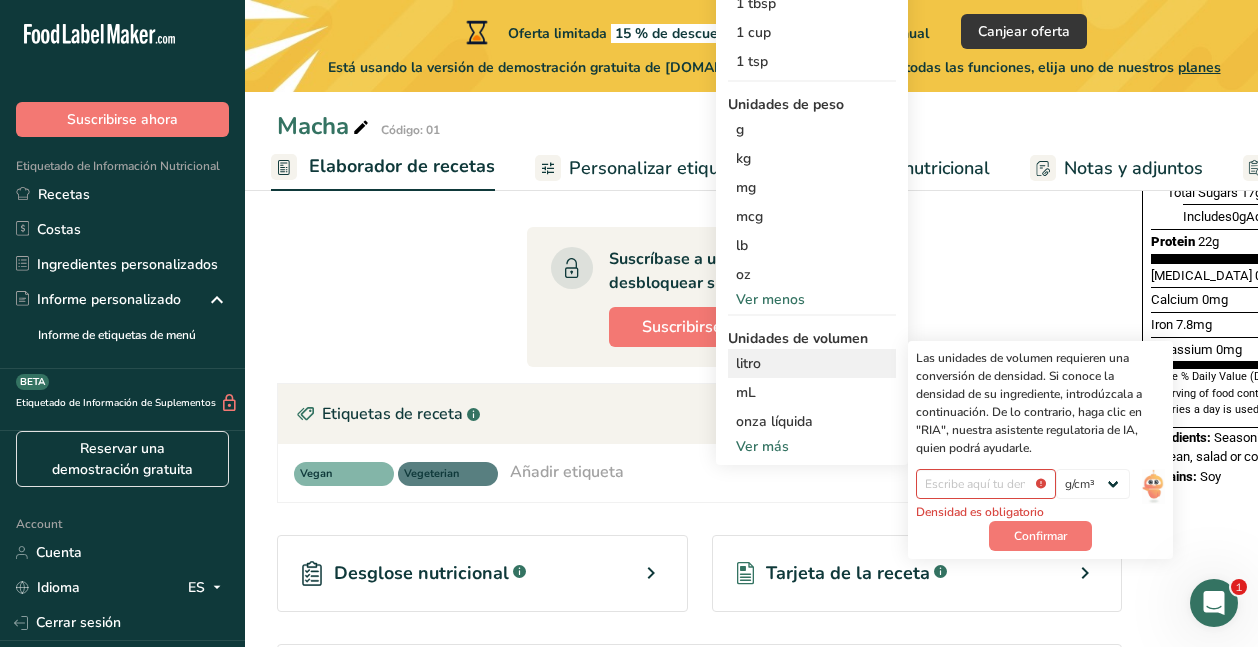 click on "litro" at bounding box center [812, 363] 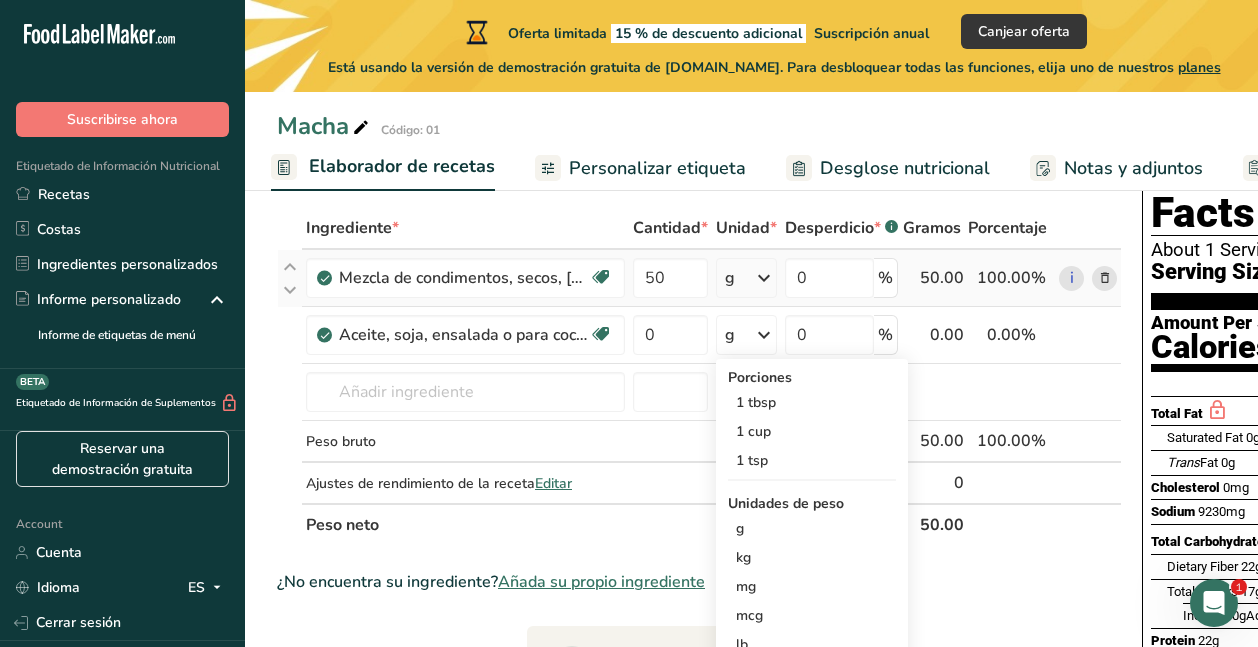scroll, scrollTop: 100, scrollLeft: 0, axis: vertical 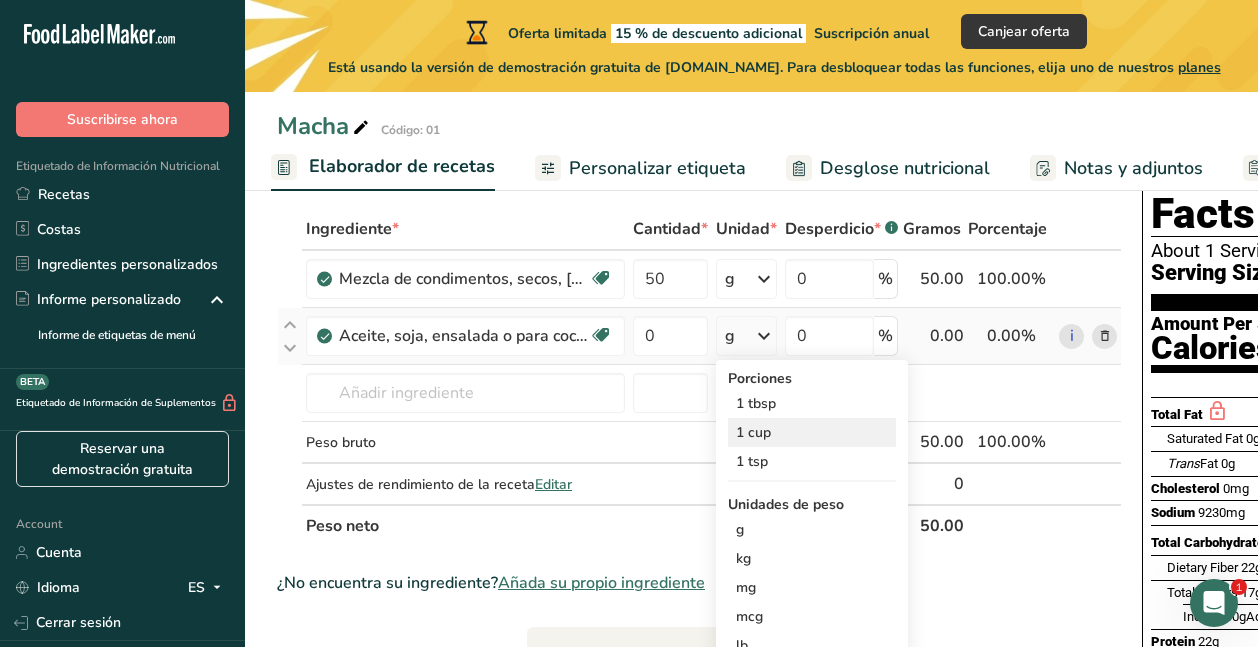 click on "1 cup" at bounding box center [812, 432] 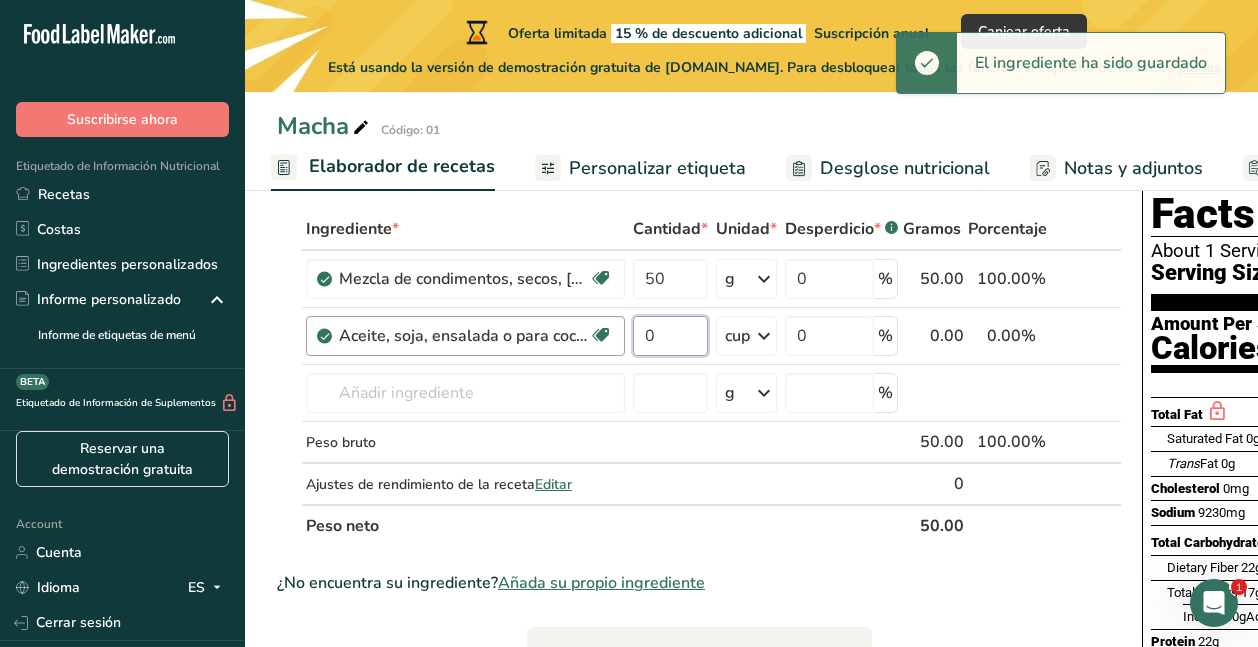 drag, startPoint x: 667, startPoint y: 340, endPoint x: 581, endPoint y: 350, distance: 86.579445 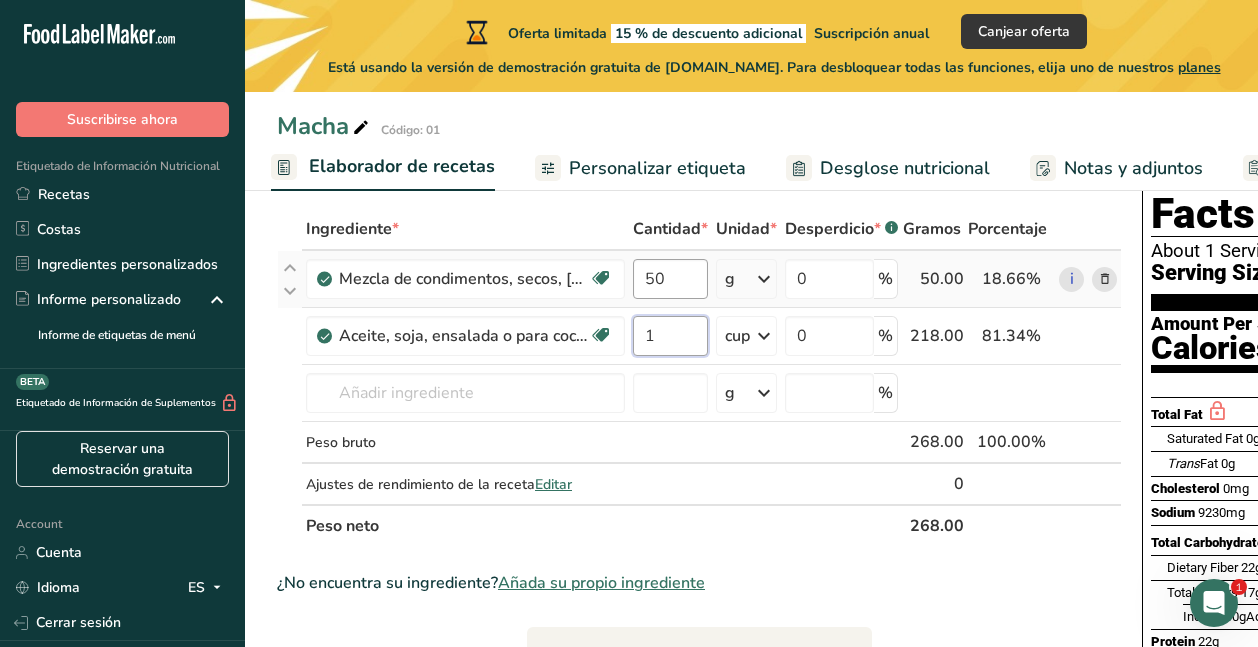 type on "1" 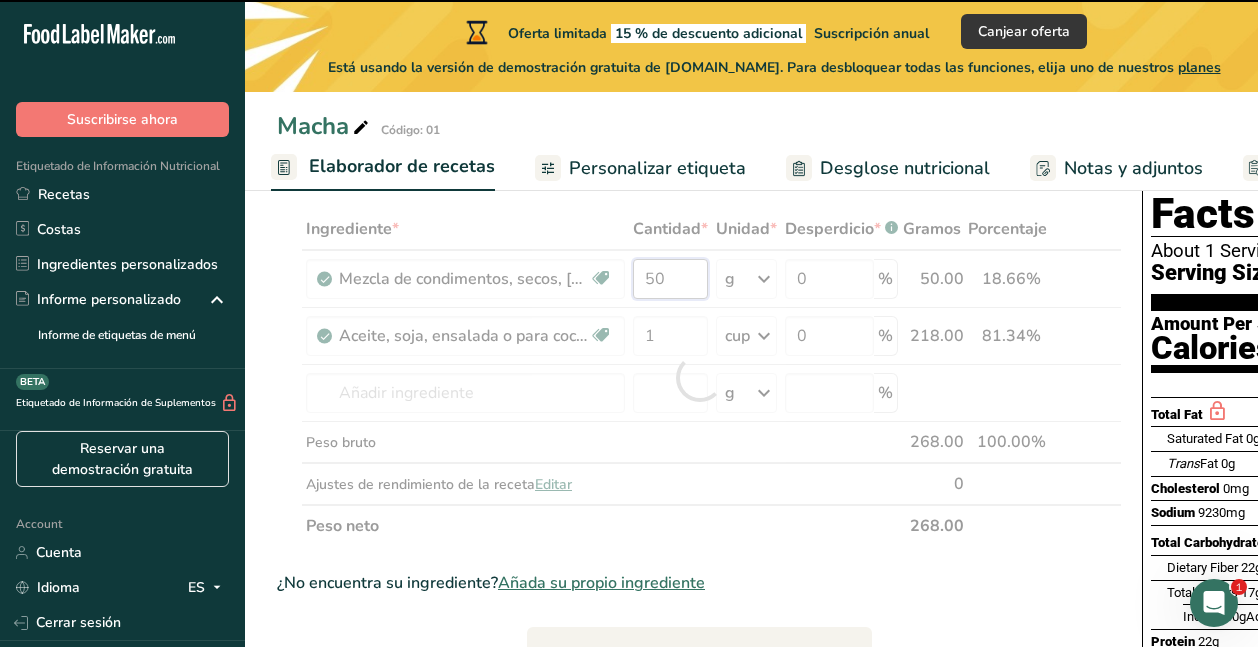 drag, startPoint x: 688, startPoint y: 278, endPoint x: 614, endPoint y: 273, distance: 74.168724 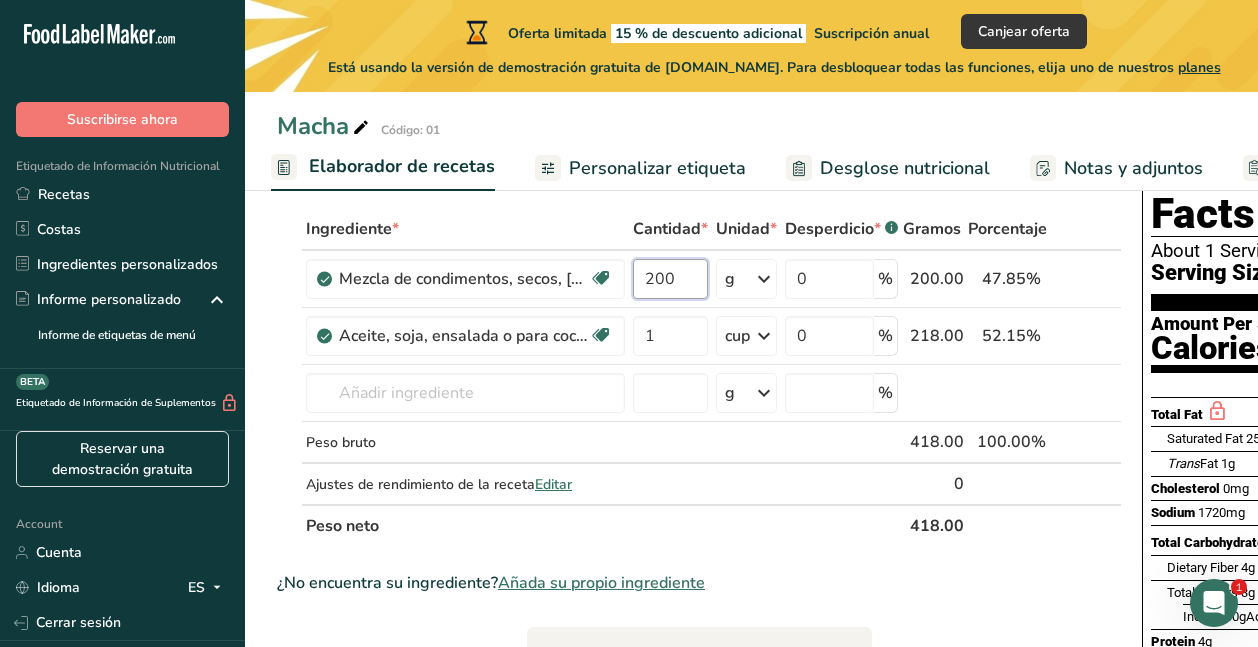 type on "200" 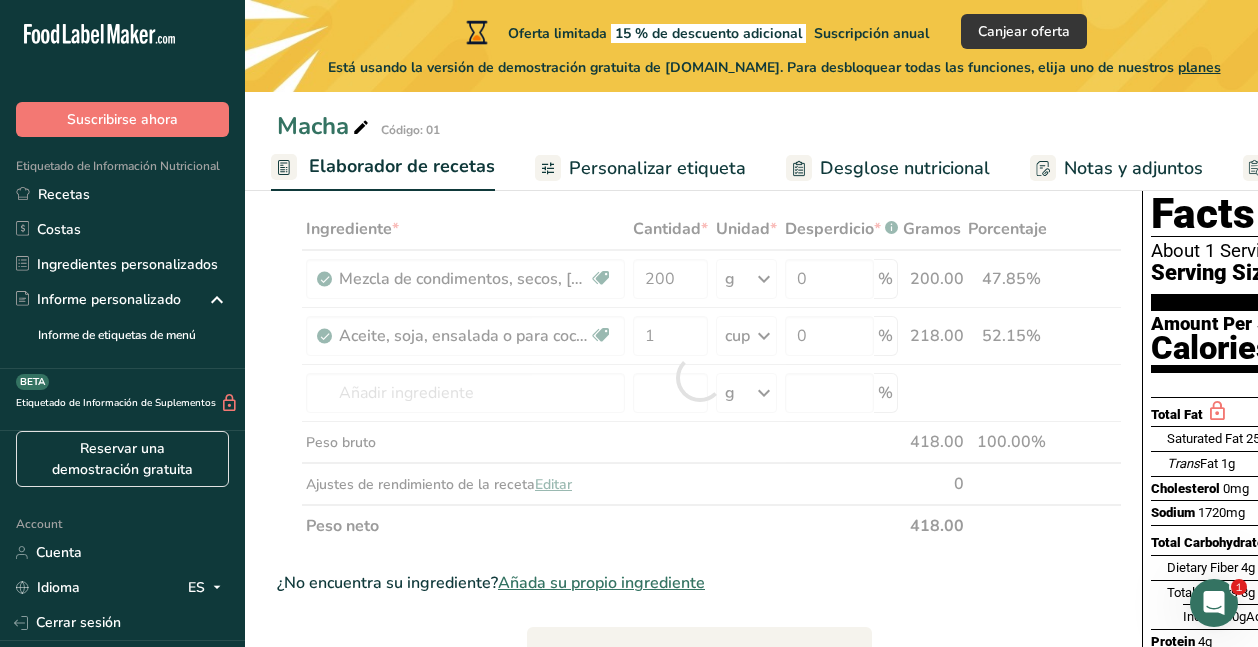 click on "Ingrediente *
Cantidad *
Unidad *
Desperdicio *   .a-a{fill:#347362;}.b-a{fill:#fff;}          Gramos
Porcentaje
Mezcla de condimentos, secos, chile, original
Libre de lácteos
Libre de gluten
Vegano
Vegetariano
Libre de soja
200
g
Porciones
1.33 tbsp
Unidades de peso
g
kg
mg
Ver más
Unidades de volumen
litro
Las unidades de volumen requieren una conversión de densidad. Si conoce la densidad de su ingrediente, introdúzcala a continuación. De lo contrario, haga clic en "RIA", nuestra asistente regulatoria de IA, quien podrá ayudarle.
lb/pie³
g/cm³" at bounding box center [699, 707] 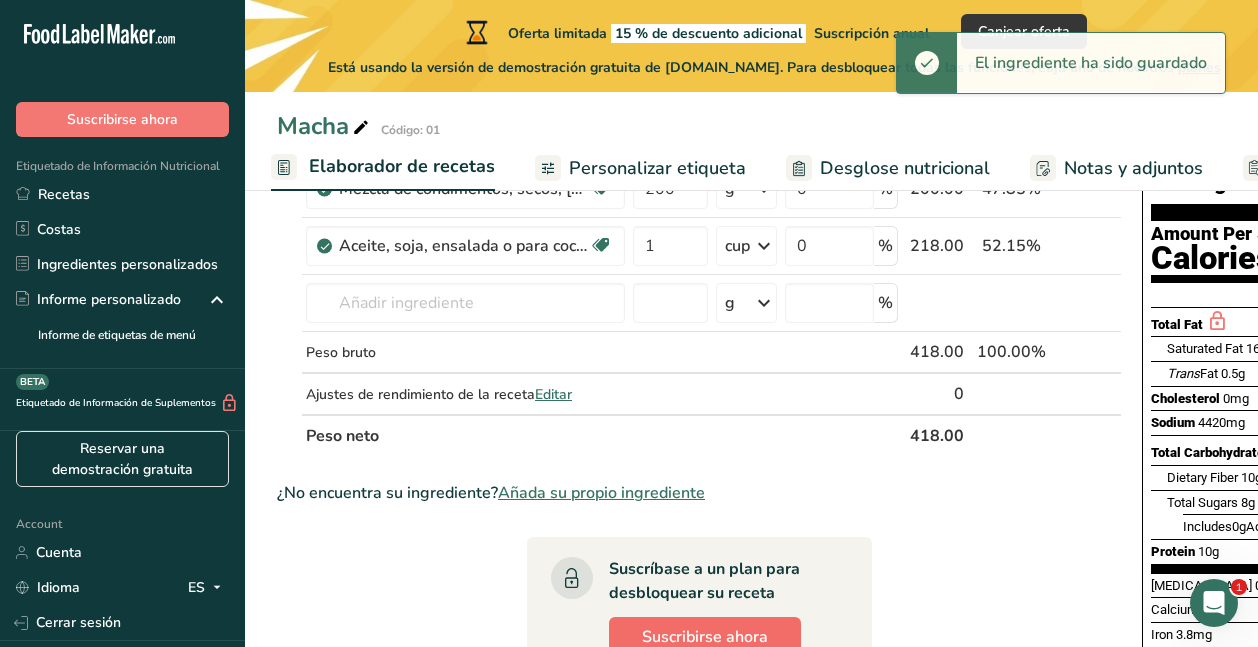 scroll, scrollTop: 200, scrollLeft: 0, axis: vertical 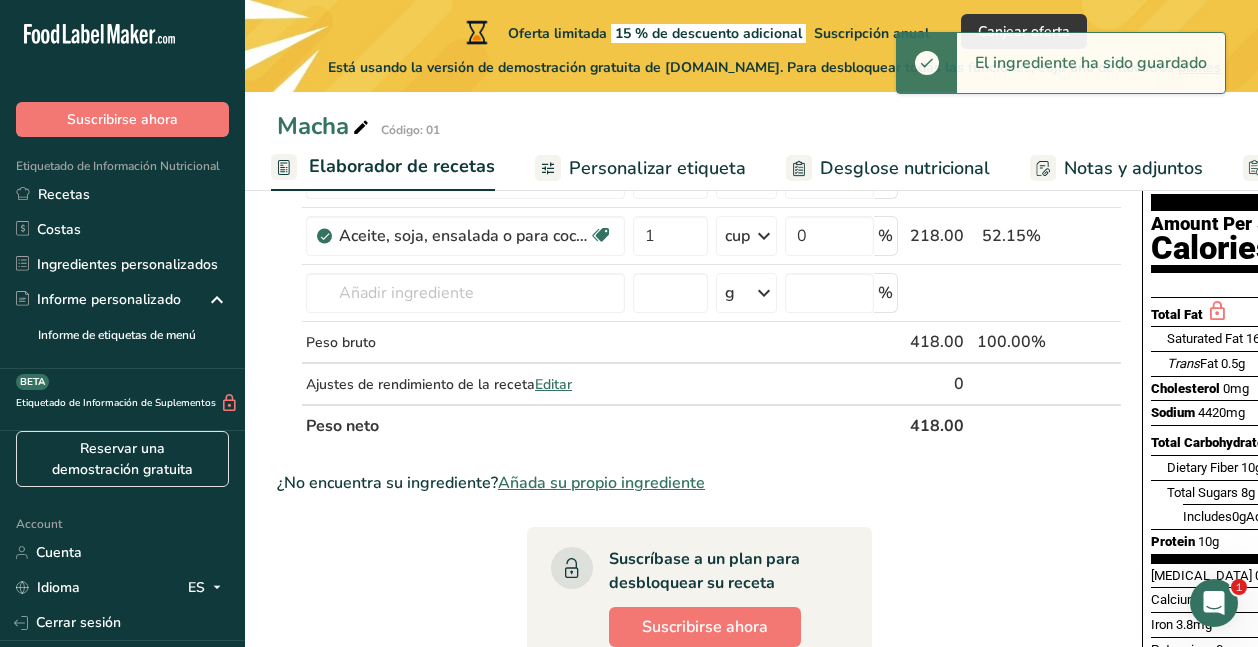 click on "Dietary Fiber" at bounding box center [1202, 467] 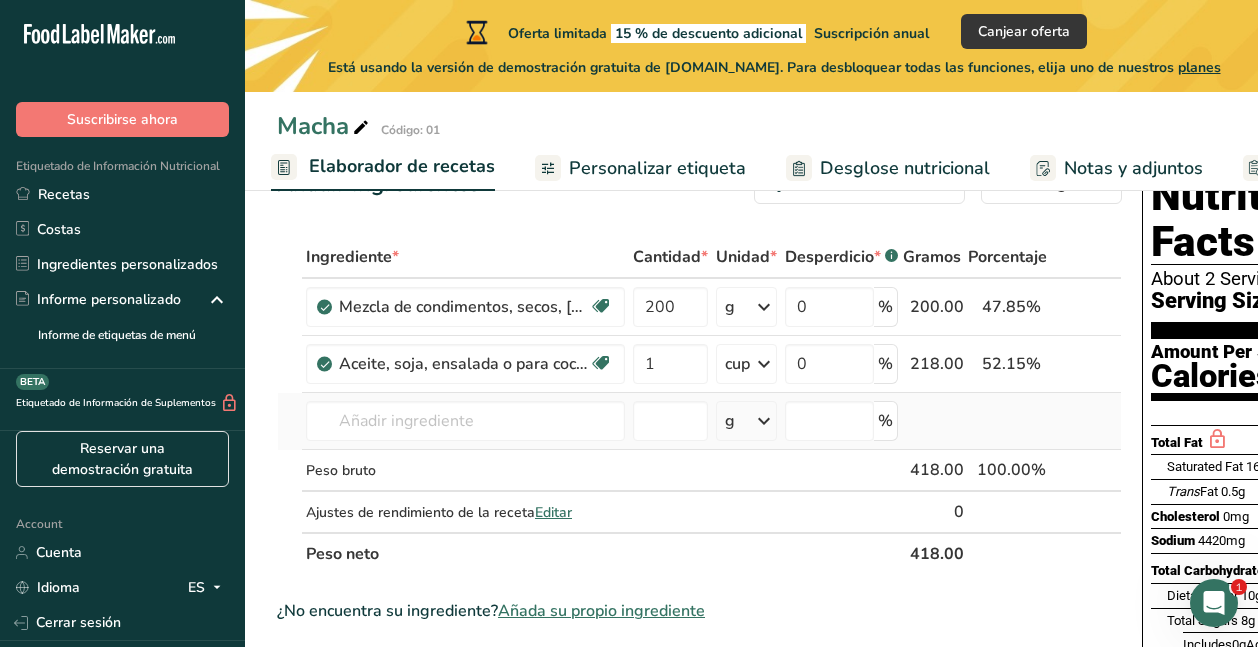 scroll, scrollTop: 0, scrollLeft: 0, axis: both 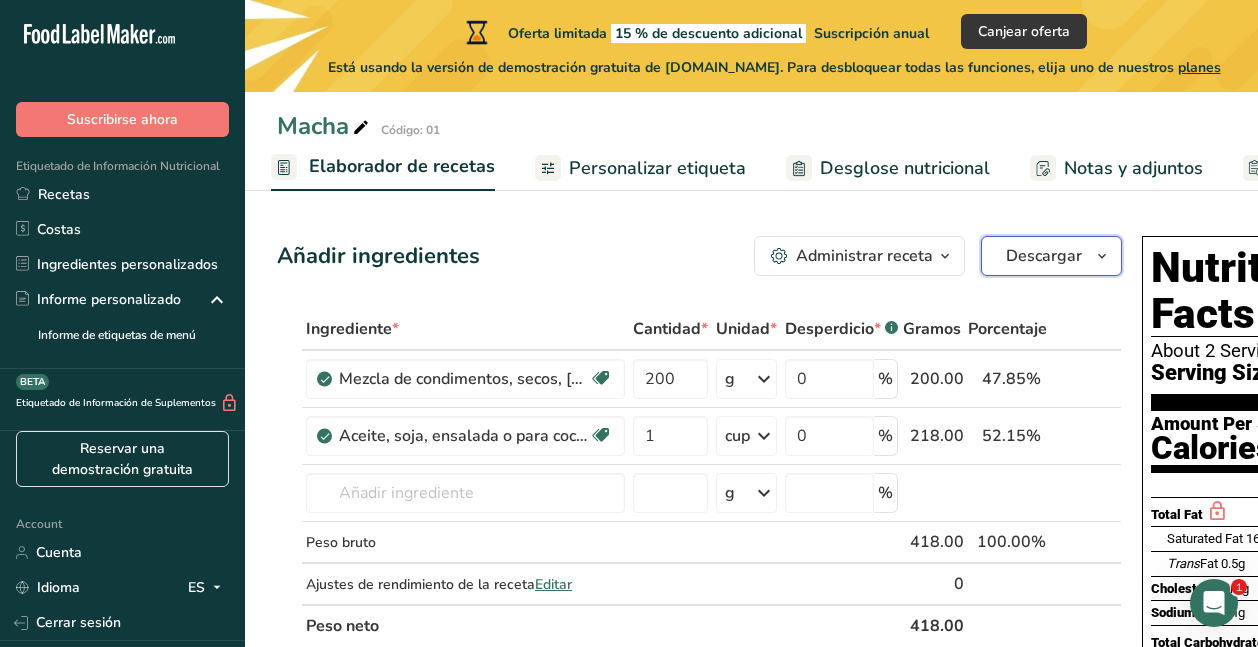 click on "Descargar" at bounding box center [1051, 256] 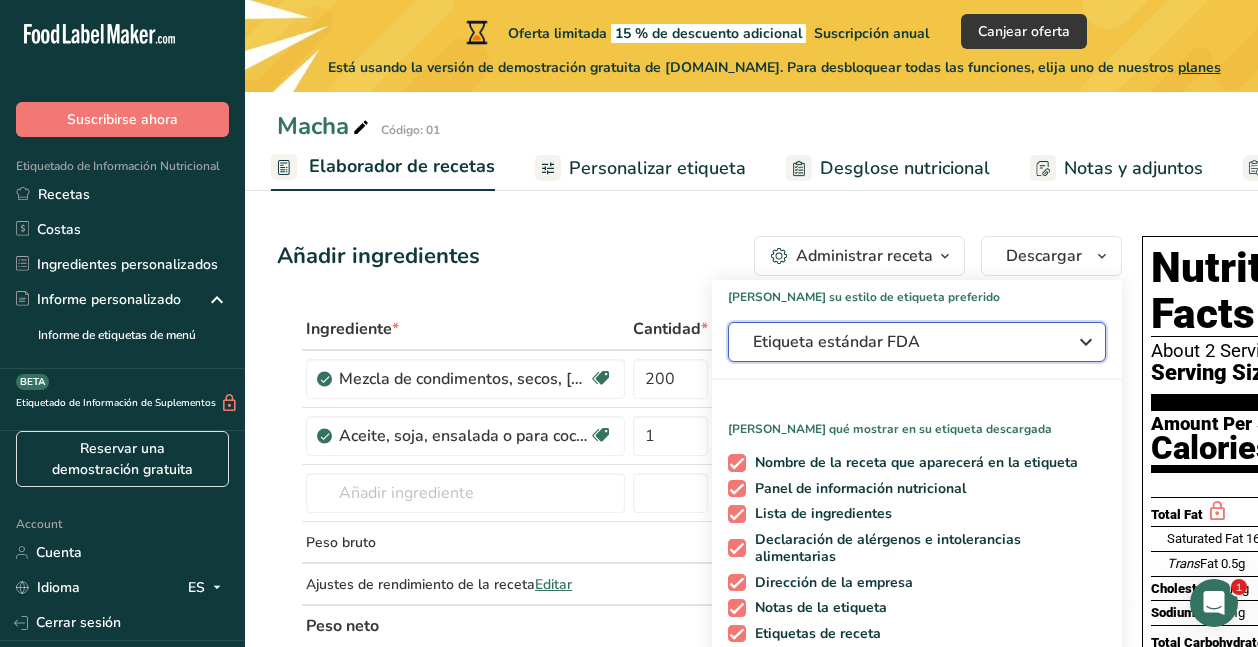 click on "Etiqueta estándar FDA" at bounding box center (903, 342) 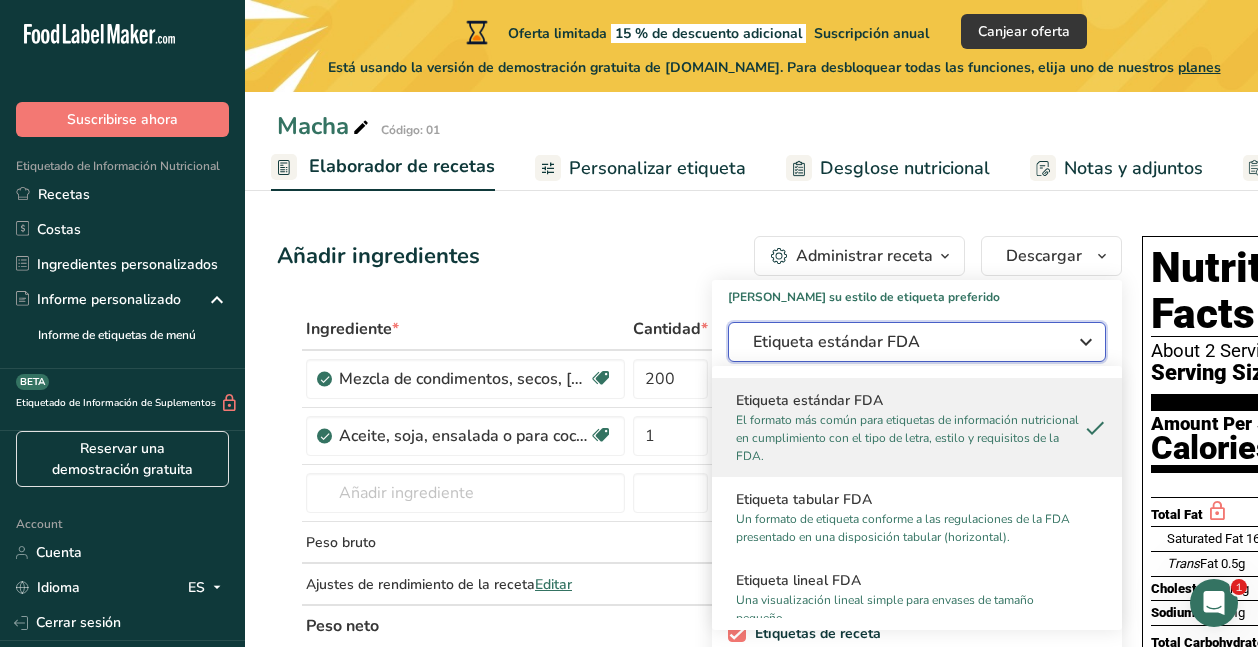 click on "Etiqueta estándar FDA" at bounding box center [903, 342] 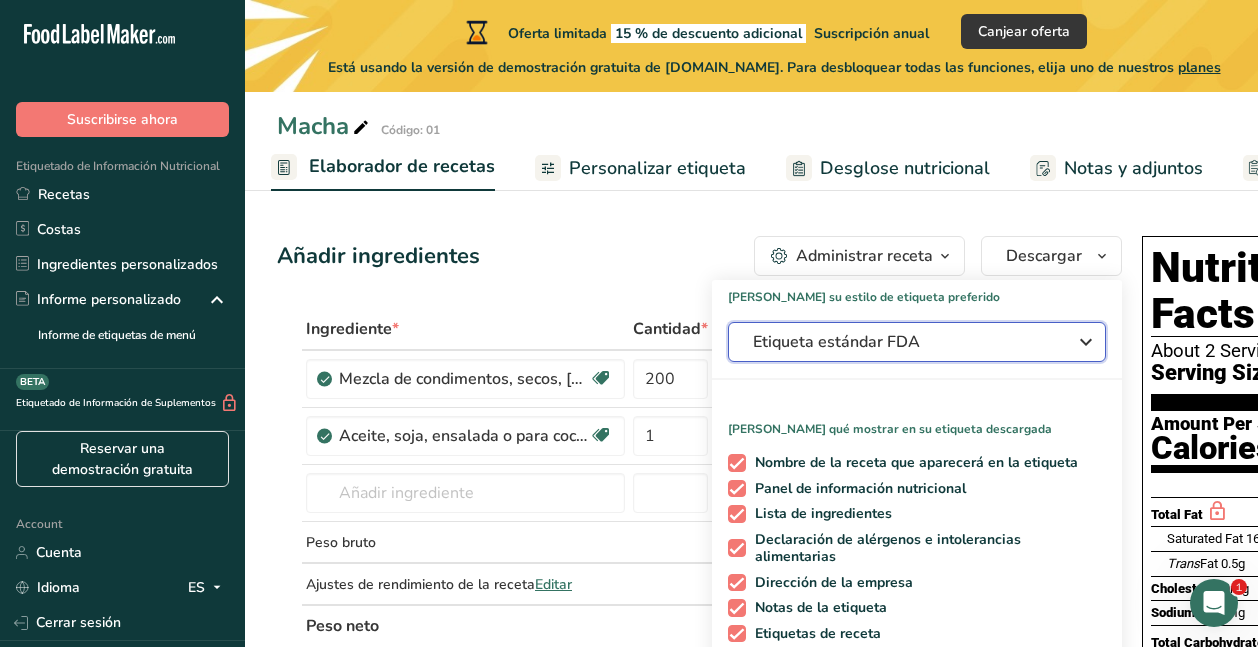 click on "Etiqueta estándar FDA" at bounding box center (903, 342) 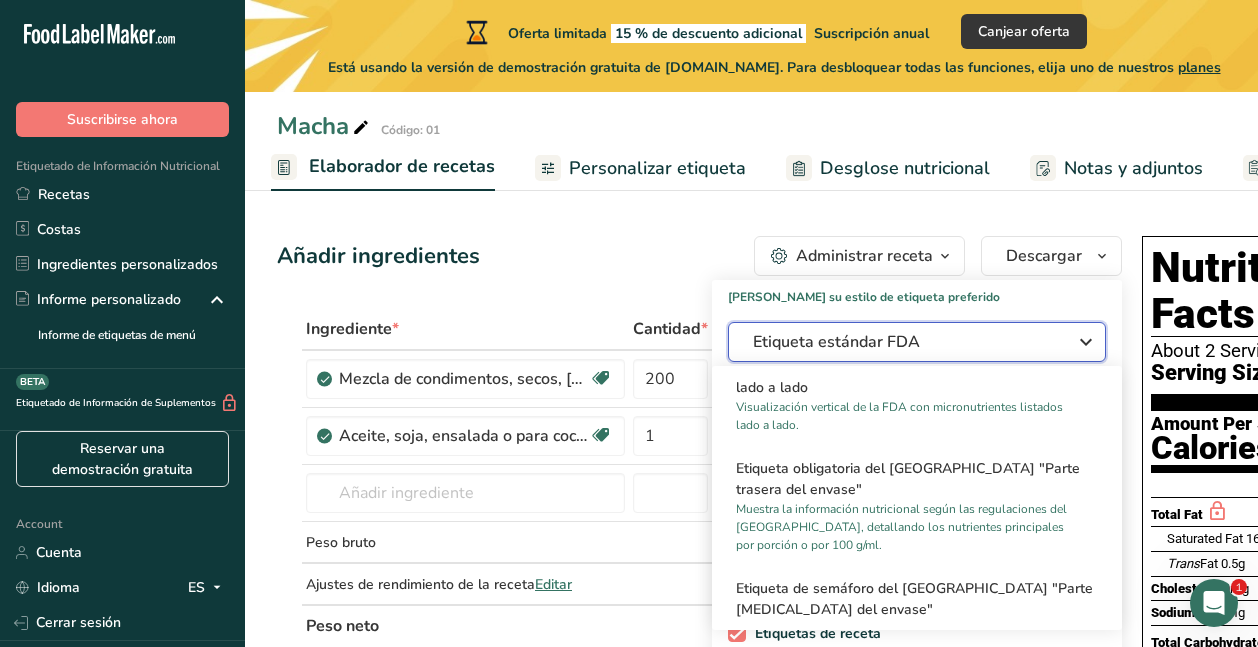 scroll, scrollTop: 700, scrollLeft: 0, axis: vertical 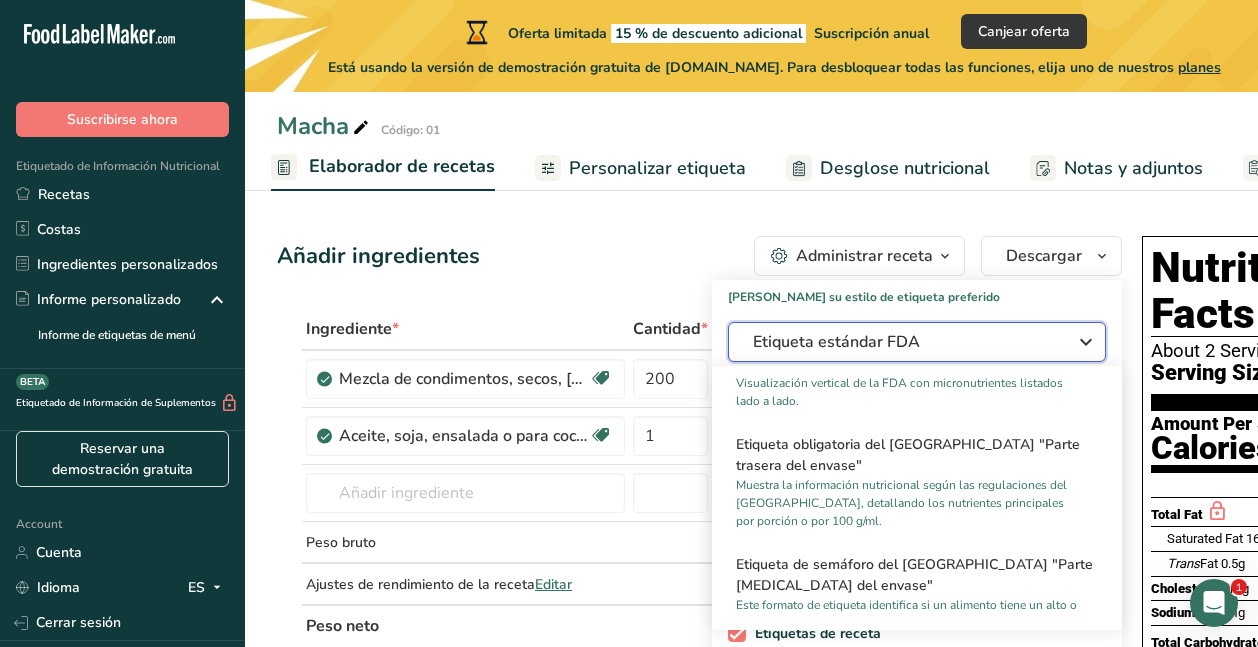 click on "Etiqueta estándar FDA" at bounding box center [903, 342] 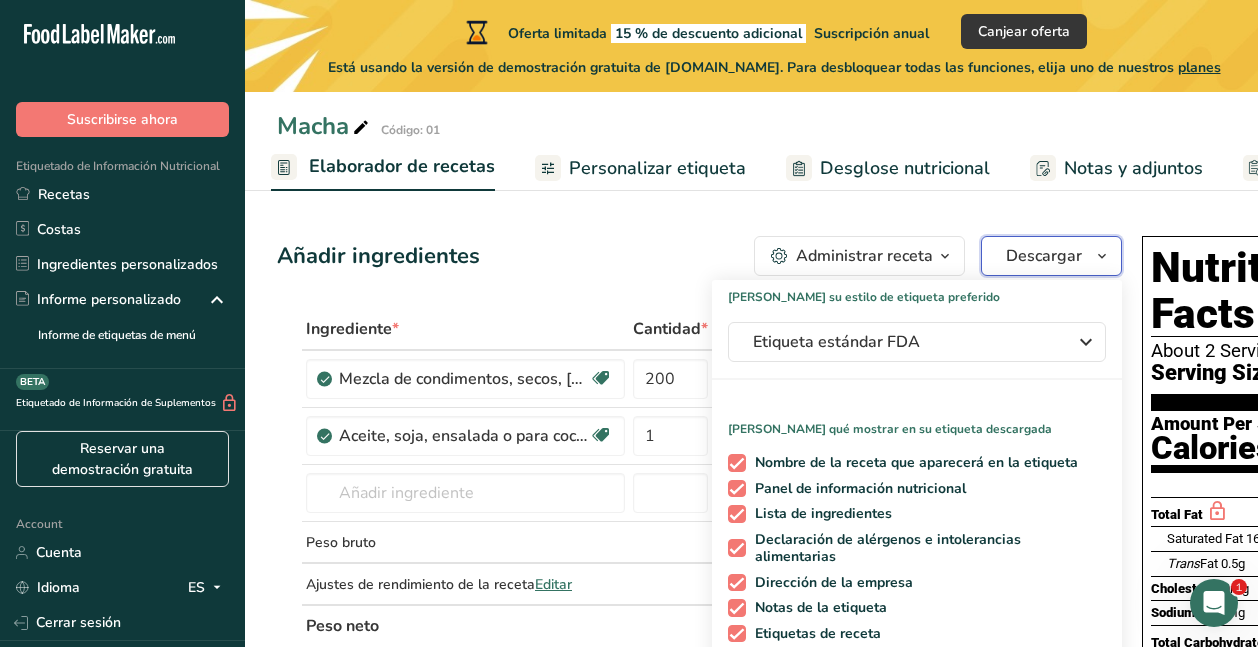 click on "Descargar" at bounding box center (1044, 256) 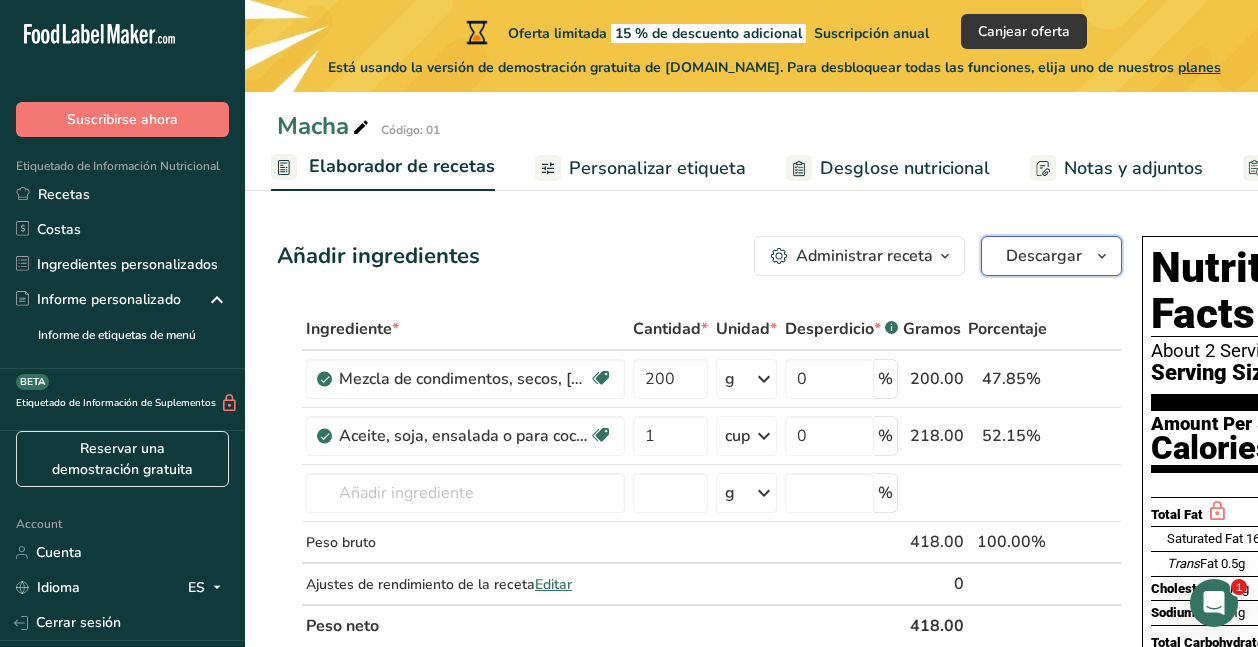 click on "Descargar" at bounding box center [1051, 256] 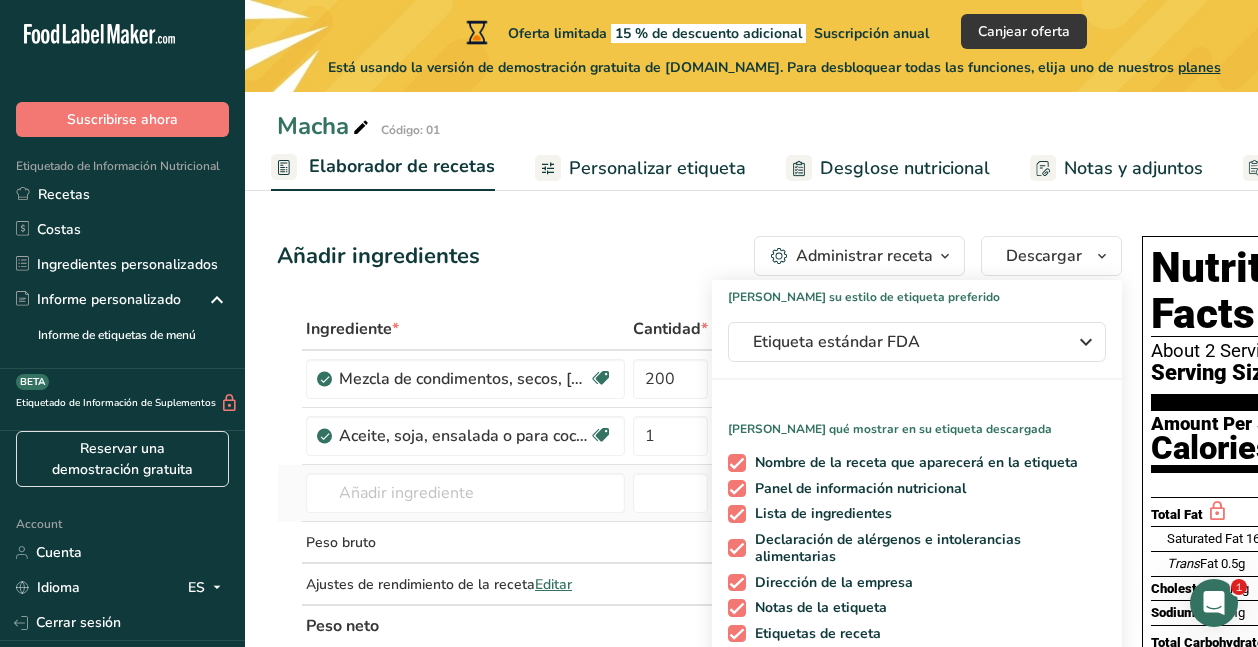 click on "Aceite, soja, ensalada o para cocinar, (parcialmente hidrogenado) y semilla de algodón.
Aceite, soja, ensalada o para cocinar
Margarina industrial, vegetal, de semilla de algodón, aceite de soja (parcialmente hidrogenado), para hojaldres
Aceite industrial, soja (parcialmente hidrogenada), palma, usos principales, coberturas y rellenos
Aceite industrial, soja (parcialmente hidrogenada), usos principales, palomitas de maíz y aromatizantes vegetales.
Ver todos los resultados" at bounding box center [465, 493] 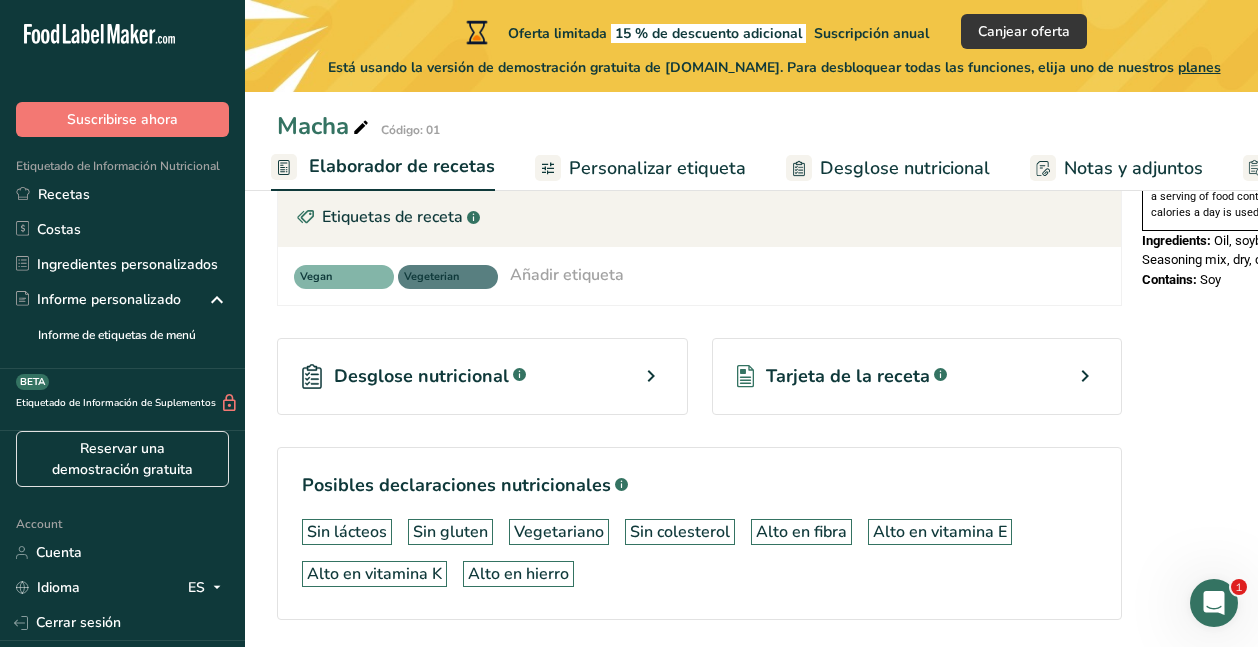 scroll, scrollTop: 781, scrollLeft: 0, axis: vertical 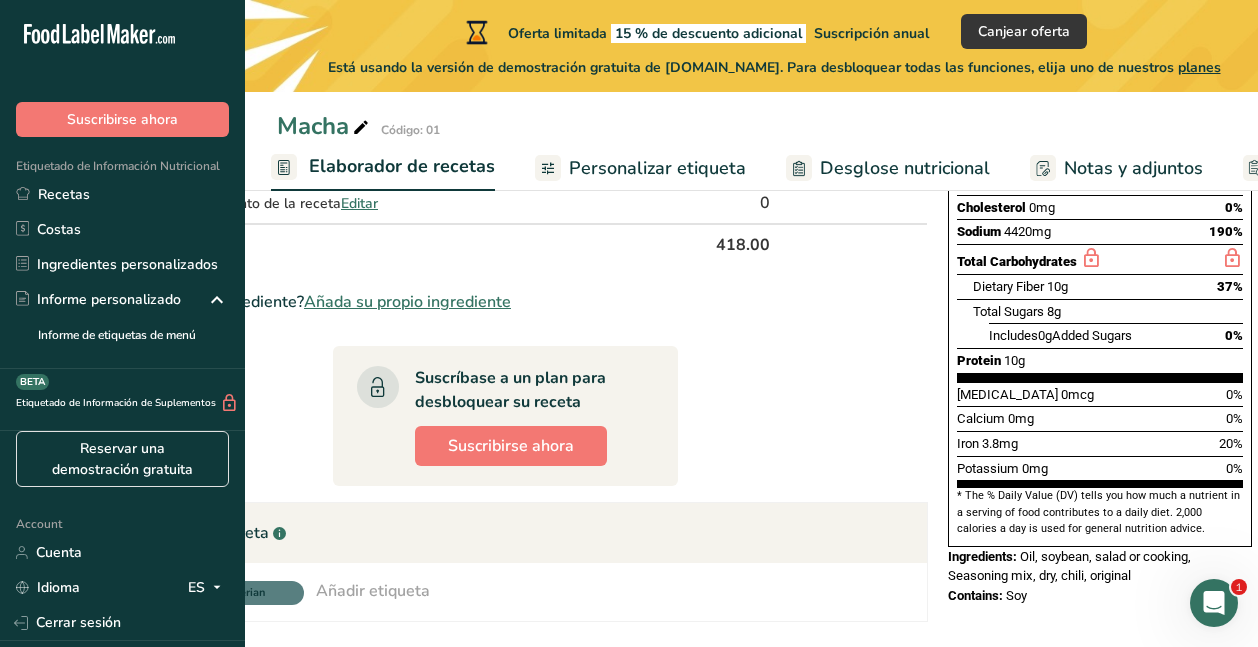 click on "Potassium
0mg
0%" at bounding box center (1100, 468) 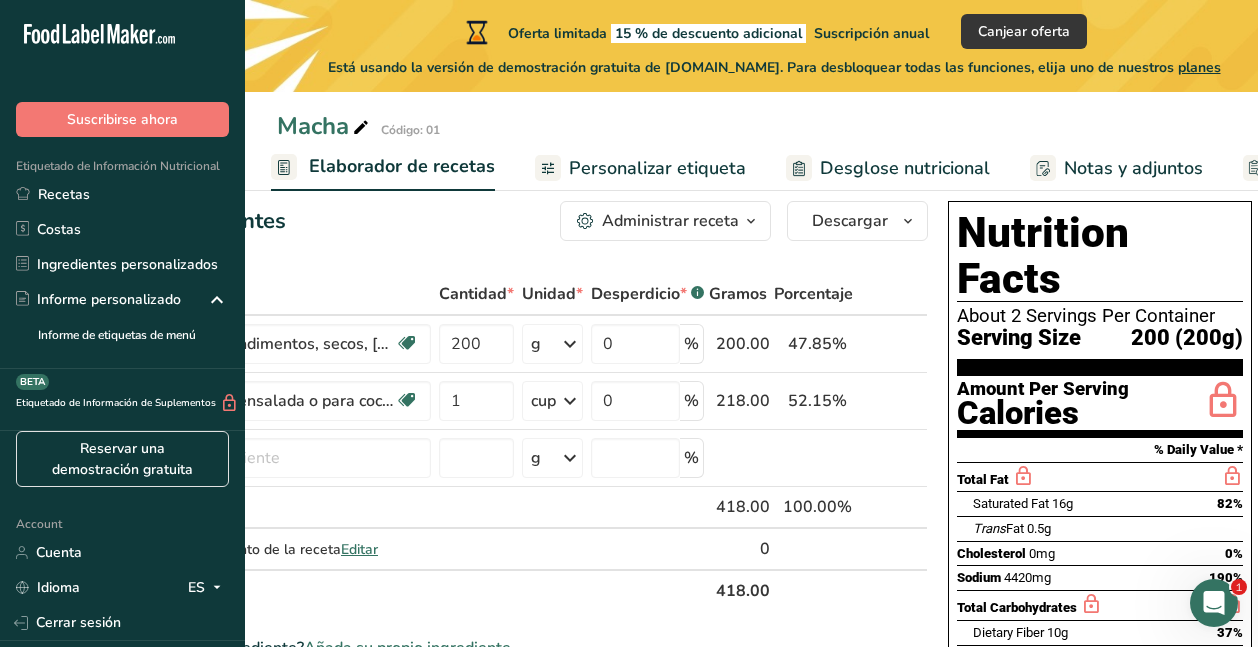 scroll, scrollTop: 0, scrollLeft: 0, axis: both 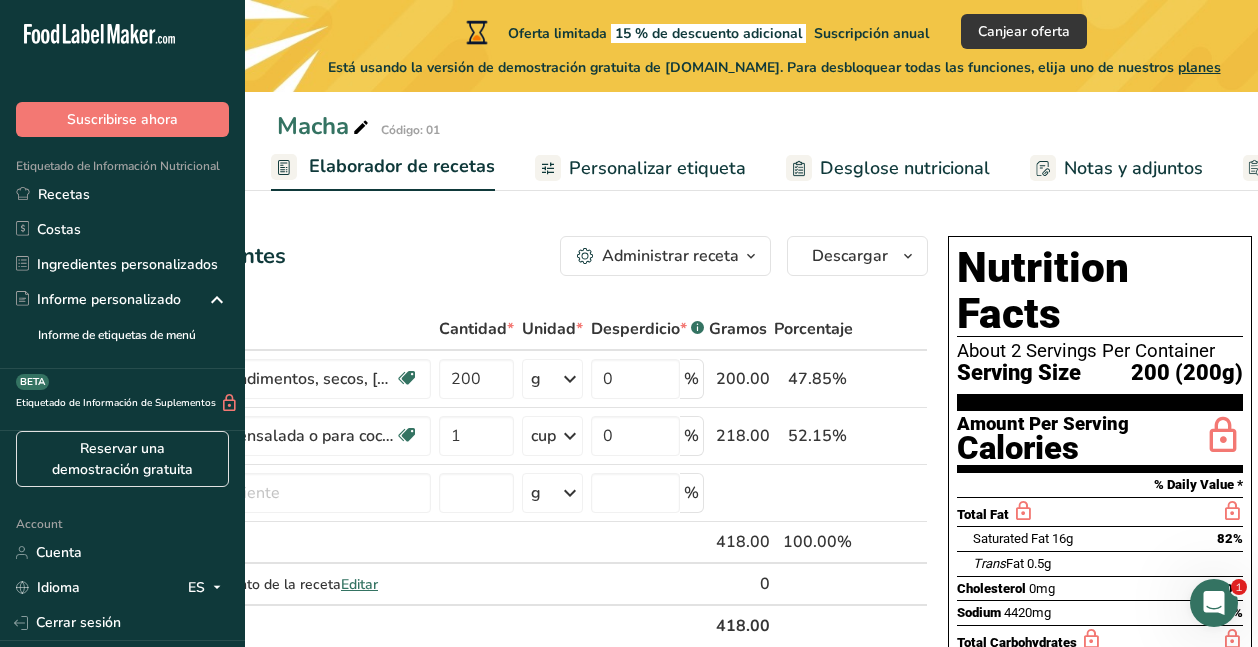click on "Nutrition Facts
About 2 Servings Per Container
Serving Size
200 (200g)" at bounding box center (1100, 328) 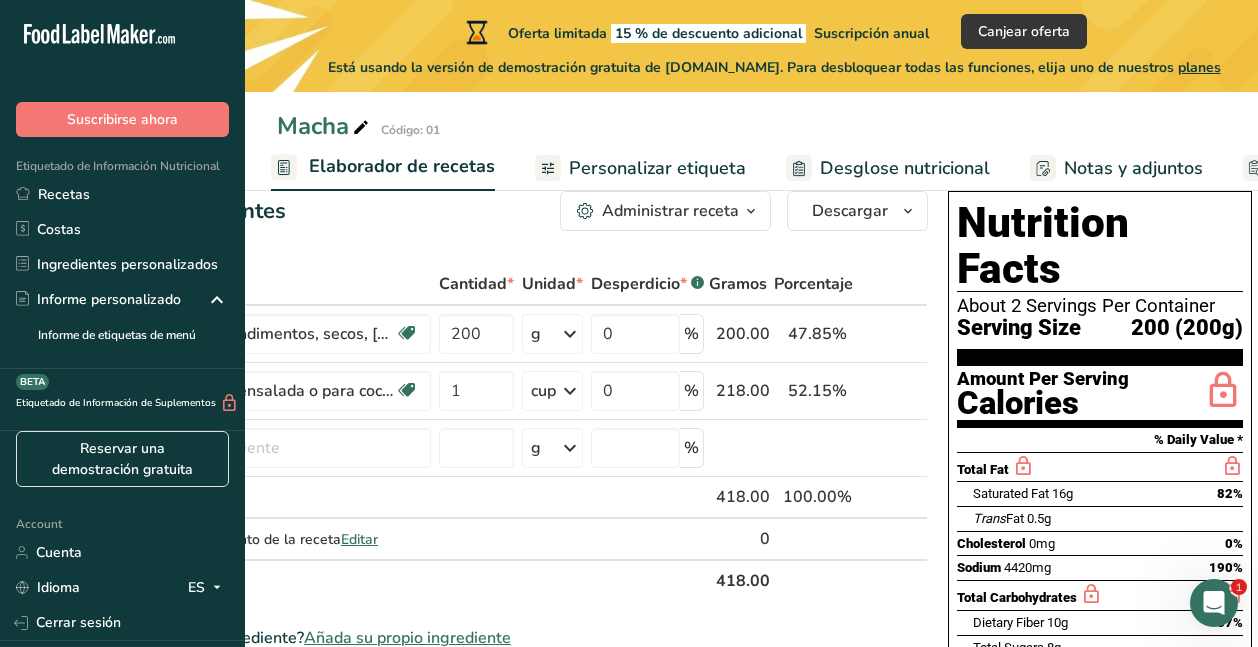 scroll, scrollTop: 0, scrollLeft: 0, axis: both 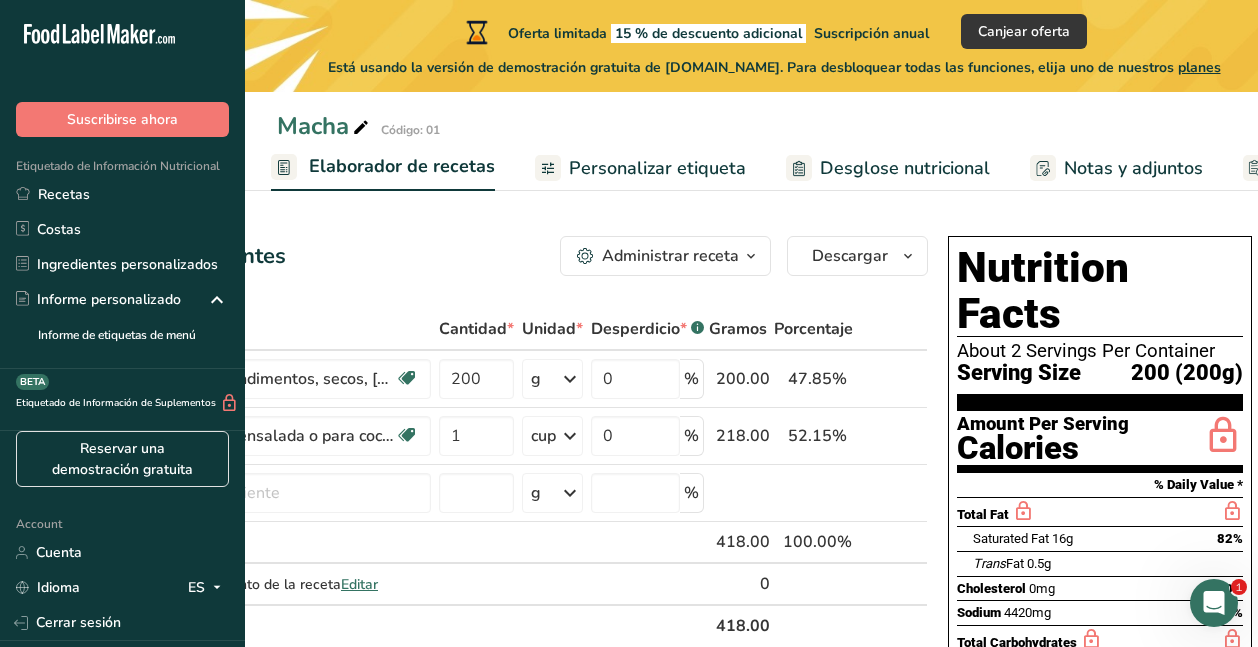 click on "Serving Size" at bounding box center [1019, 373] 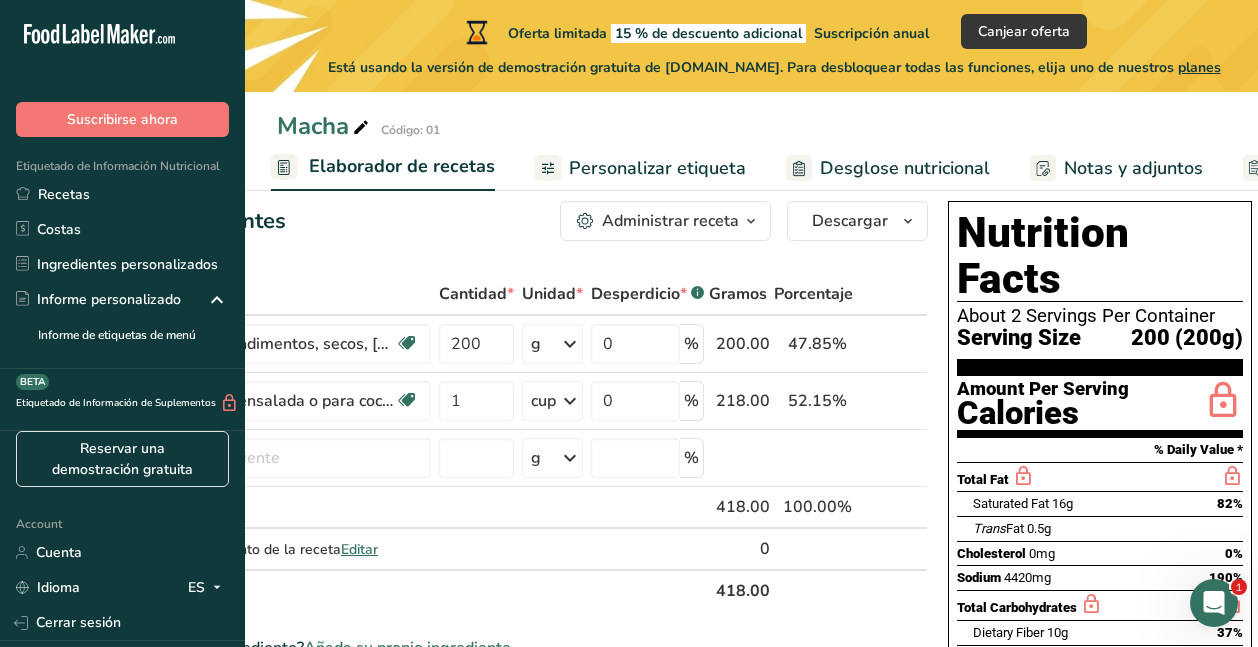 scroll, scrollTop: 0, scrollLeft: 0, axis: both 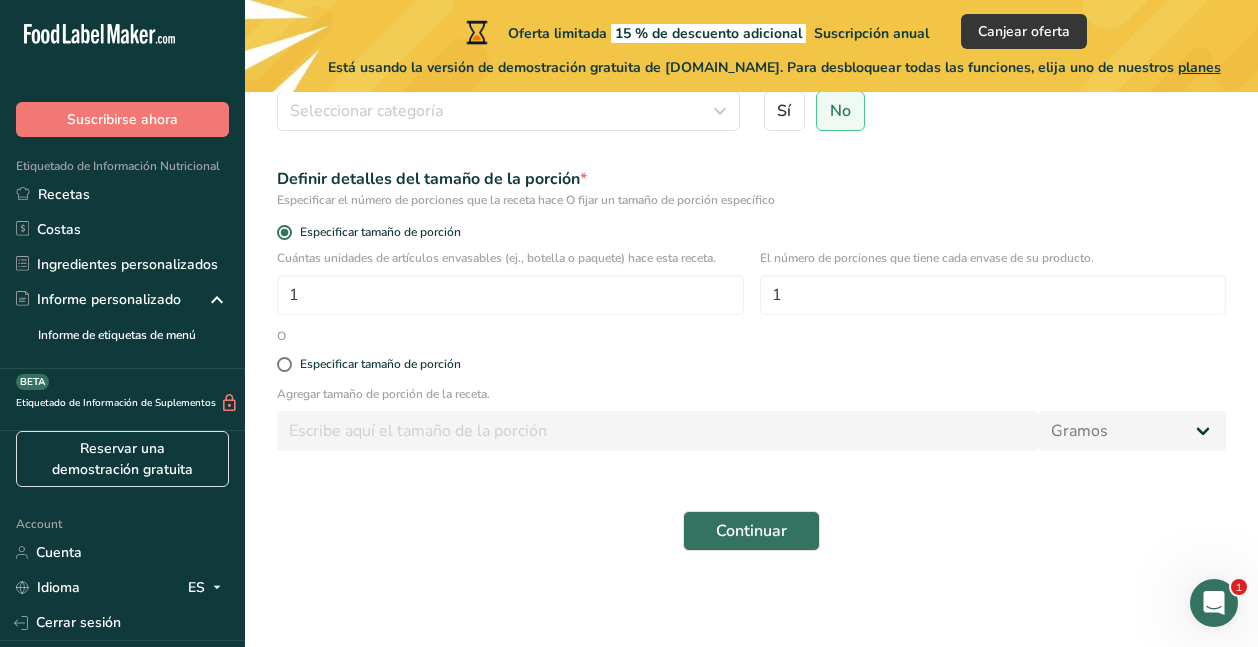 click on "Continuar" at bounding box center [751, 531] 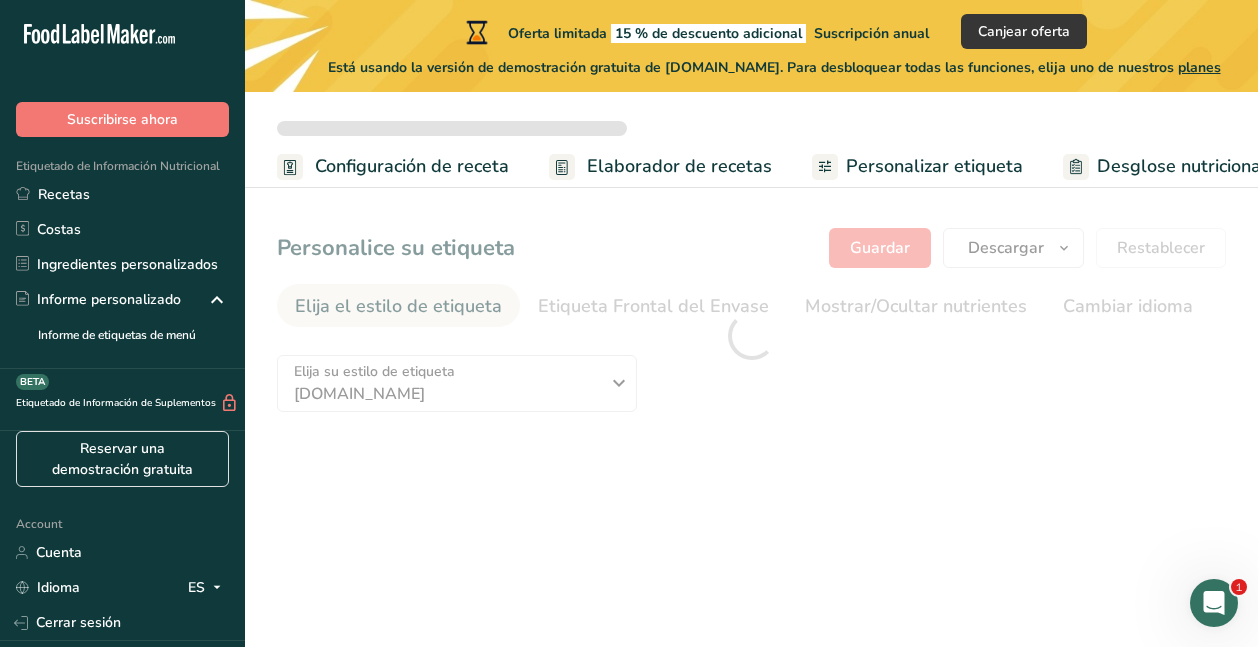 scroll, scrollTop: 0, scrollLeft: 0, axis: both 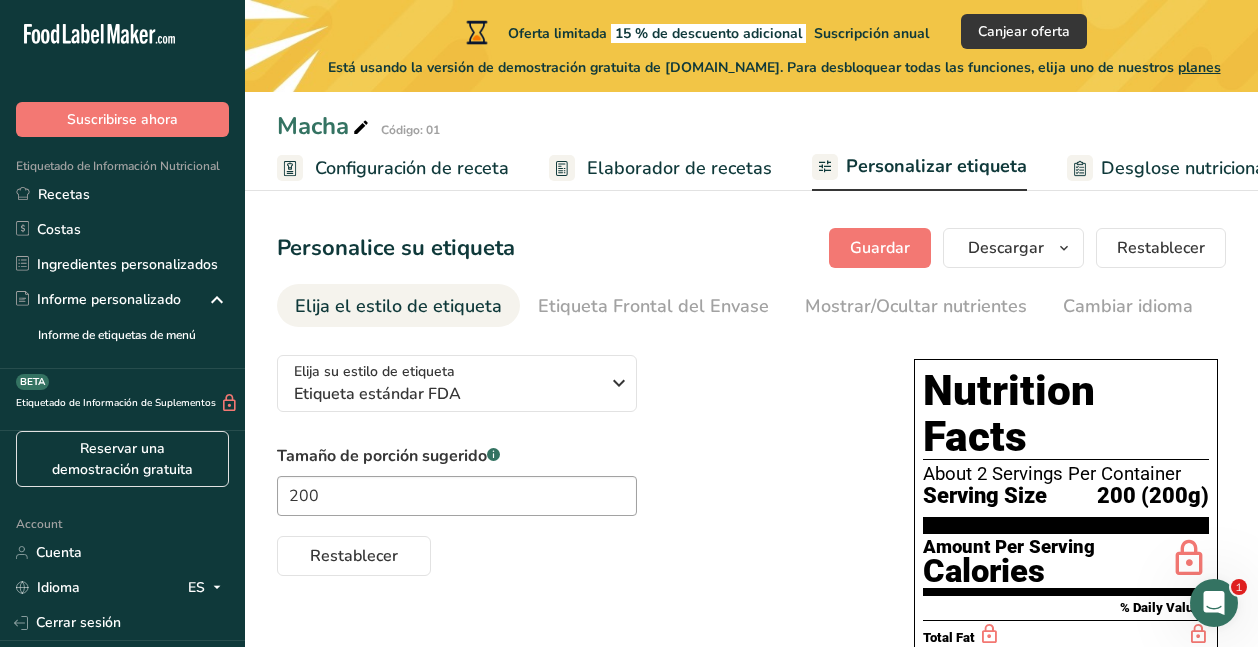 click on "Personalizar etiqueta" at bounding box center [936, 166] 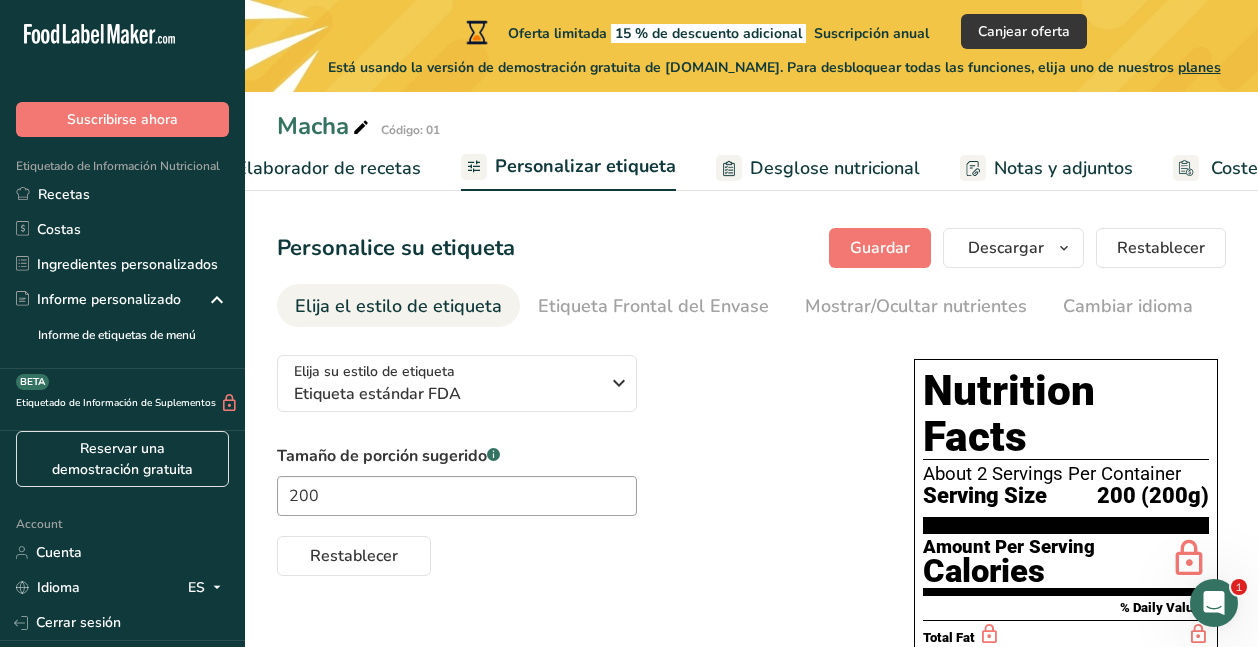 scroll, scrollTop: 0, scrollLeft: 486, axis: horizontal 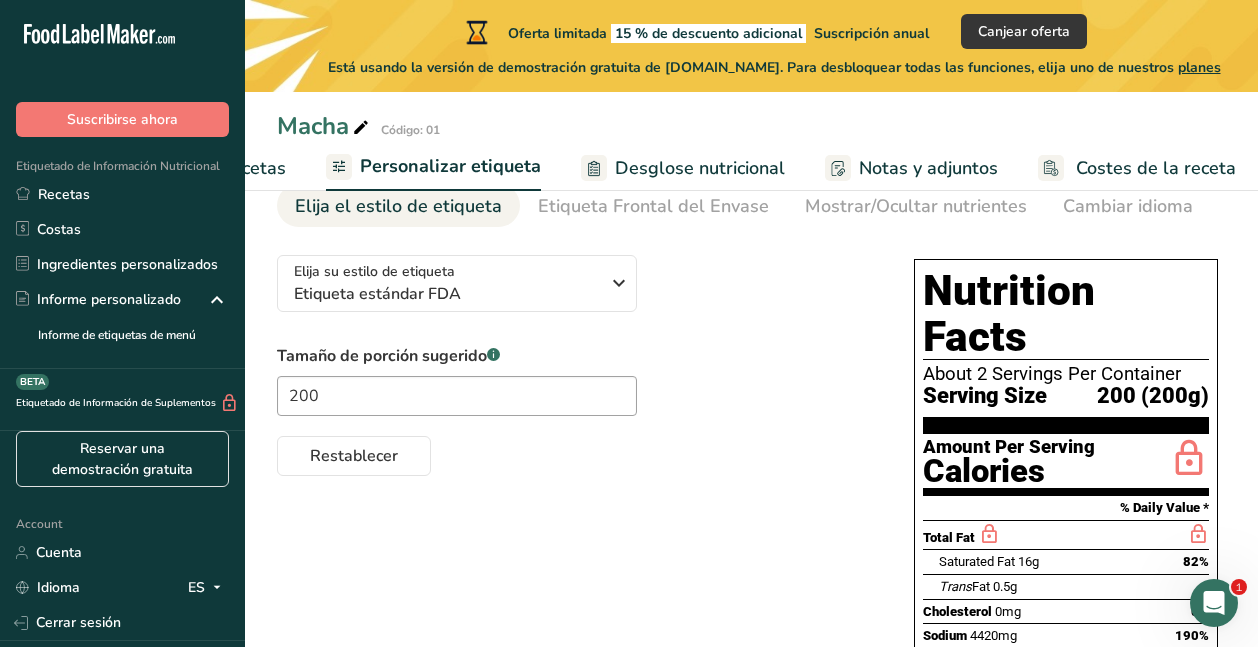 drag, startPoint x: 1025, startPoint y: 406, endPoint x: 1061, endPoint y: 394, distance: 37.94733 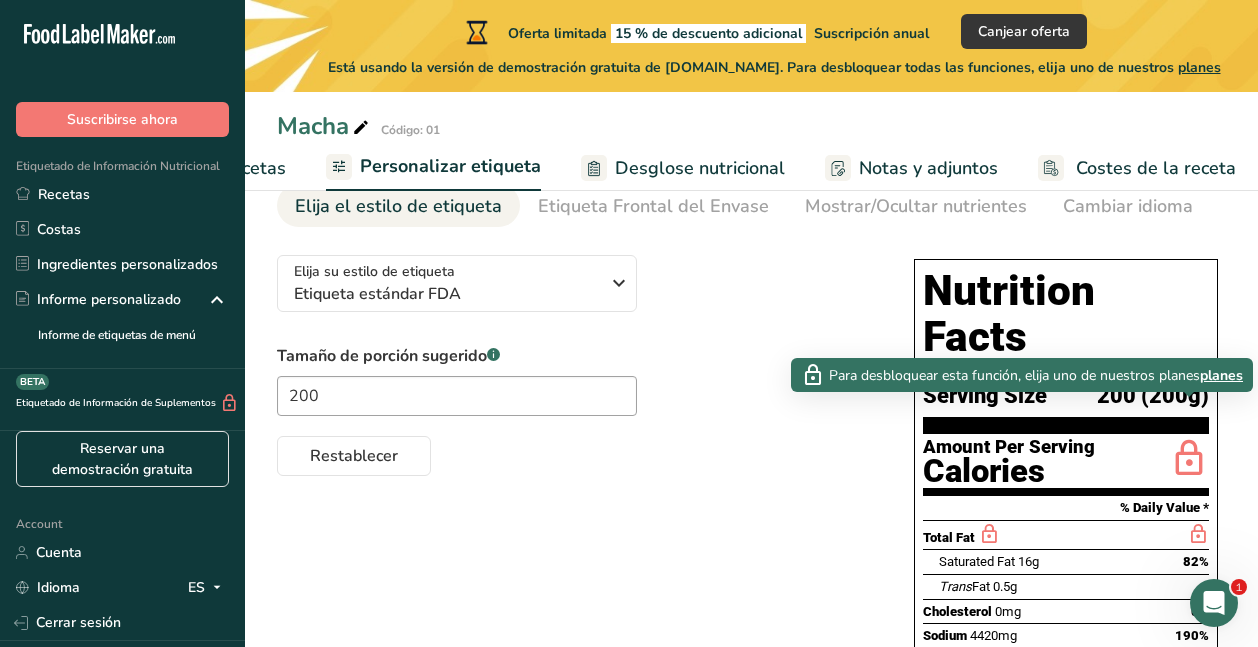 drag, startPoint x: 1177, startPoint y: 408, endPoint x: 1204, endPoint y: 422, distance: 30.413813 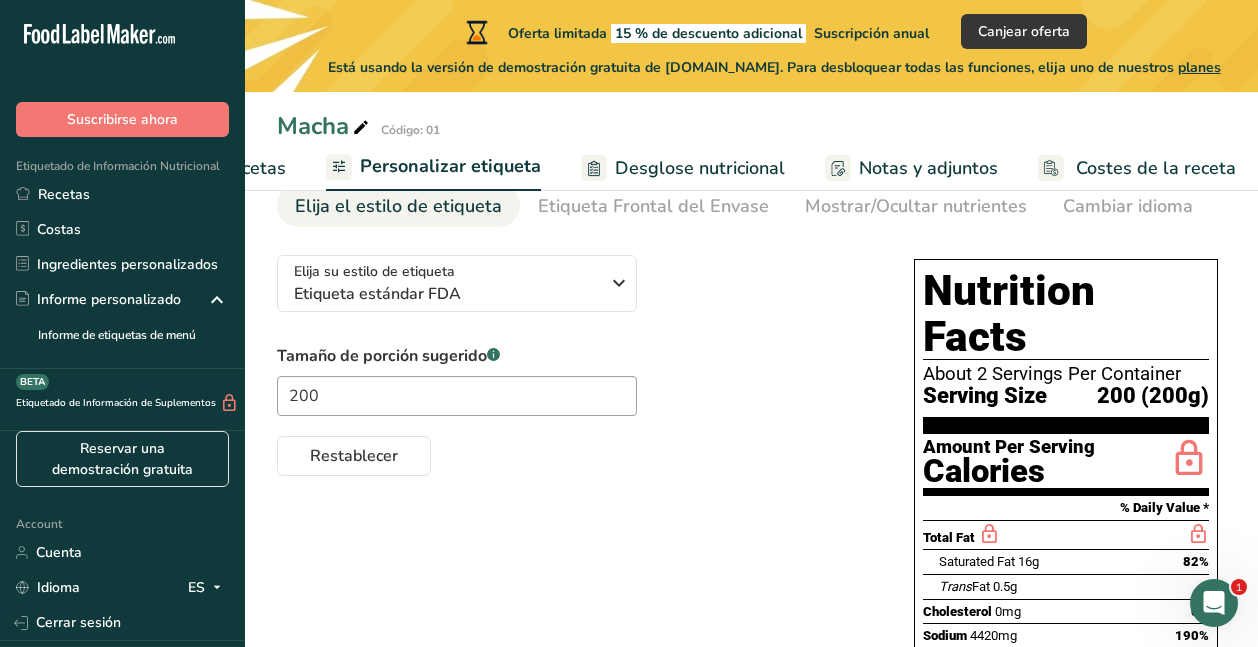 click at bounding box center [1189, 459] 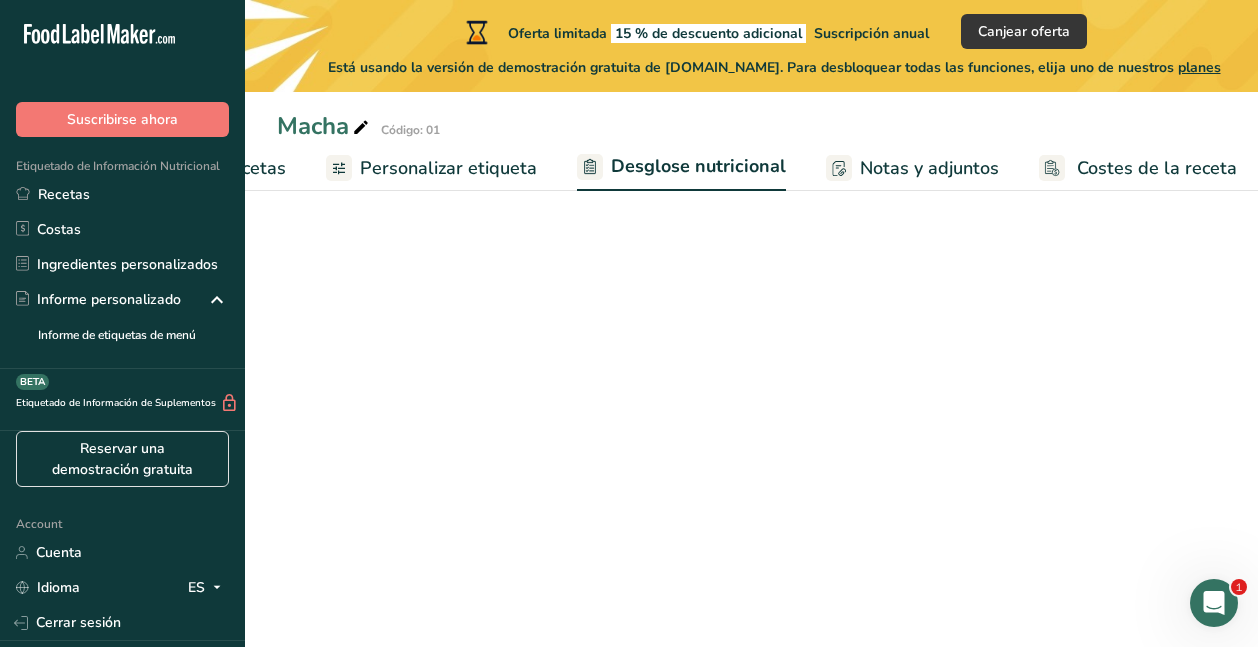 select on "Calories" 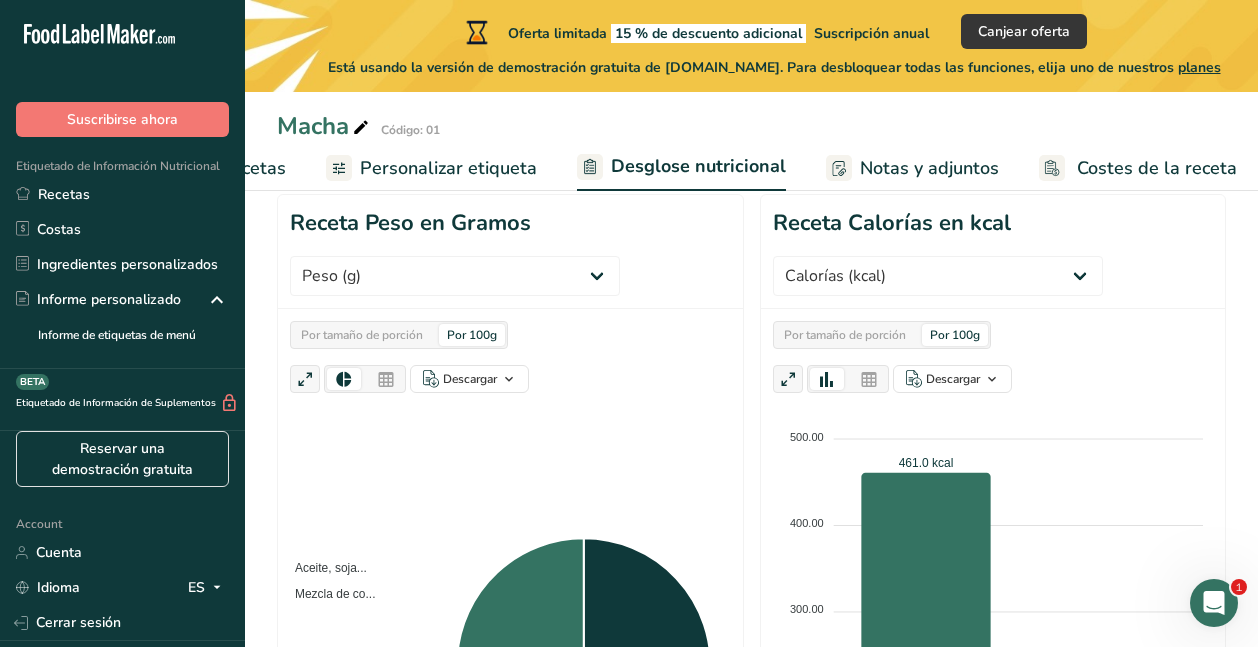 scroll, scrollTop: 0, scrollLeft: 0, axis: both 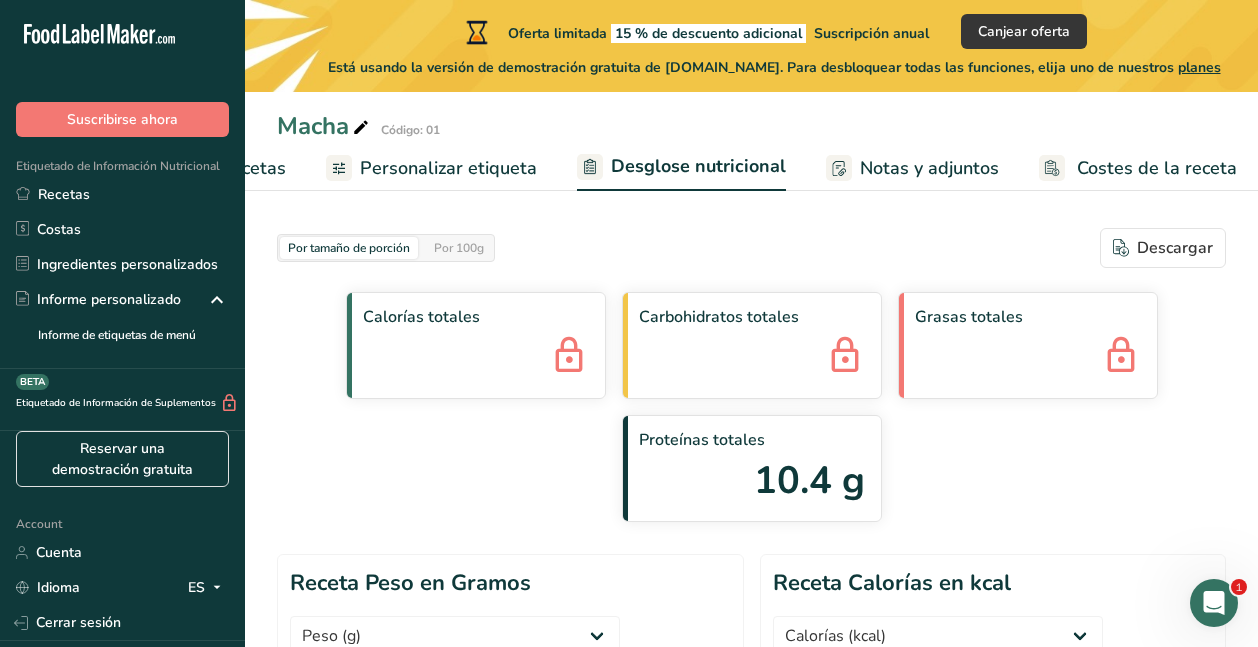 click on "Personalizar etiqueta" at bounding box center (448, 168) 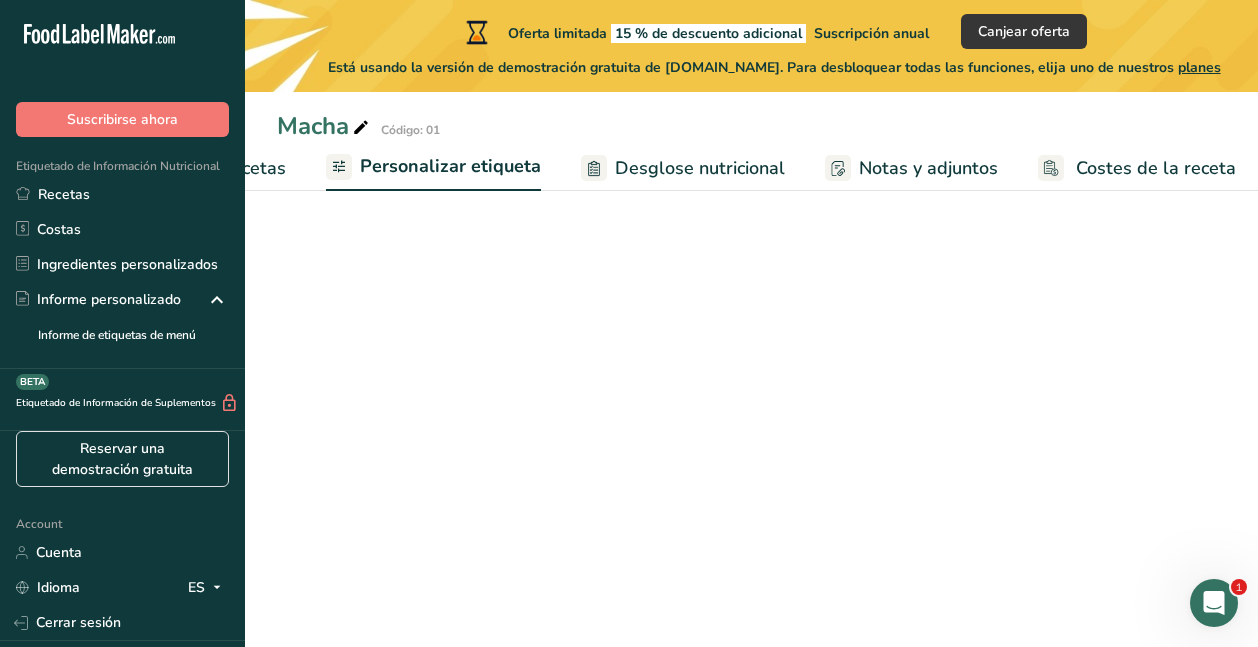 click on "Elaborador de recetas" at bounding box center [193, 168] 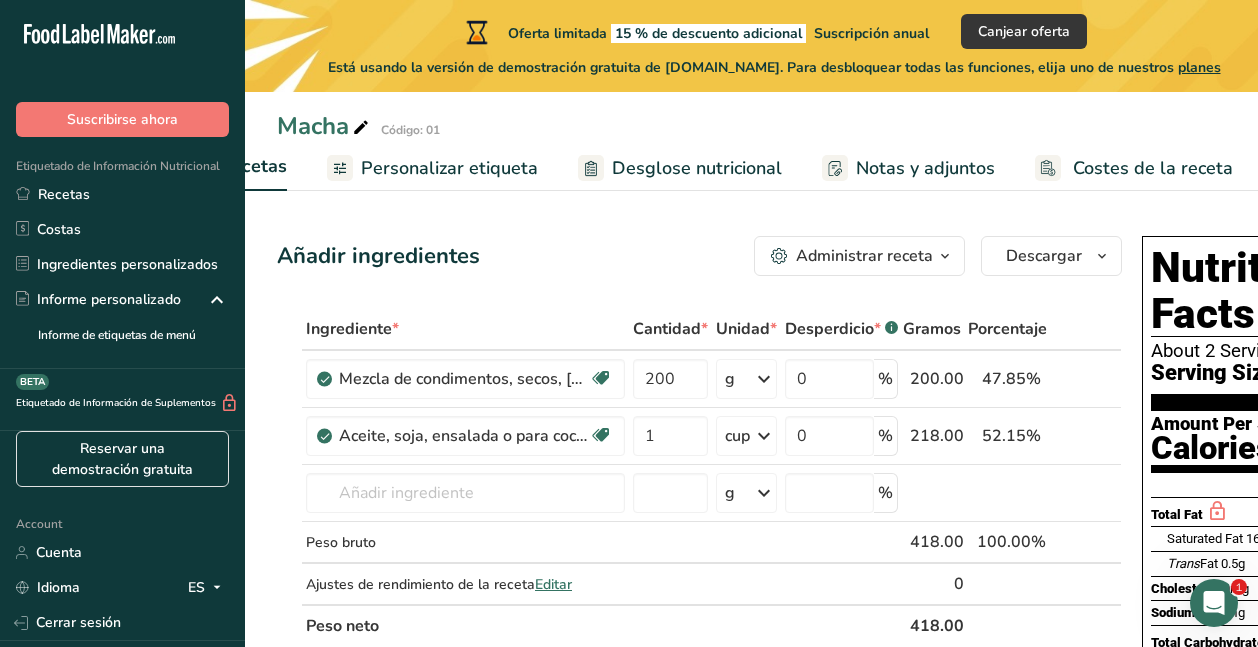 scroll, scrollTop: 0, scrollLeft: 278, axis: horizontal 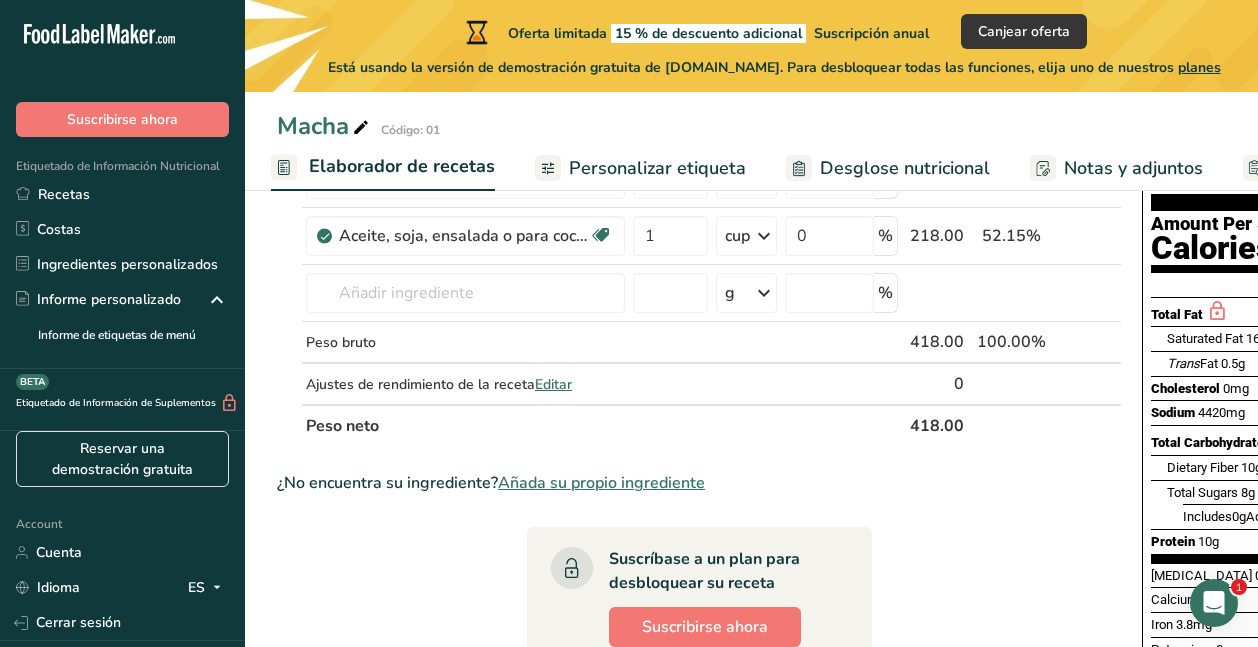 drag, startPoint x: 851, startPoint y: 645, endPoint x: 928, endPoint y: 641, distance: 77.10383 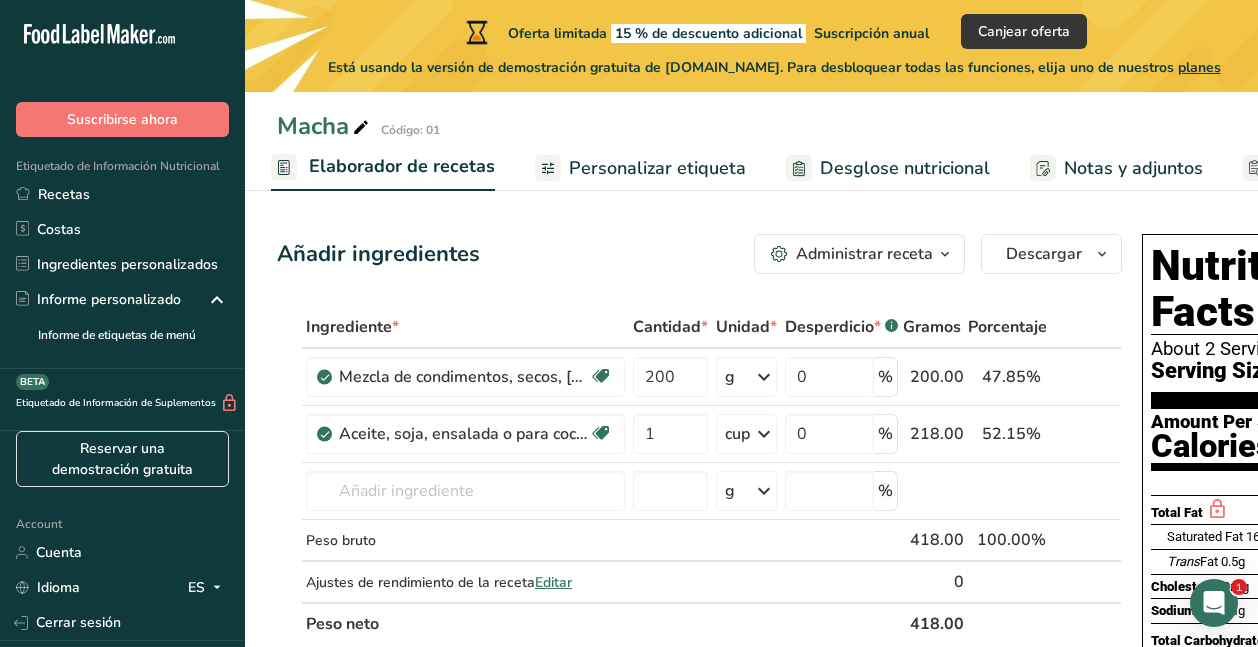 scroll, scrollTop: 0, scrollLeft: 0, axis: both 